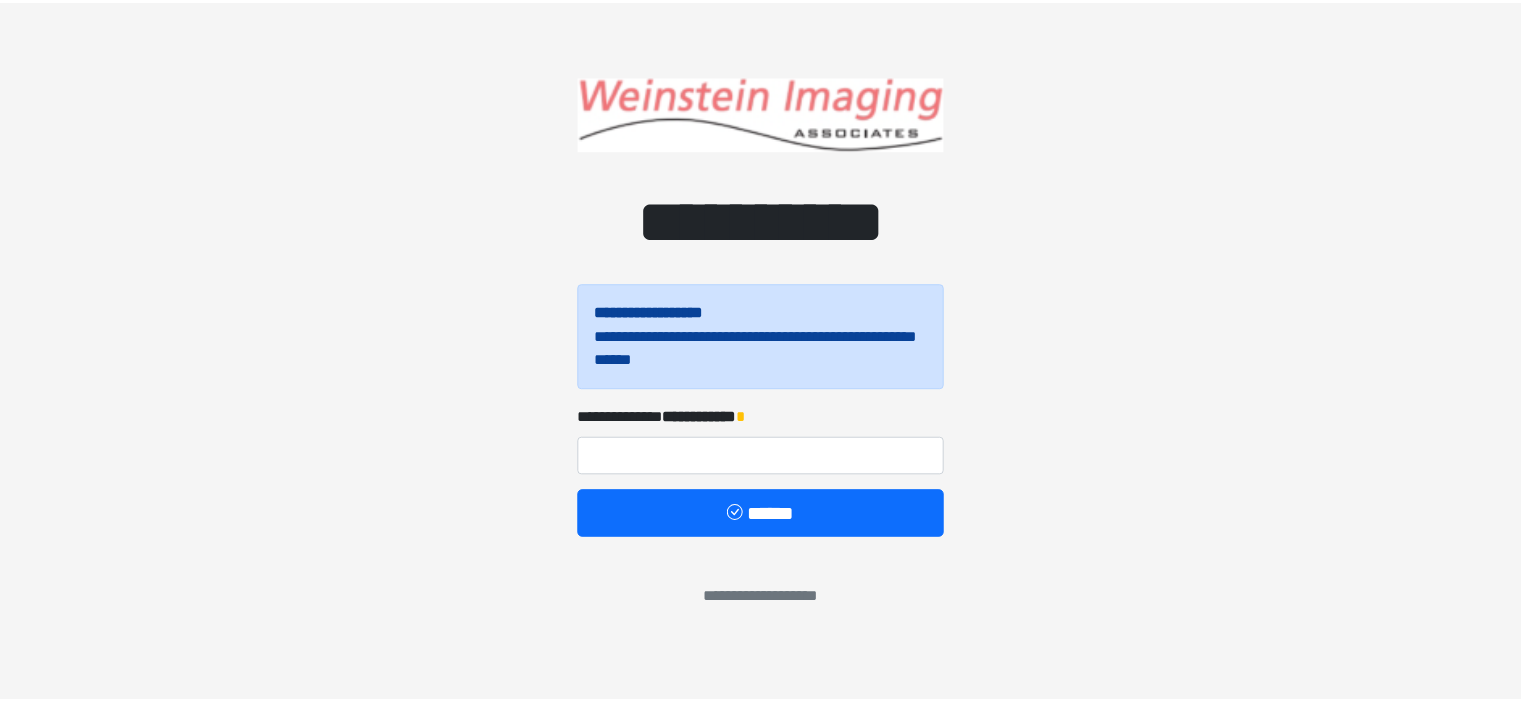 scroll, scrollTop: 0, scrollLeft: 0, axis: both 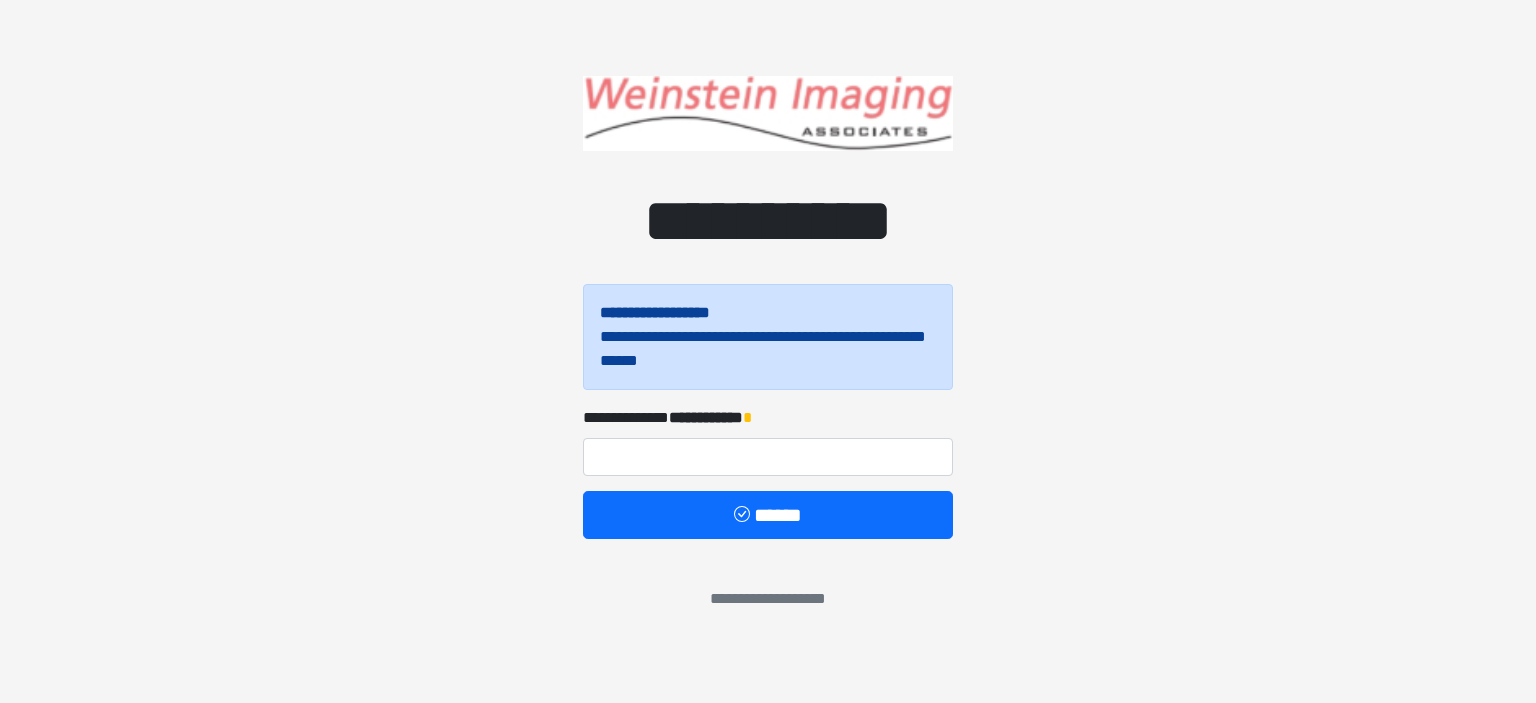 click on "**********" at bounding box center [768, 441] 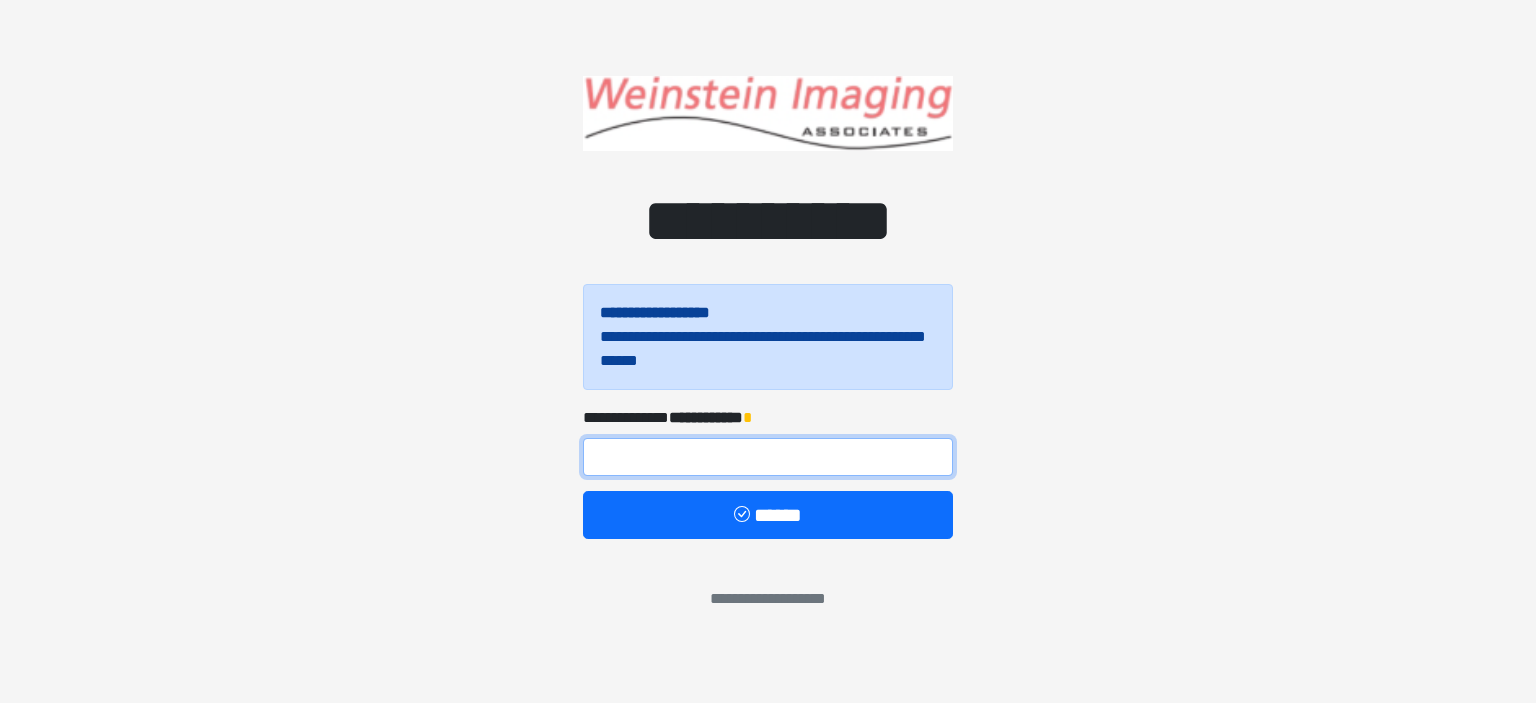 click at bounding box center [768, 457] 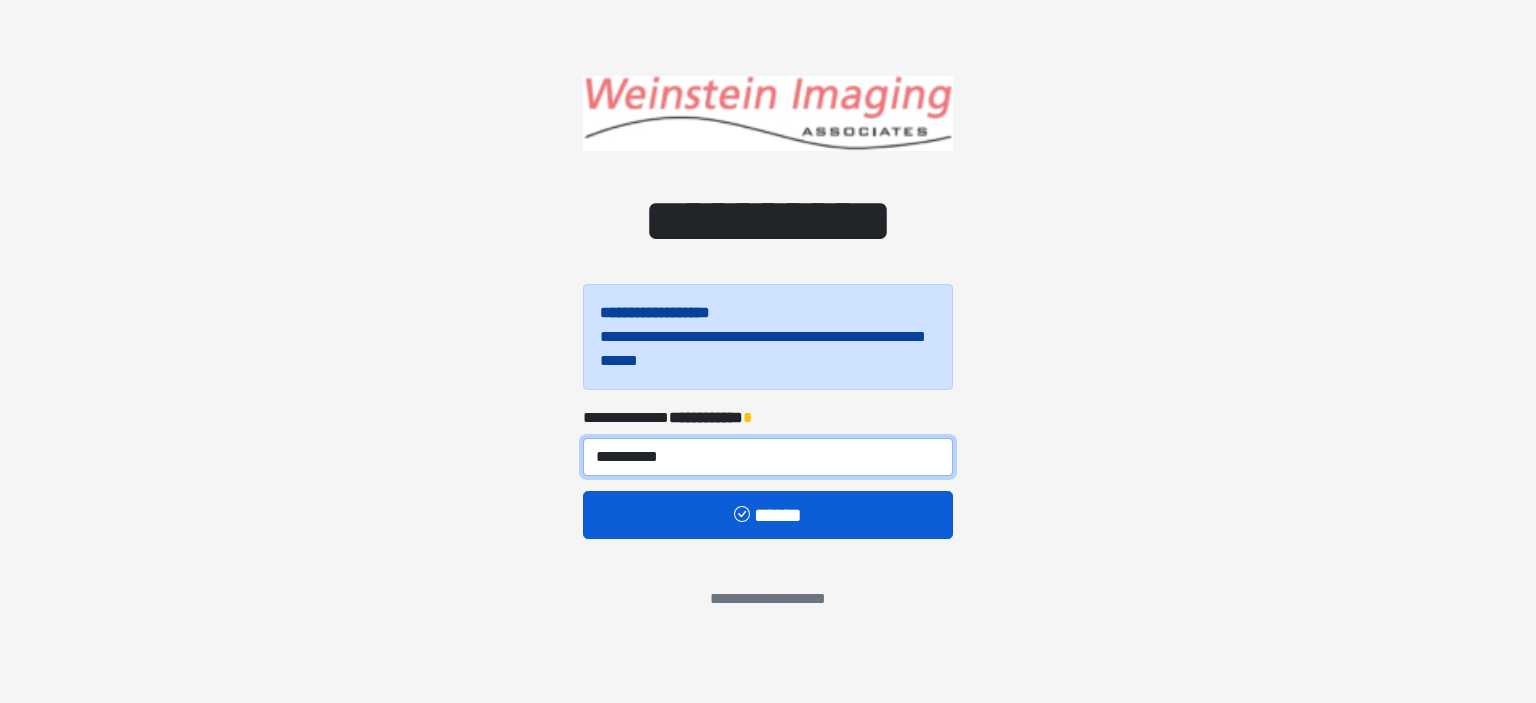 type on "**********" 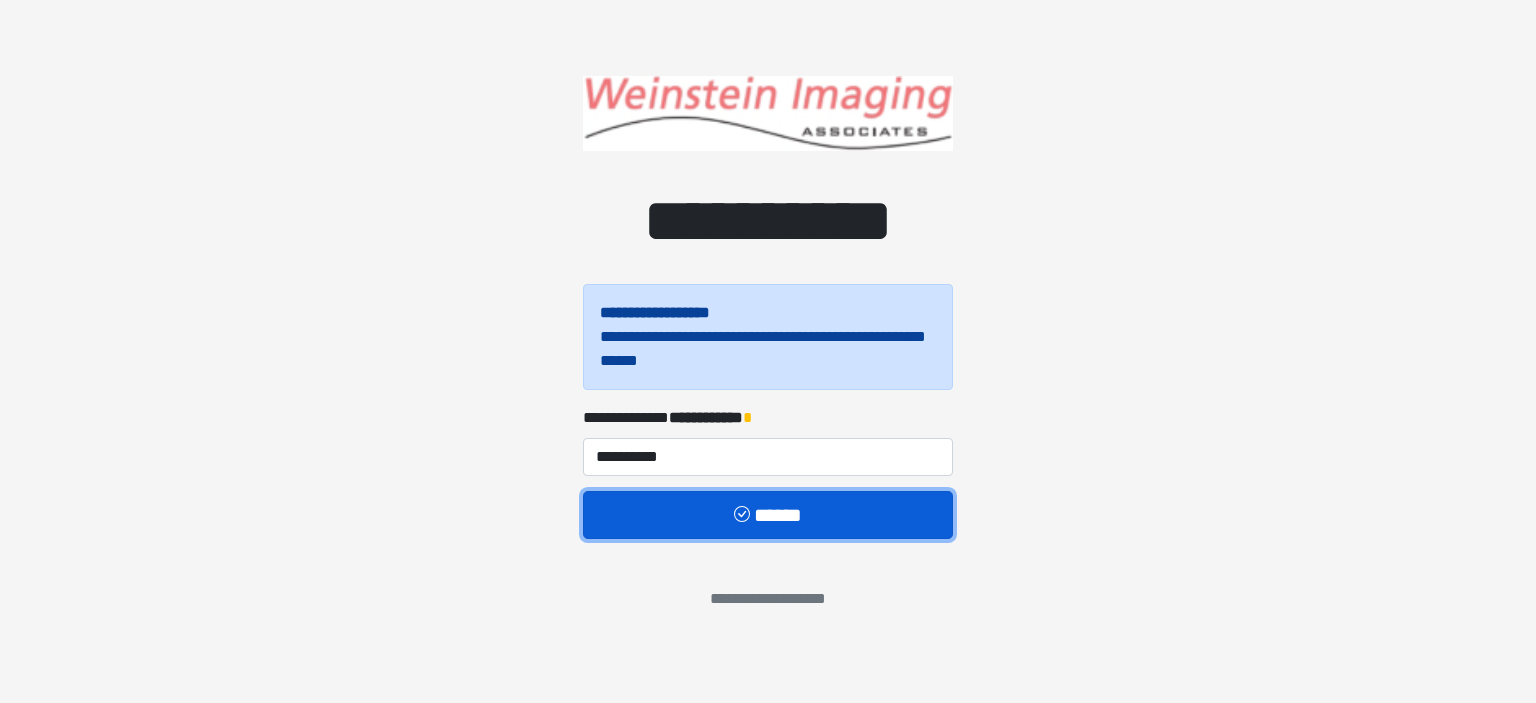 click on "******" at bounding box center [768, 515] 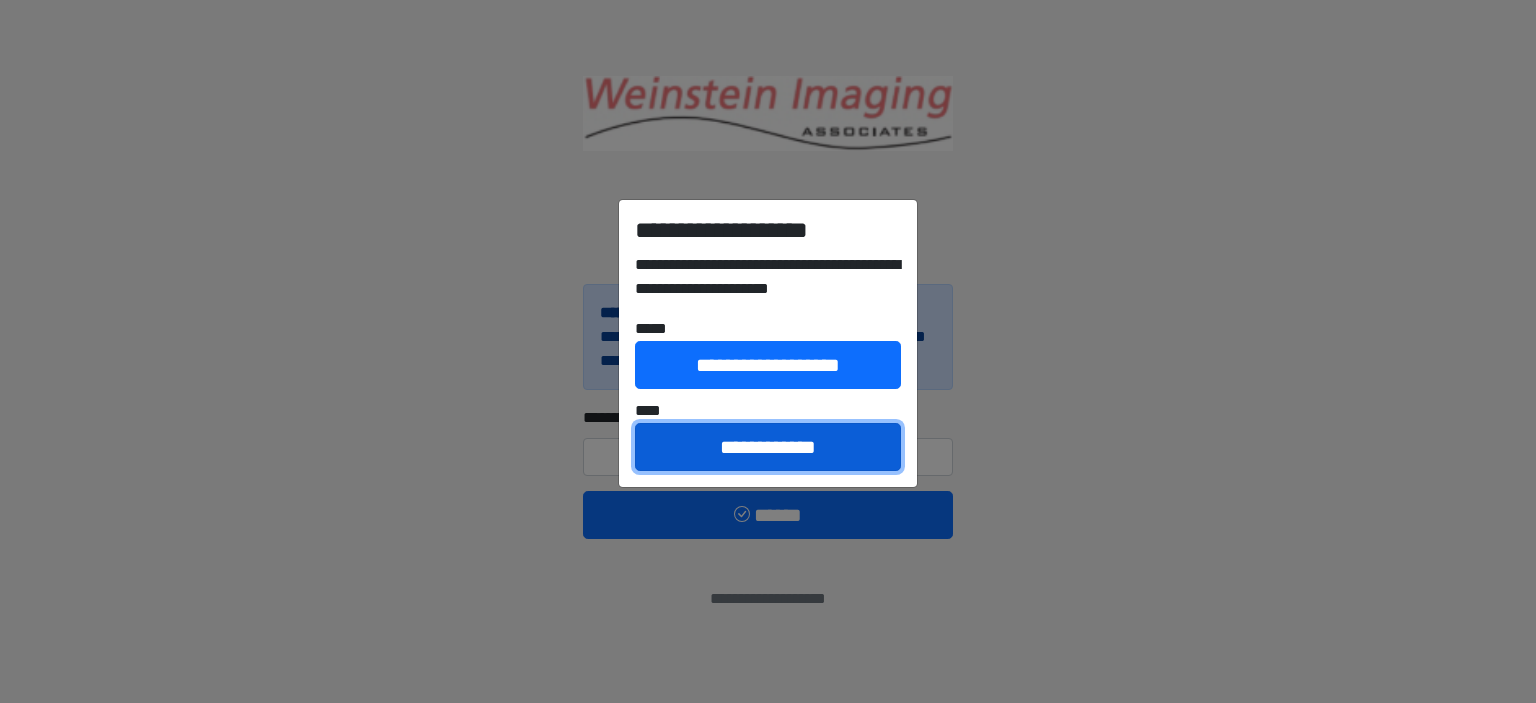 click on "**********" at bounding box center [768, 447] 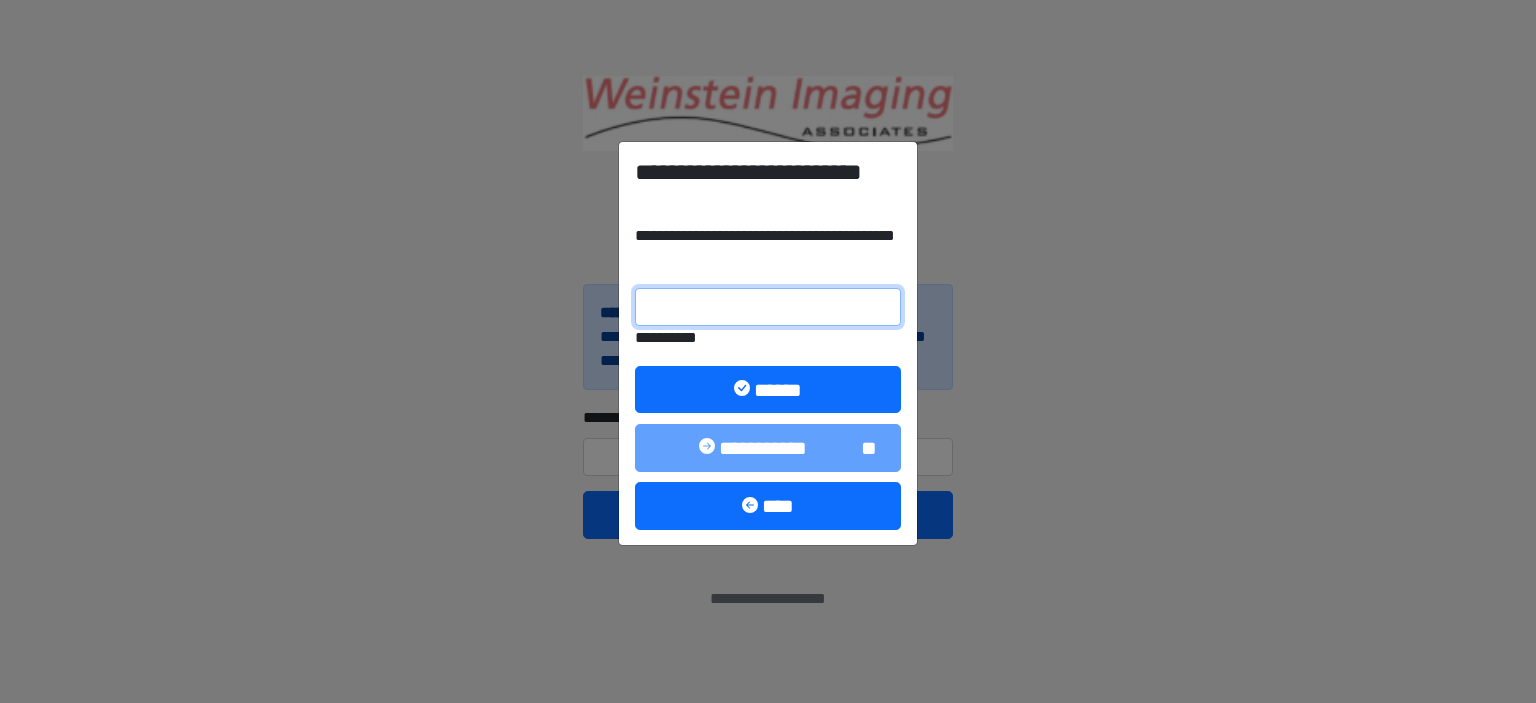 click on "**********" at bounding box center [768, 307] 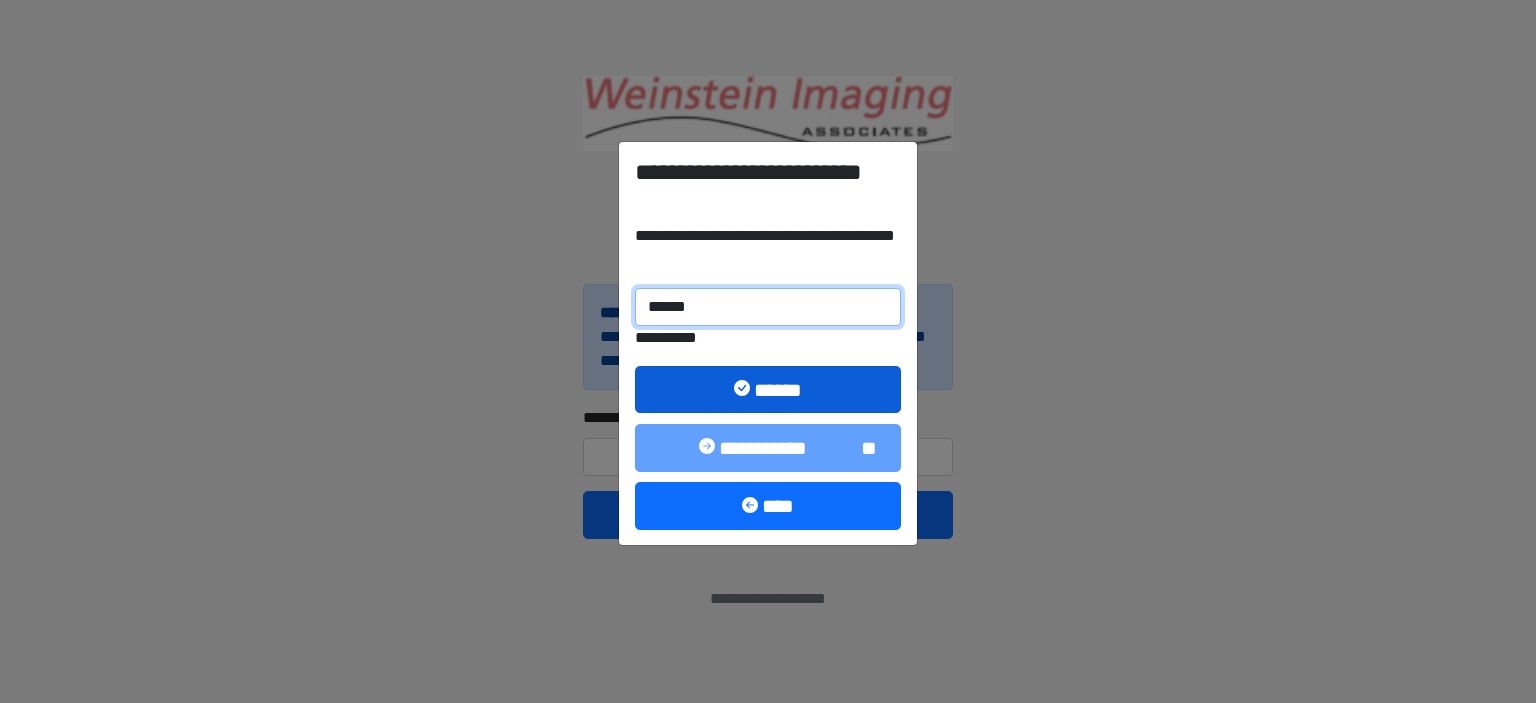 type on "******" 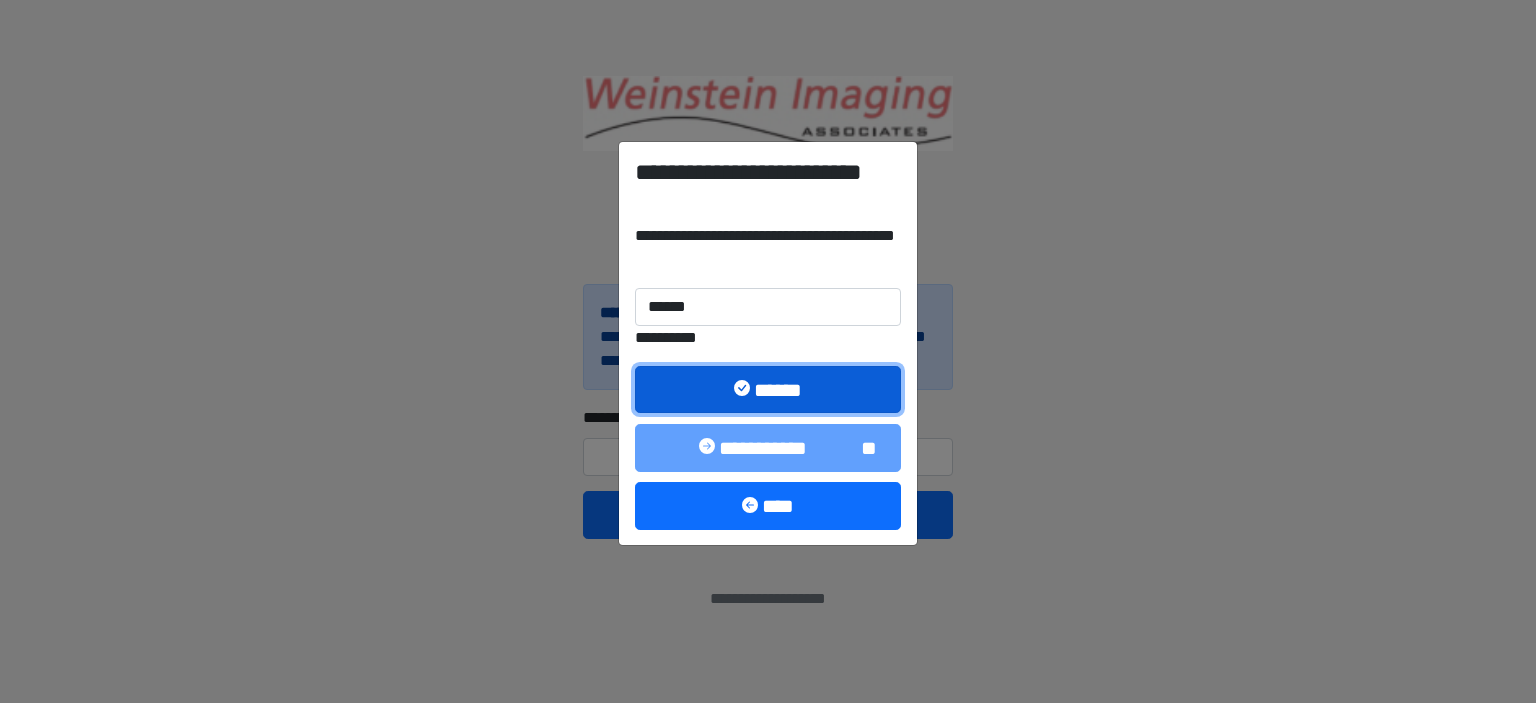 click on "******" at bounding box center (768, 390) 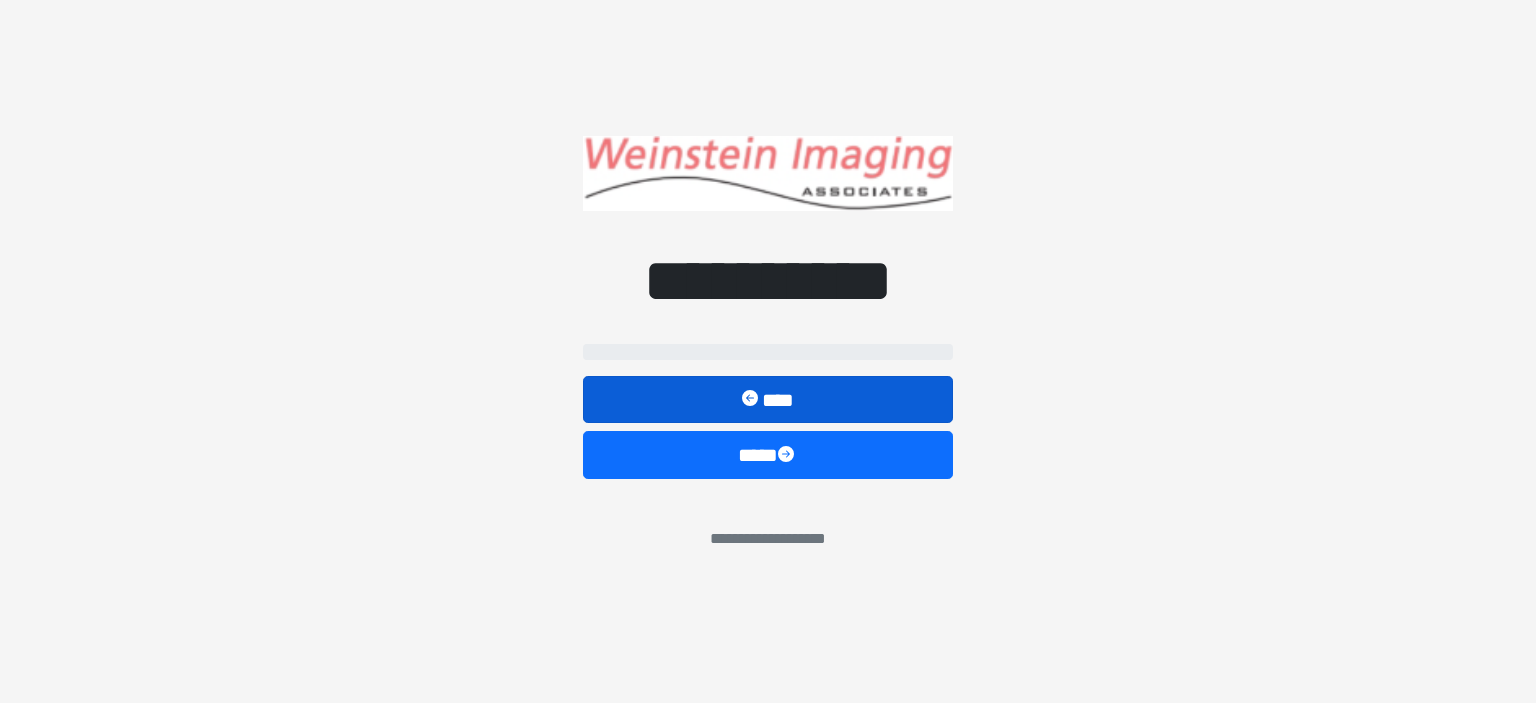 select on "*****" 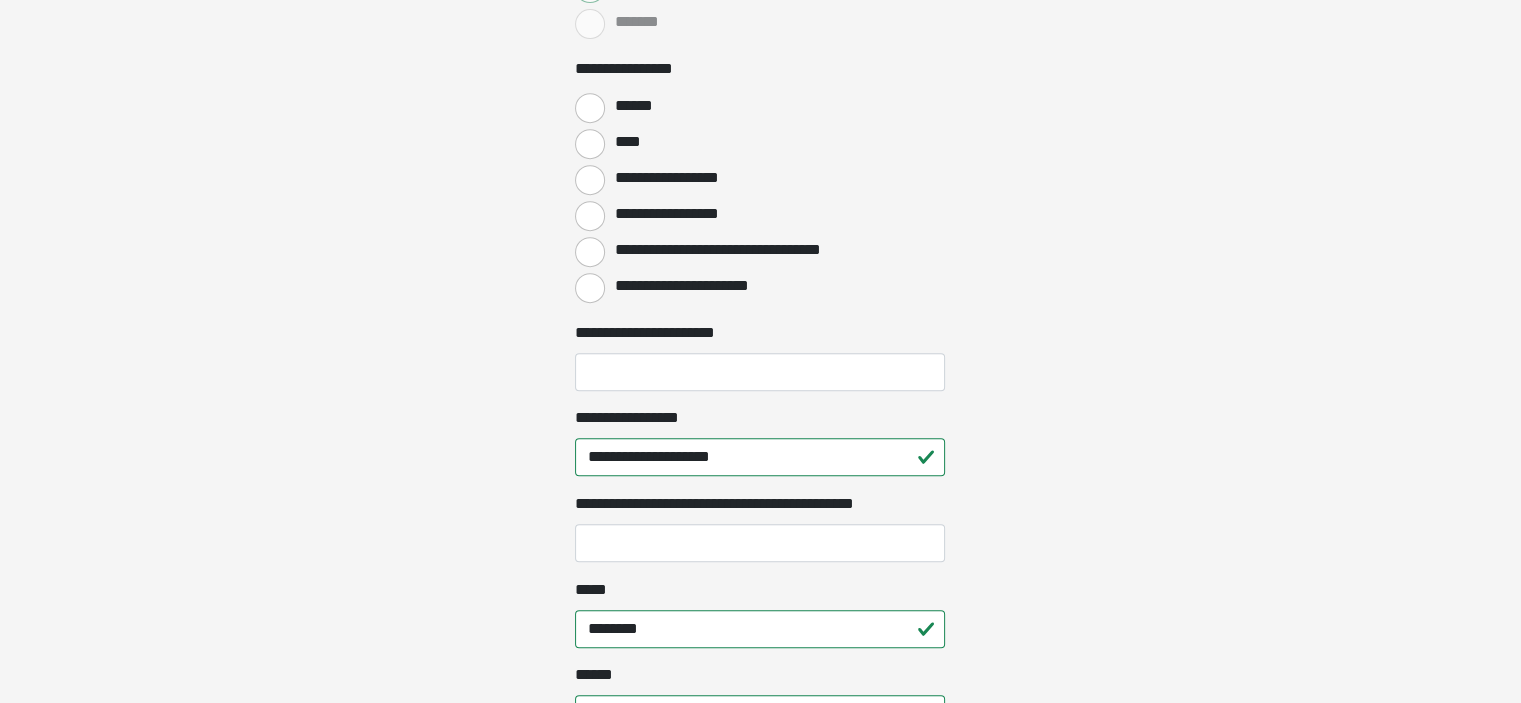 scroll, scrollTop: 1000, scrollLeft: 0, axis: vertical 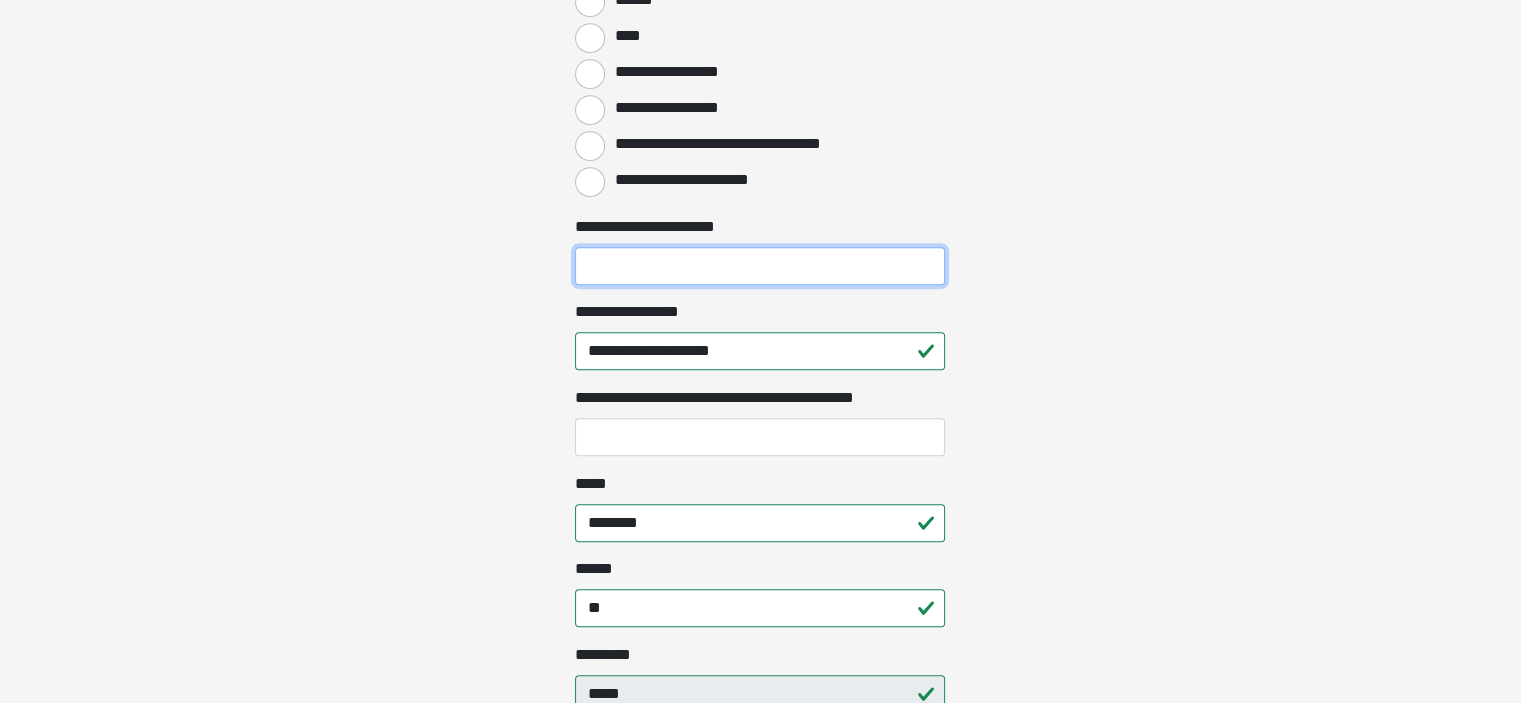 click on "**********" at bounding box center (760, 266) 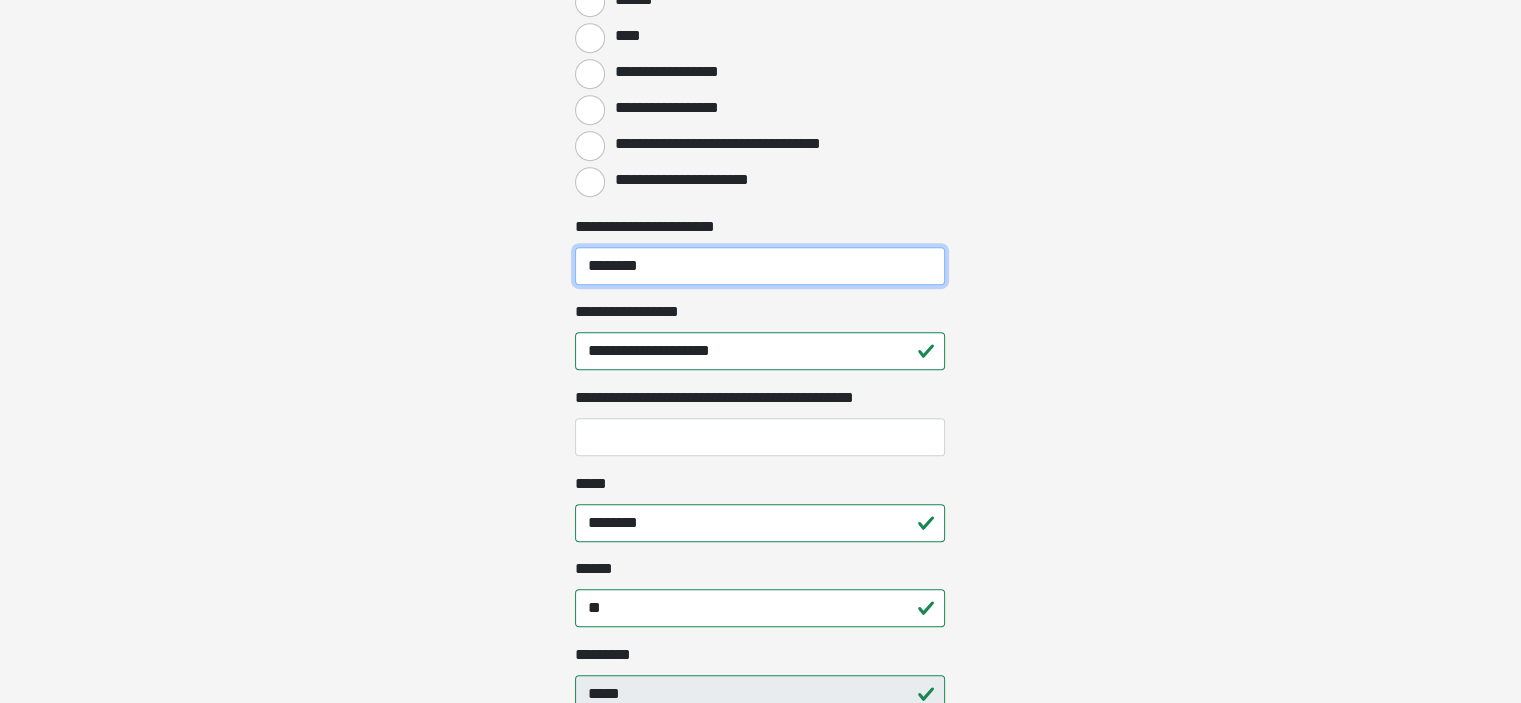 type on "*********" 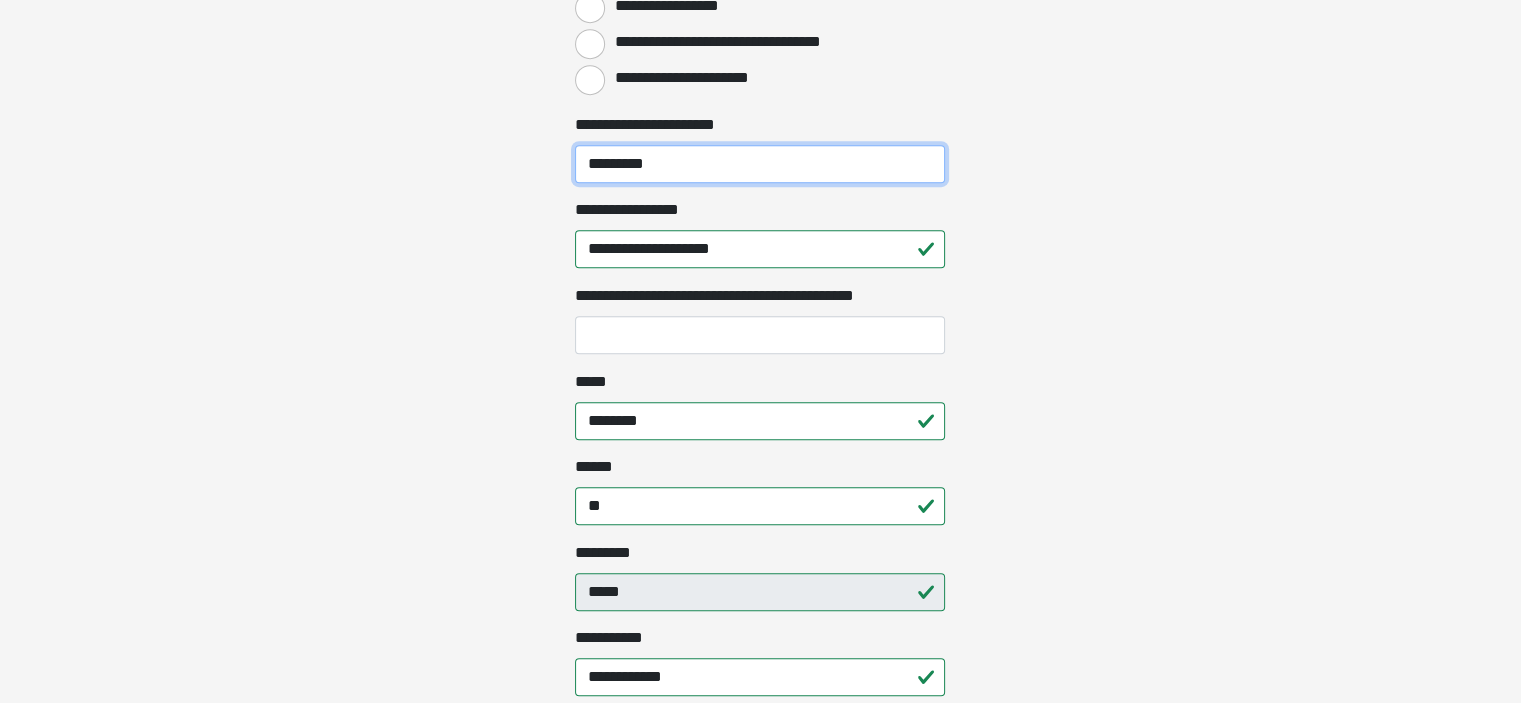 scroll, scrollTop: 1100, scrollLeft: 0, axis: vertical 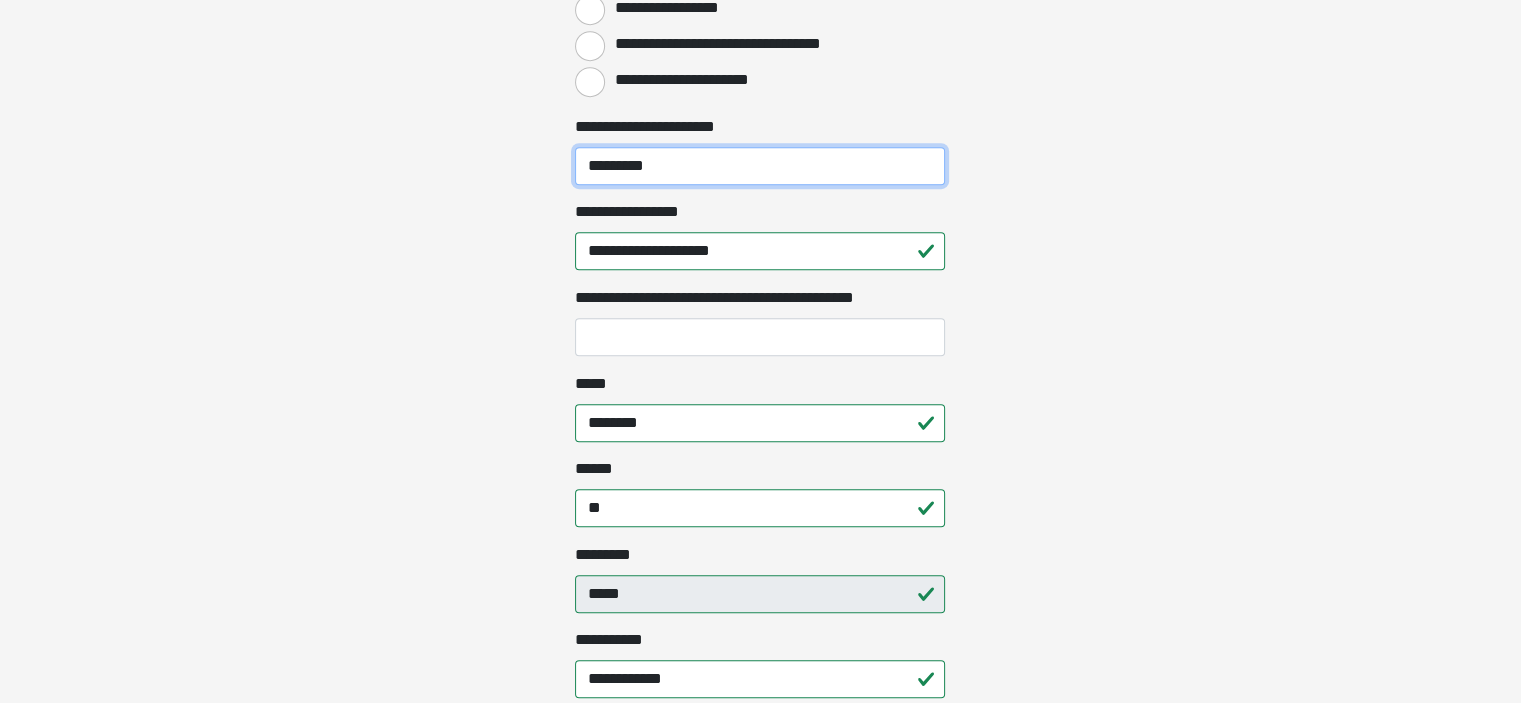 drag, startPoint x: 700, startPoint y: 163, endPoint x: 536, endPoint y: 163, distance: 164 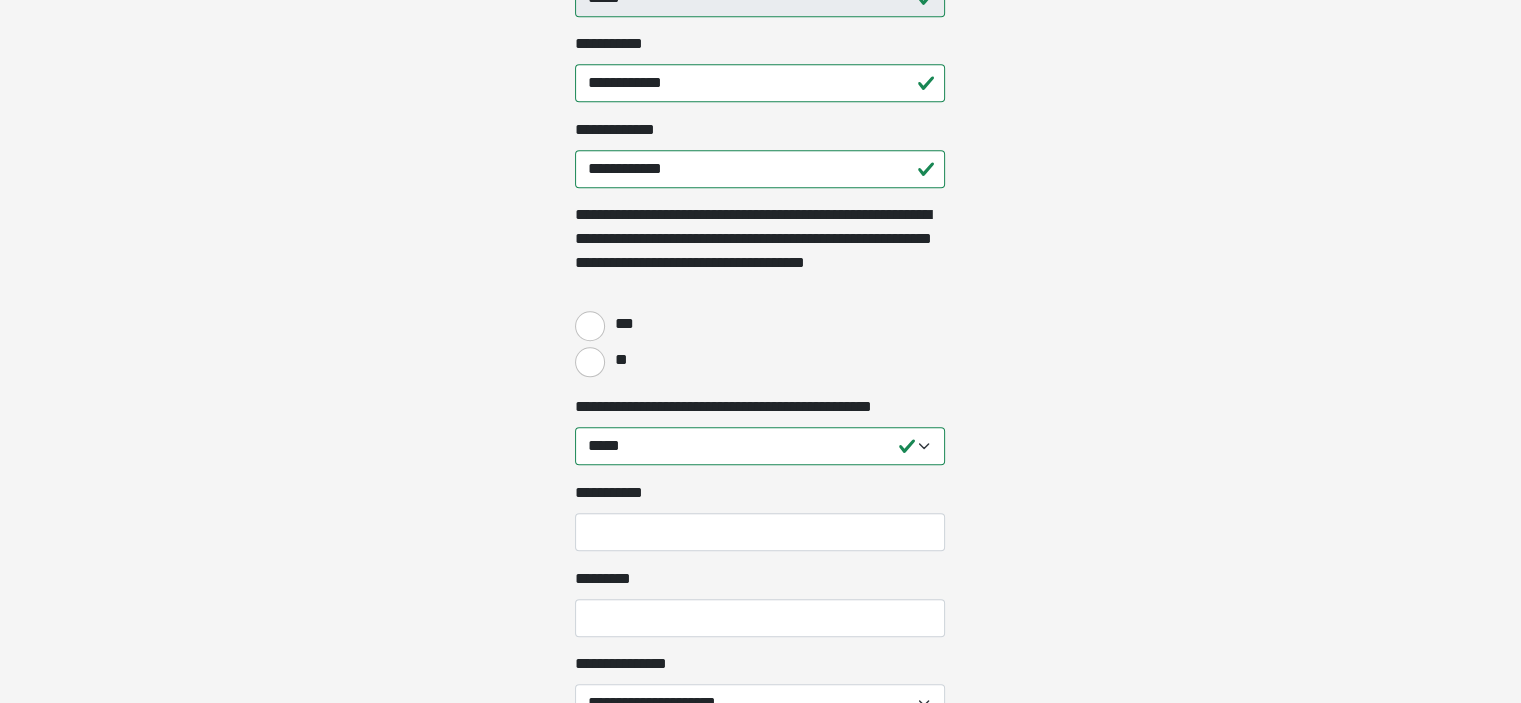 scroll, scrollTop: 1700, scrollLeft: 0, axis: vertical 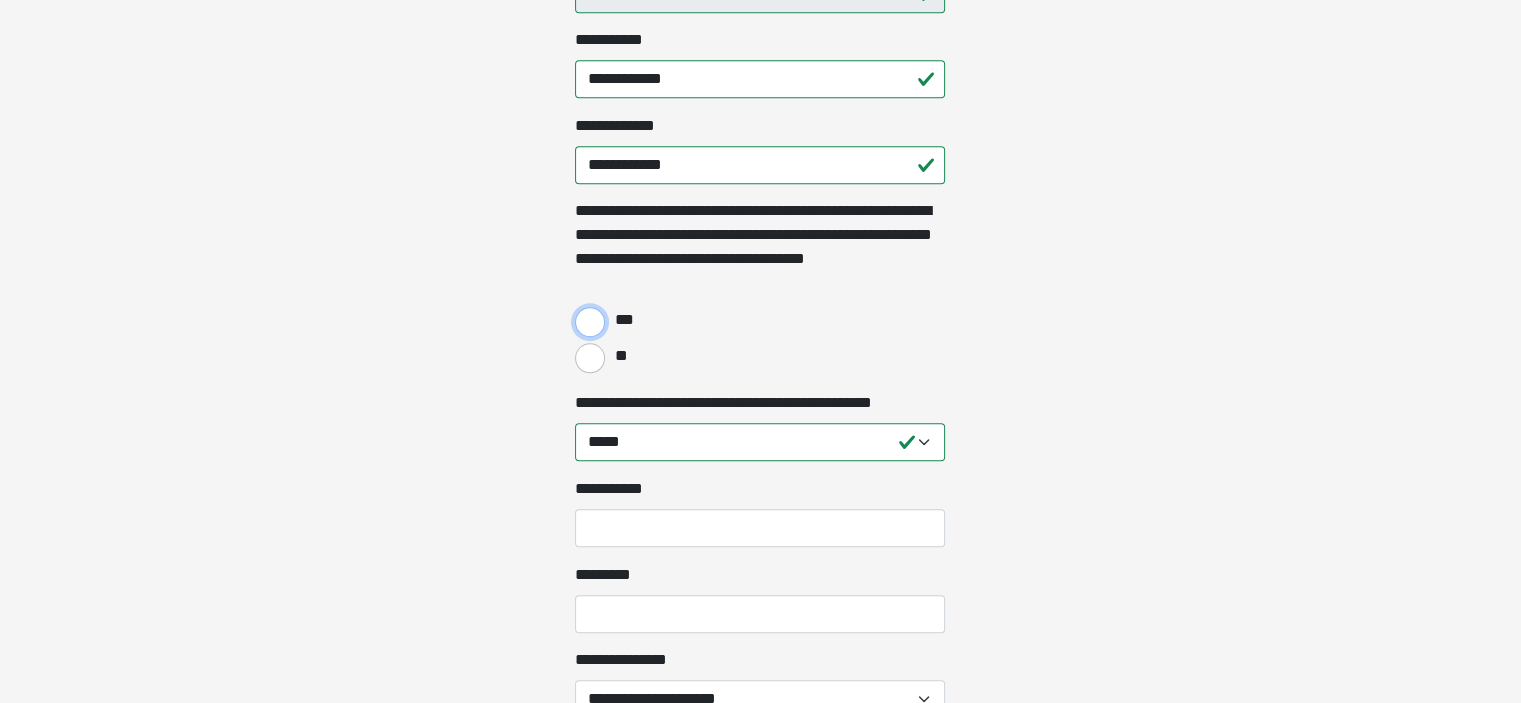 click on "***" at bounding box center (590, 322) 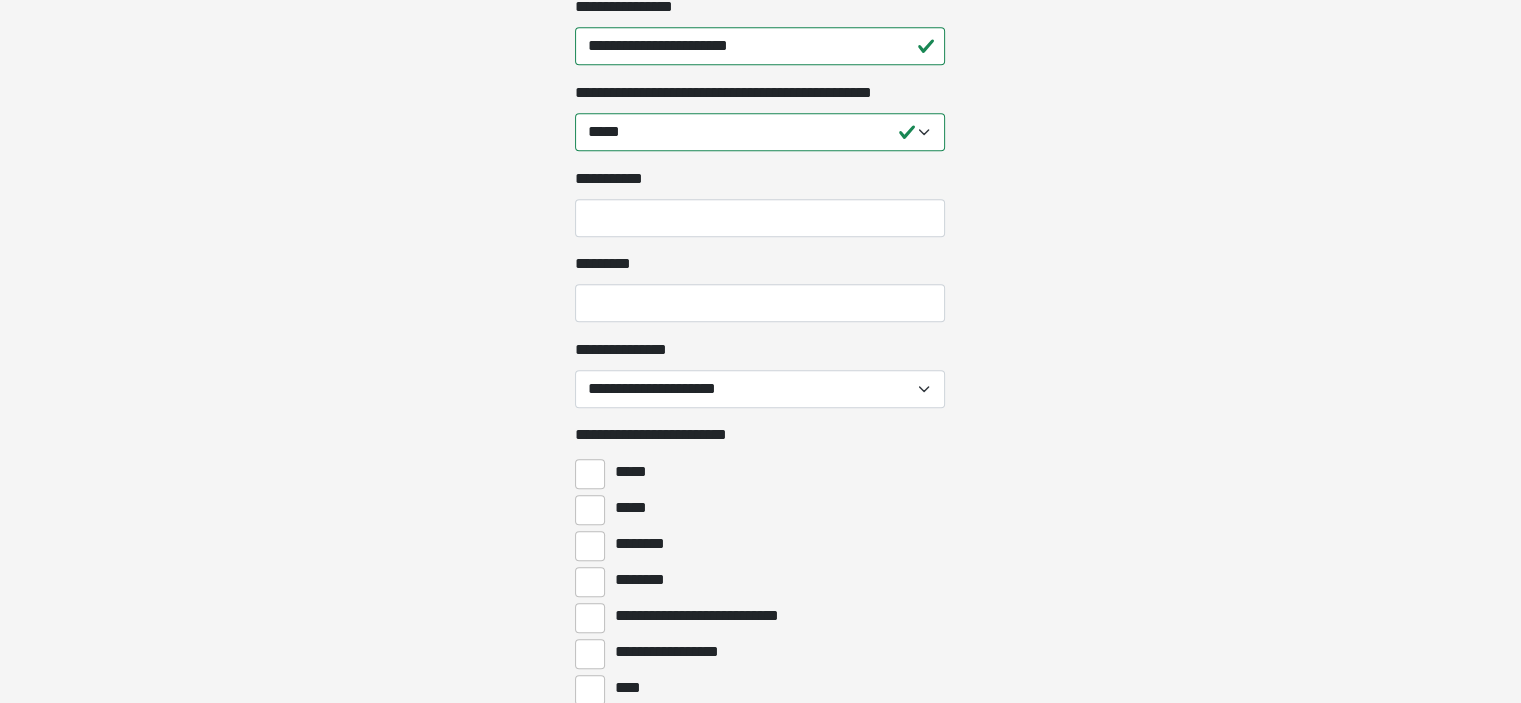 scroll, scrollTop: 2100, scrollLeft: 0, axis: vertical 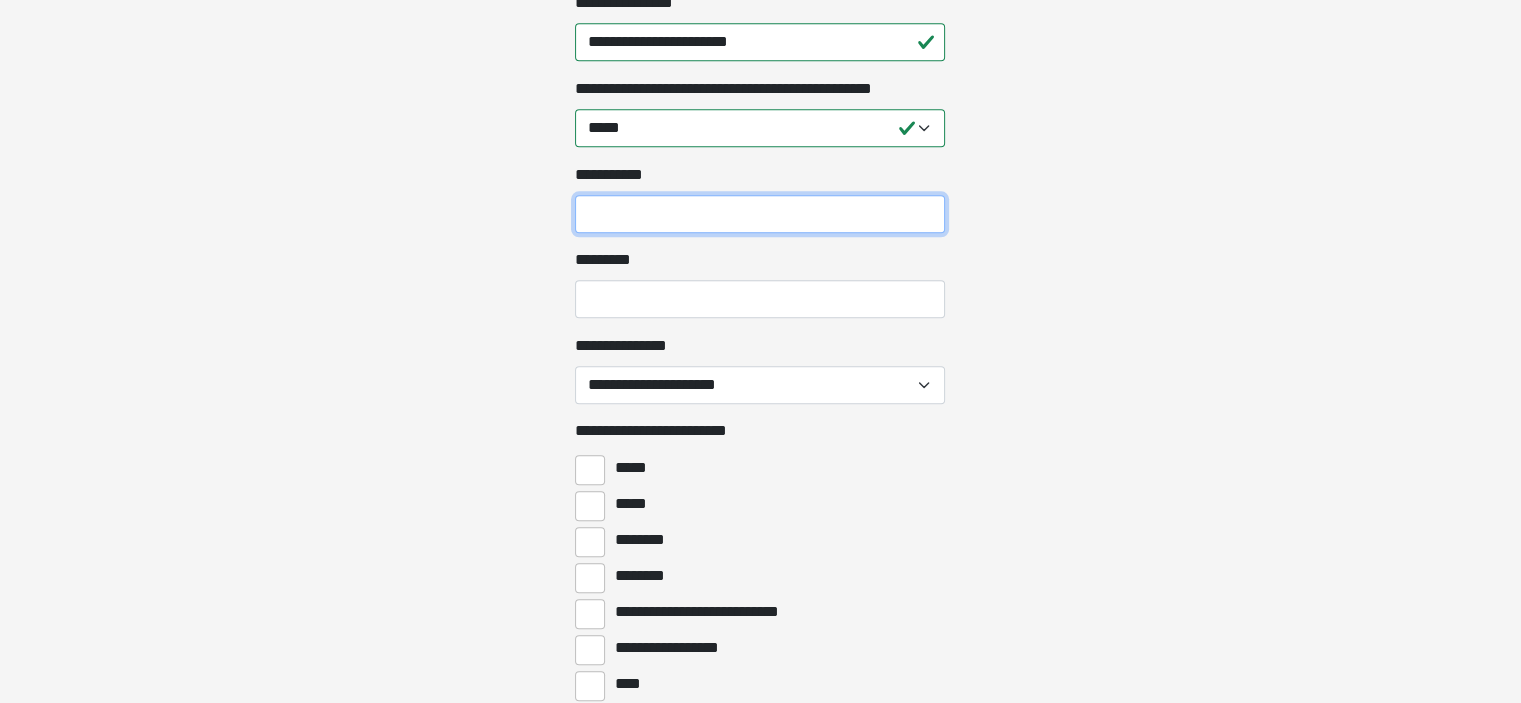 click on "**********" at bounding box center (760, 214) 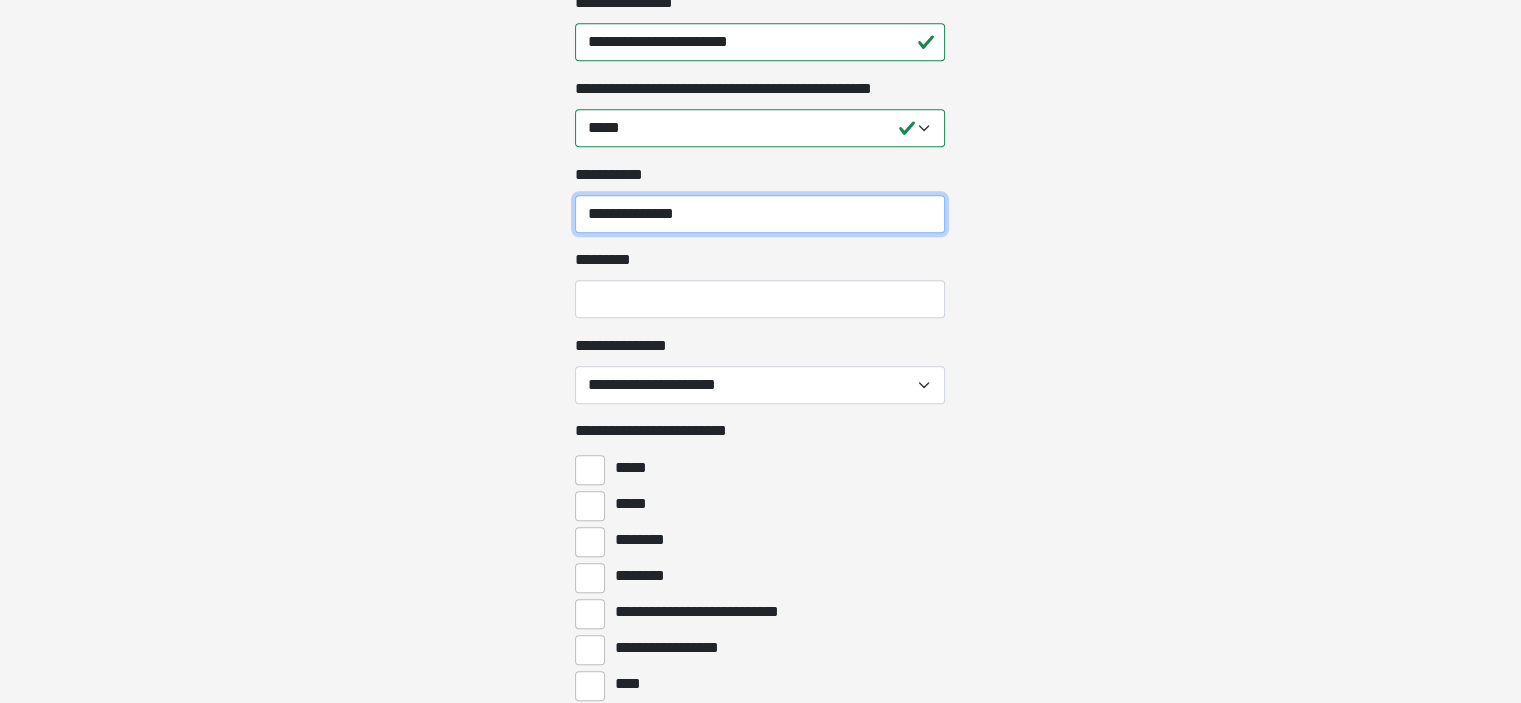type on "**********" 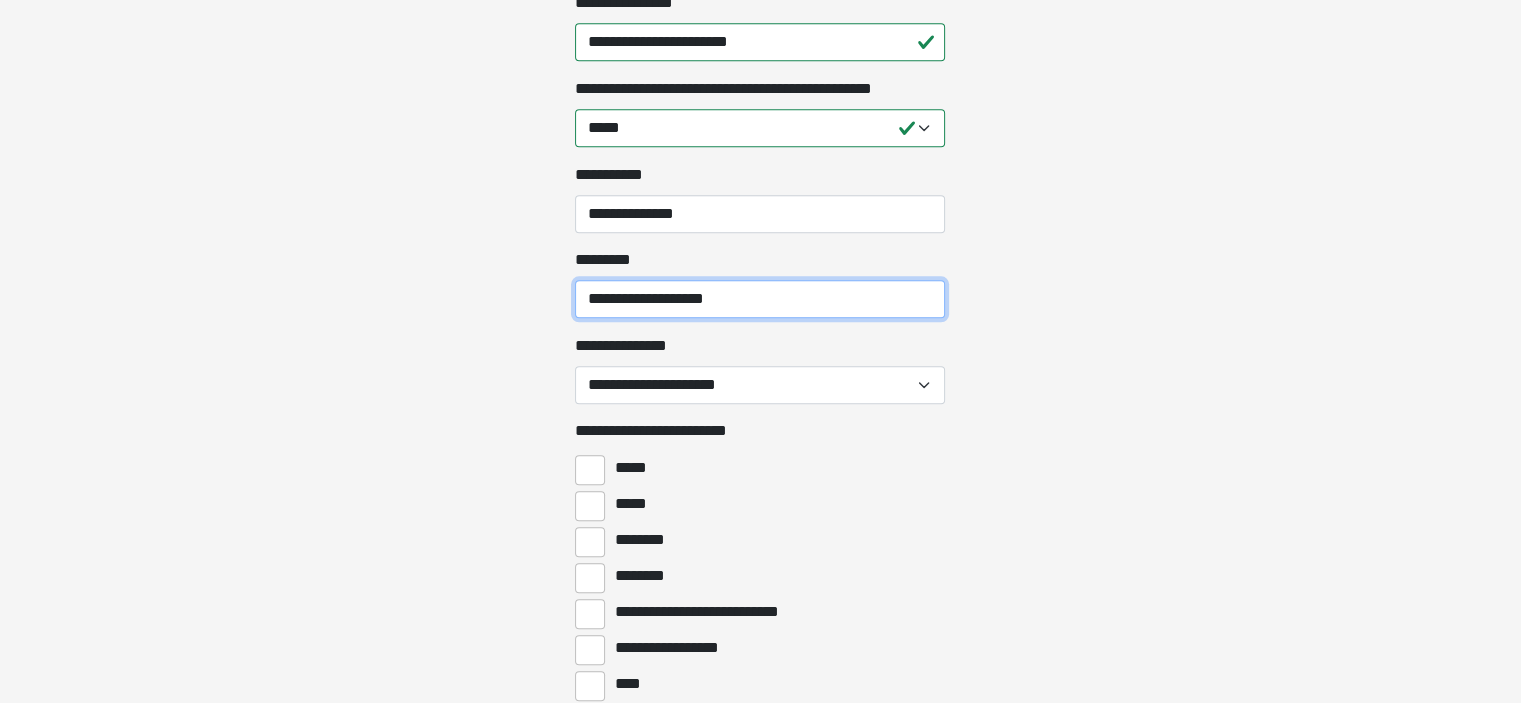 type on "**********" 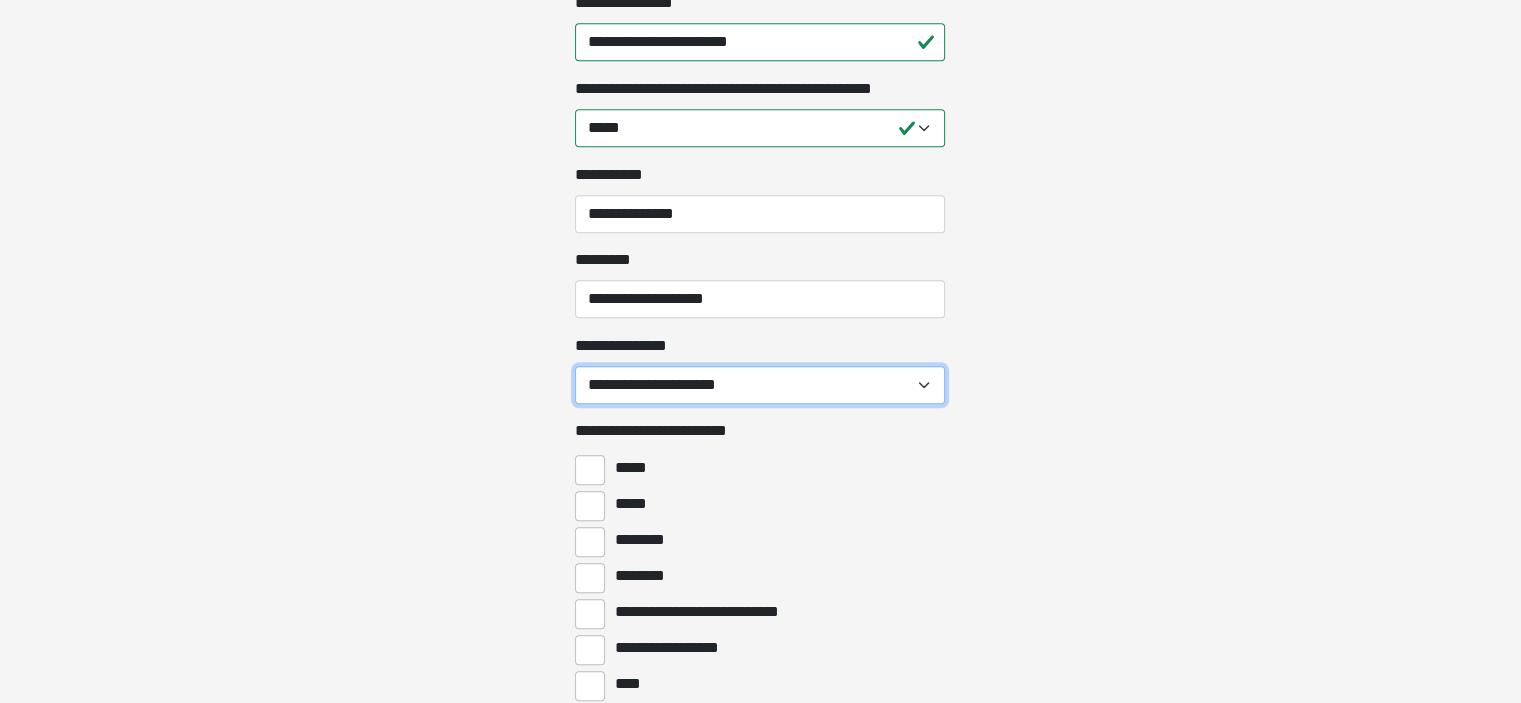 select on "******" 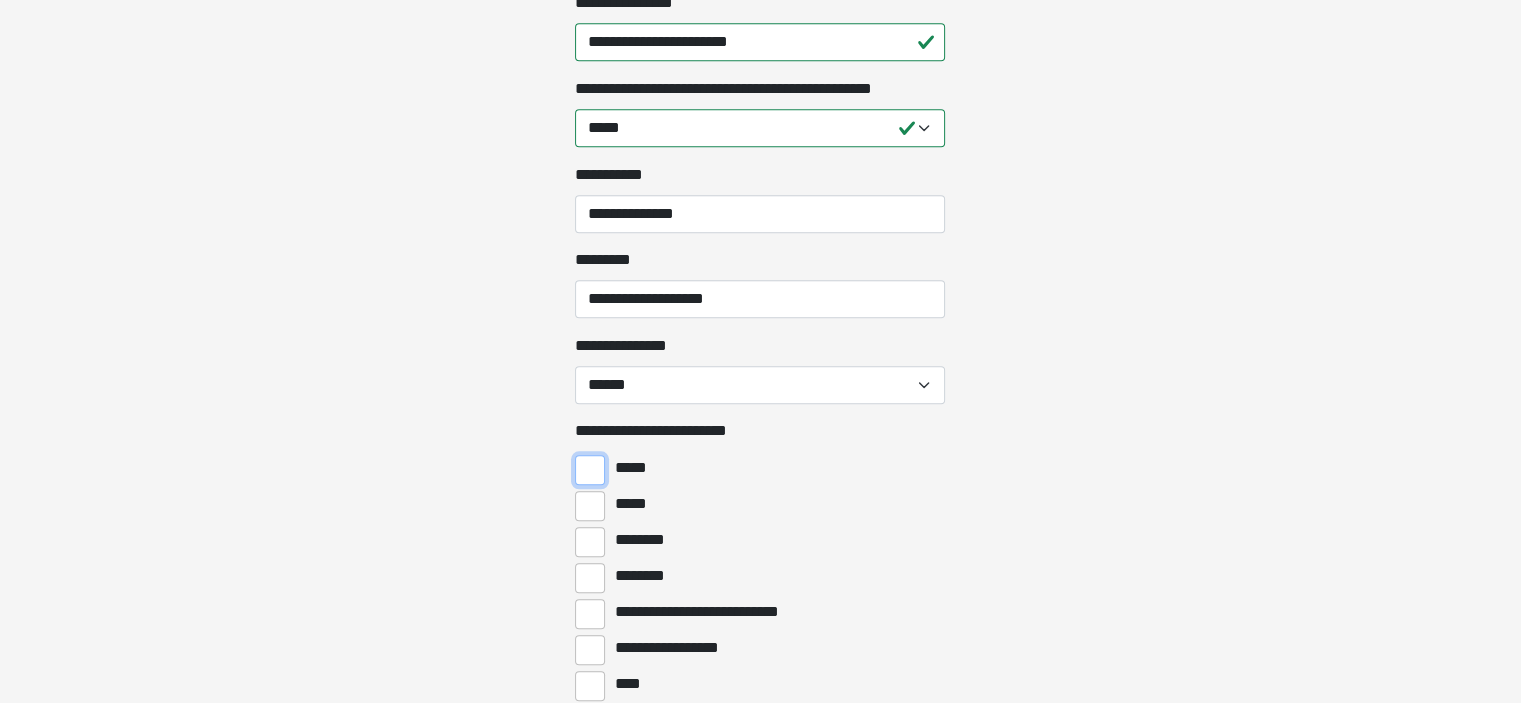 click on "*****" at bounding box center [590, 470] 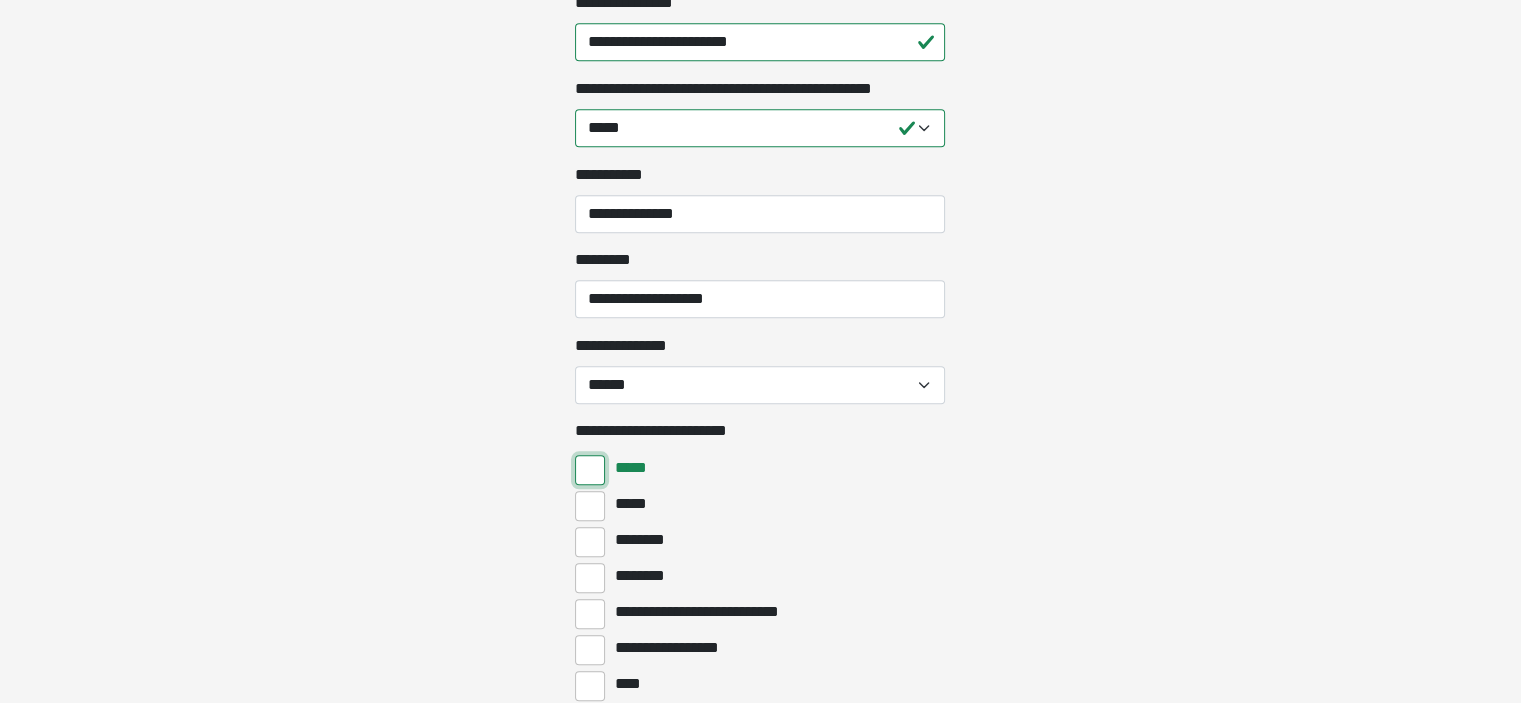 scroll, scrollTop: 2200, scrollLeft: 0, axis: vertical 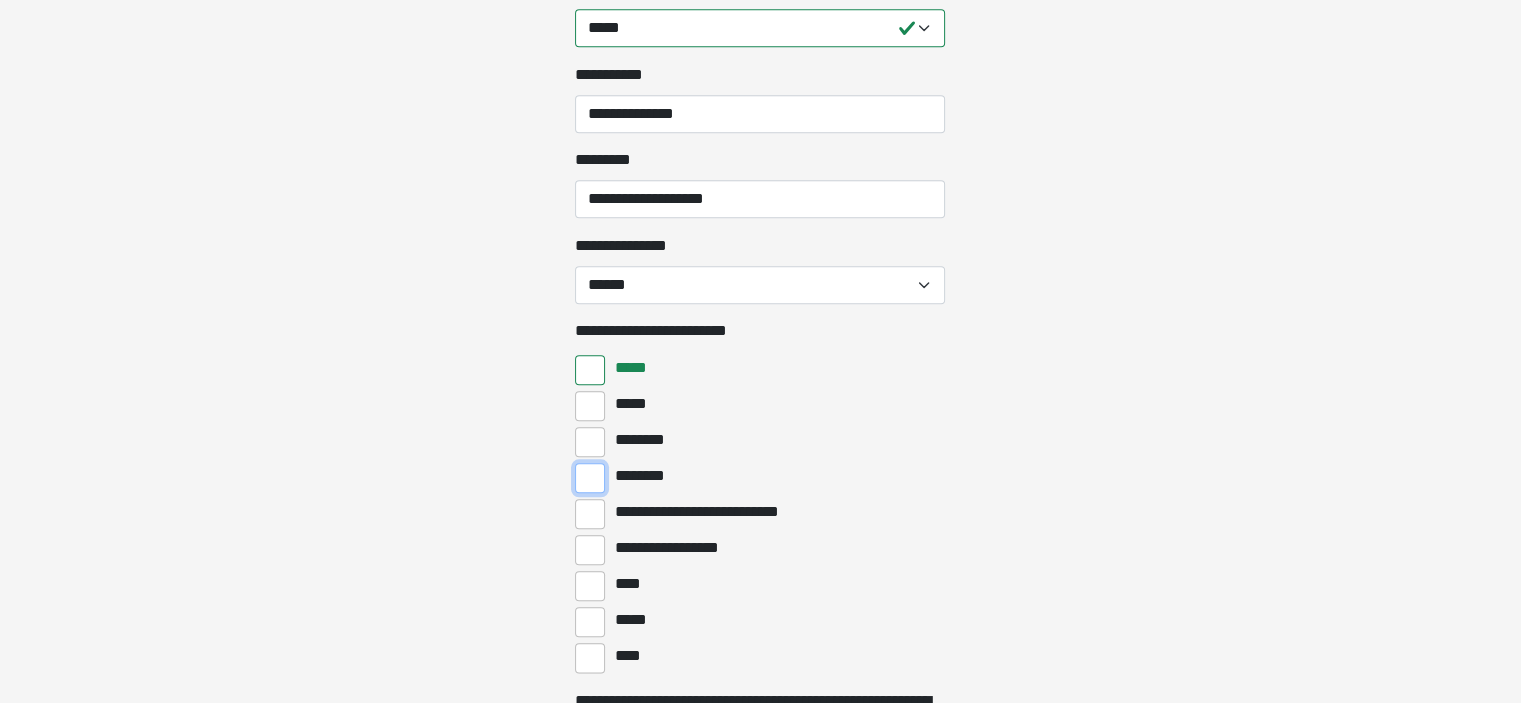 click on "********" at bounding box center (590, 478) 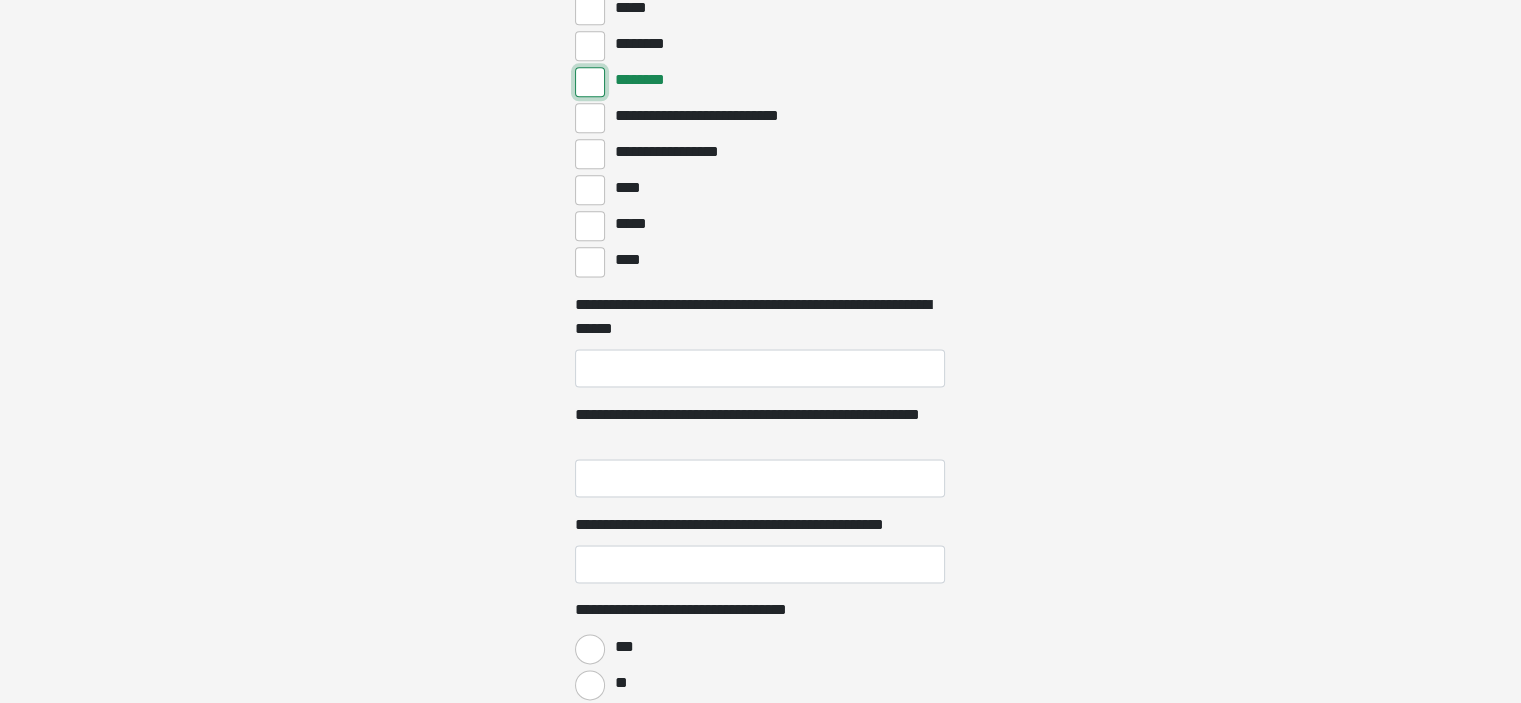 scroll, scrollTop: 2600, scrollLeft: 0, axis: vertical 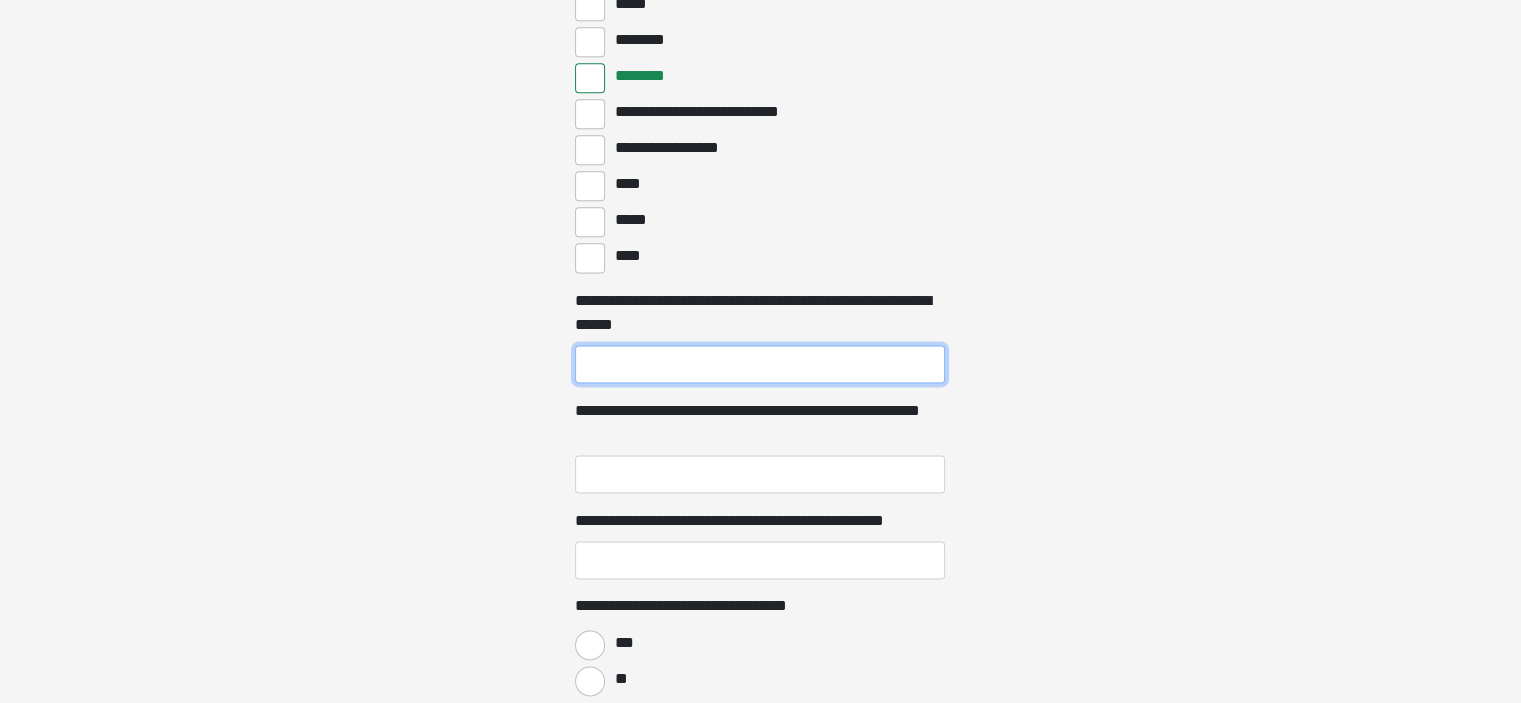 click on "**********" at bounding box center (760, 364) 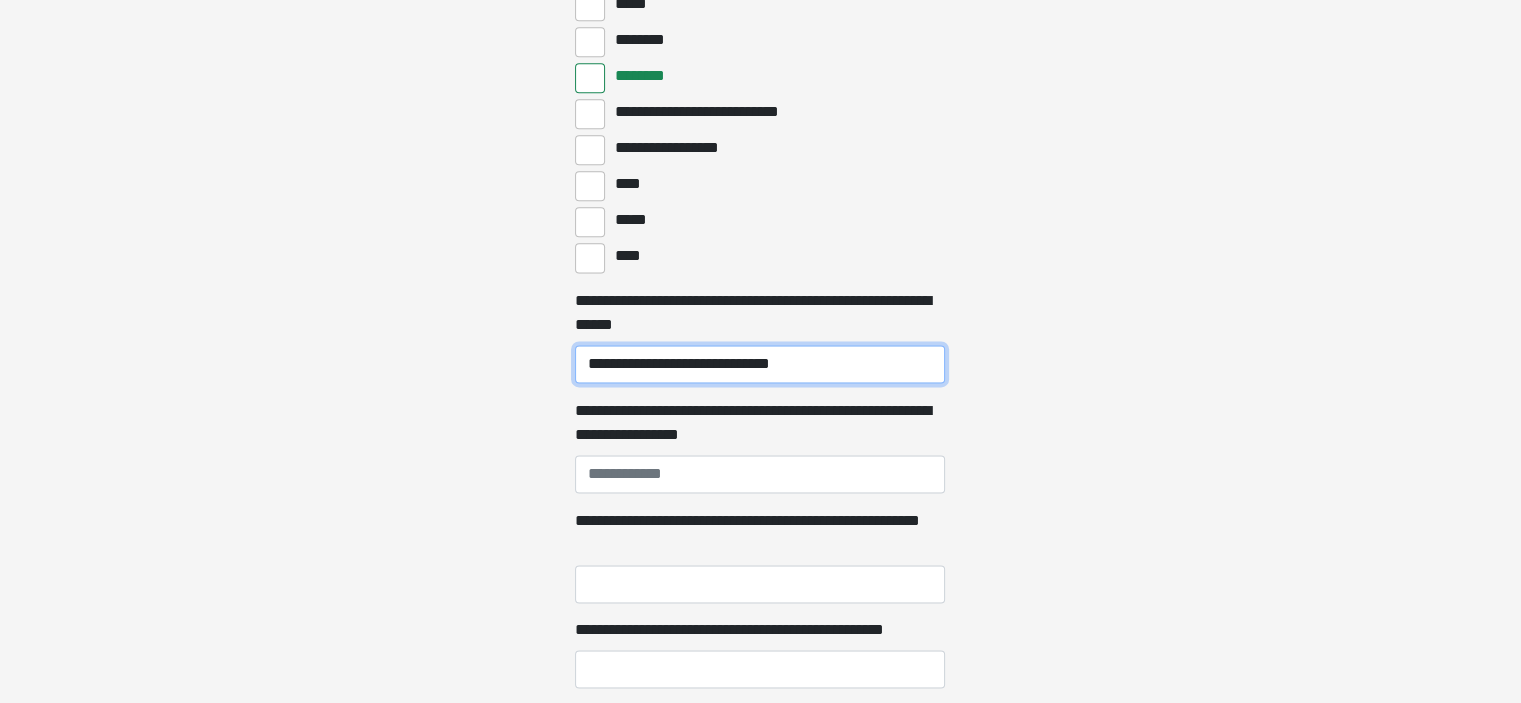 type on "**********" 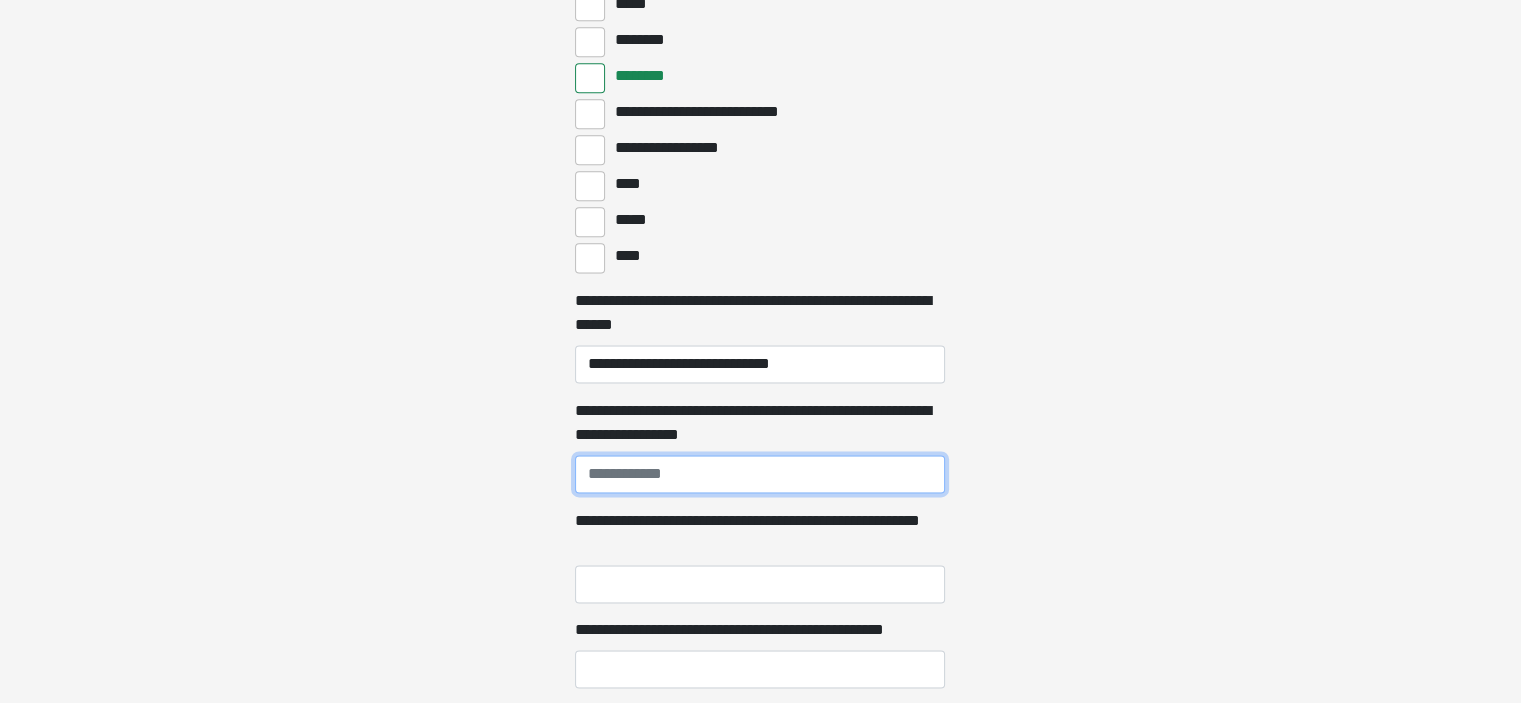 click on "**********" at bounding box center (760, 474) 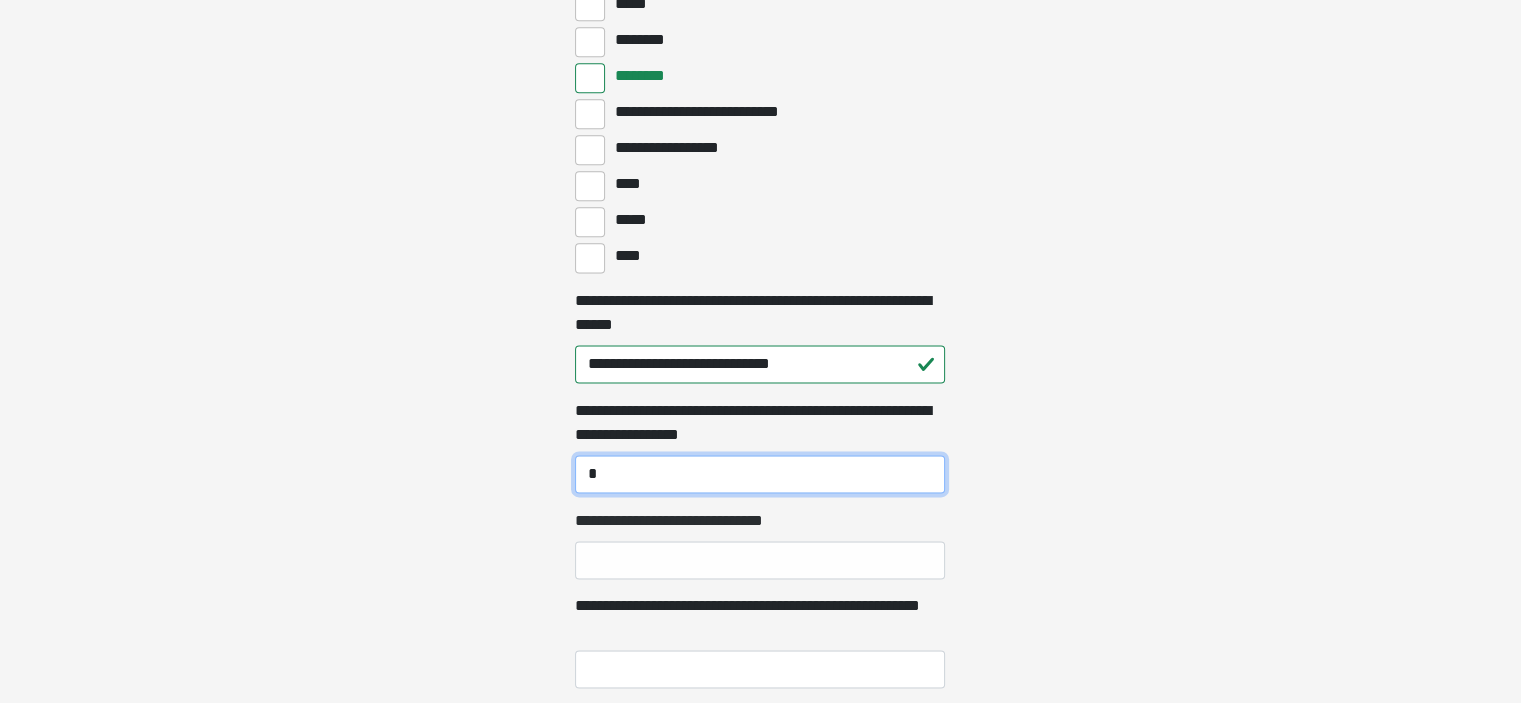 type on "*" 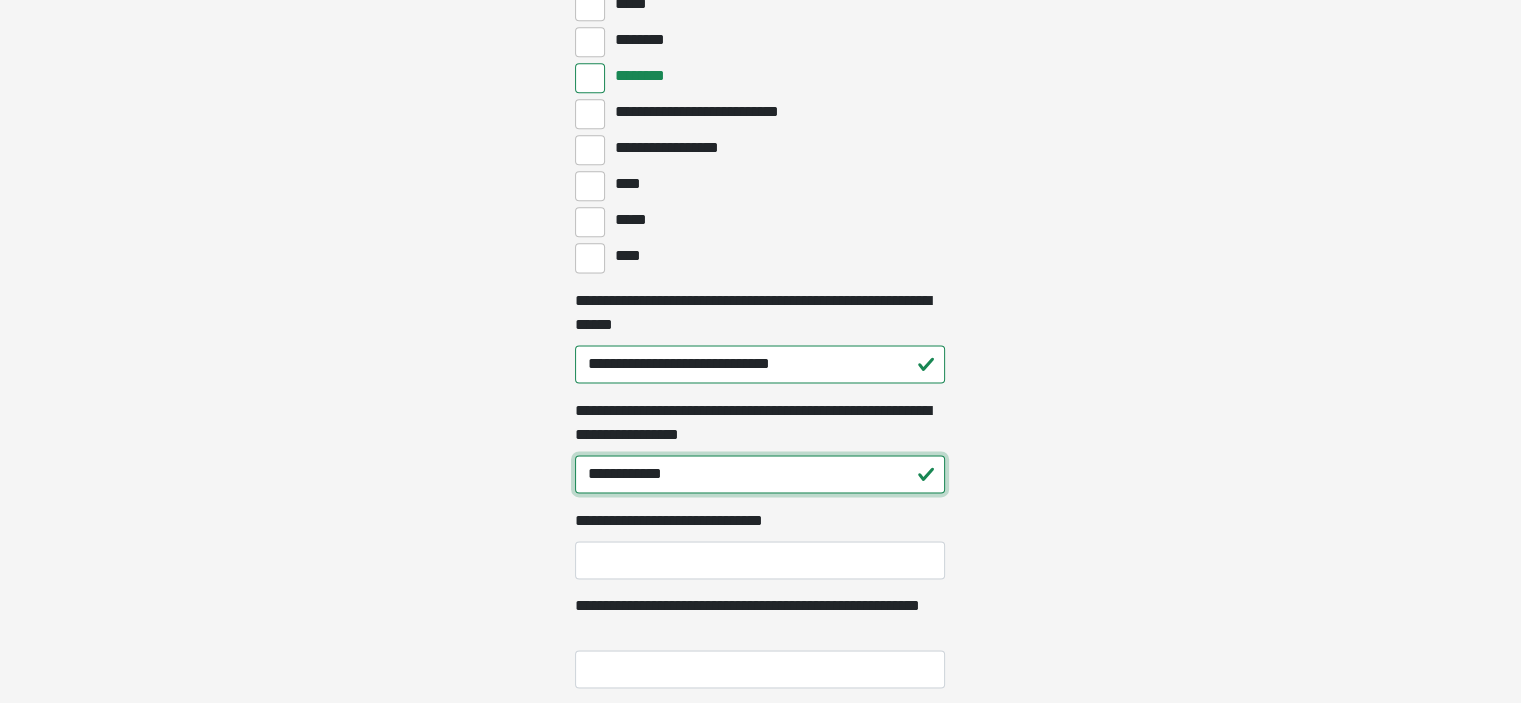 type on "**********" 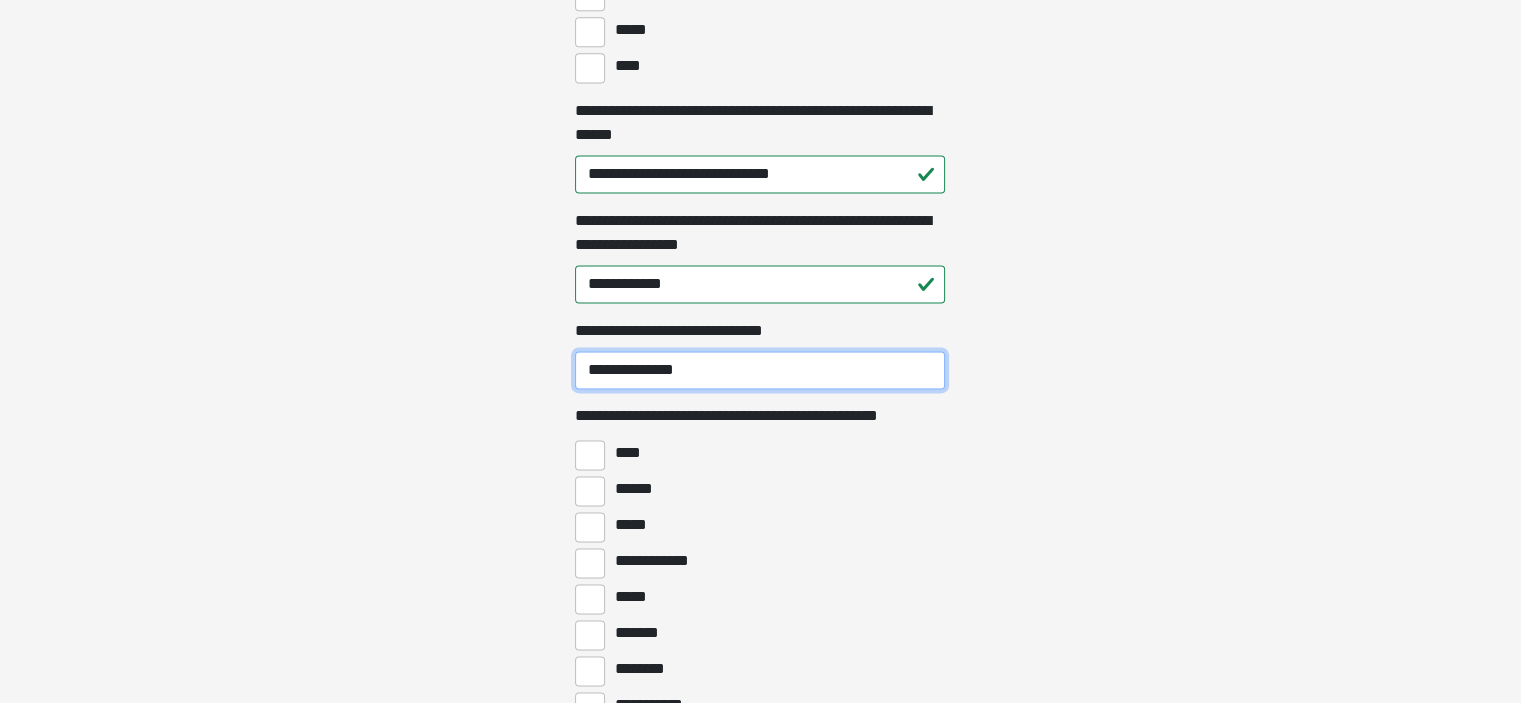 scroll, scrollTop: 3000, scrollLeft: 0, axis: vertical 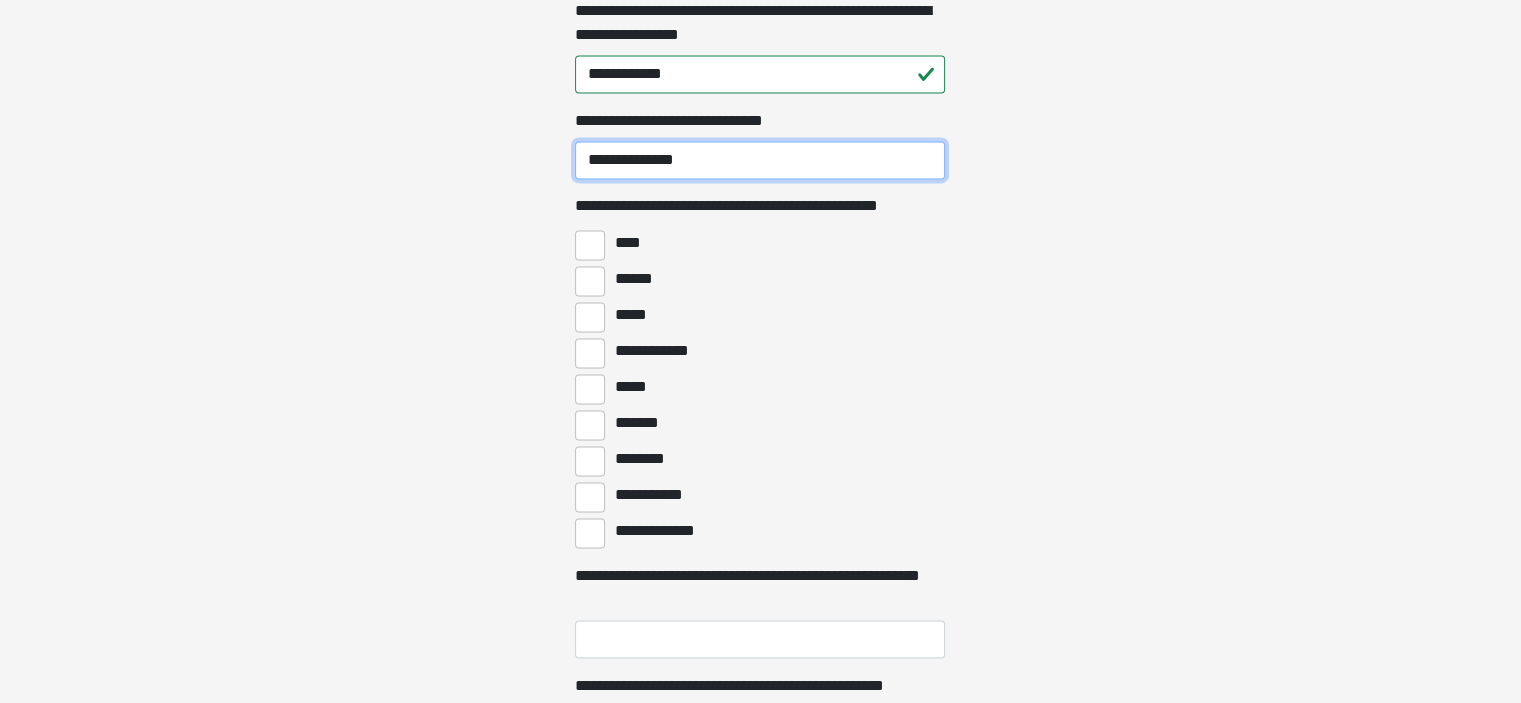 type on "**********" 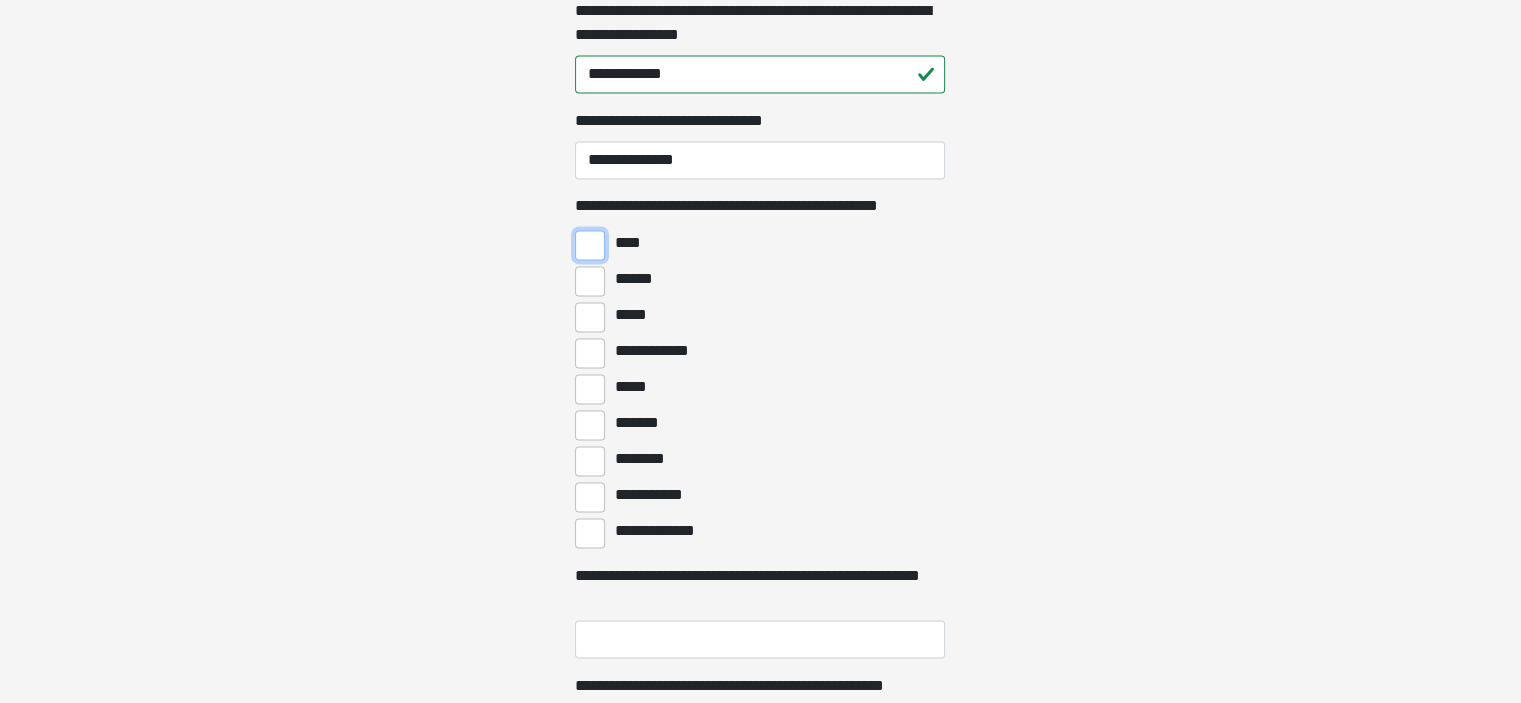 click on "****" at bounding box center [590, 245] 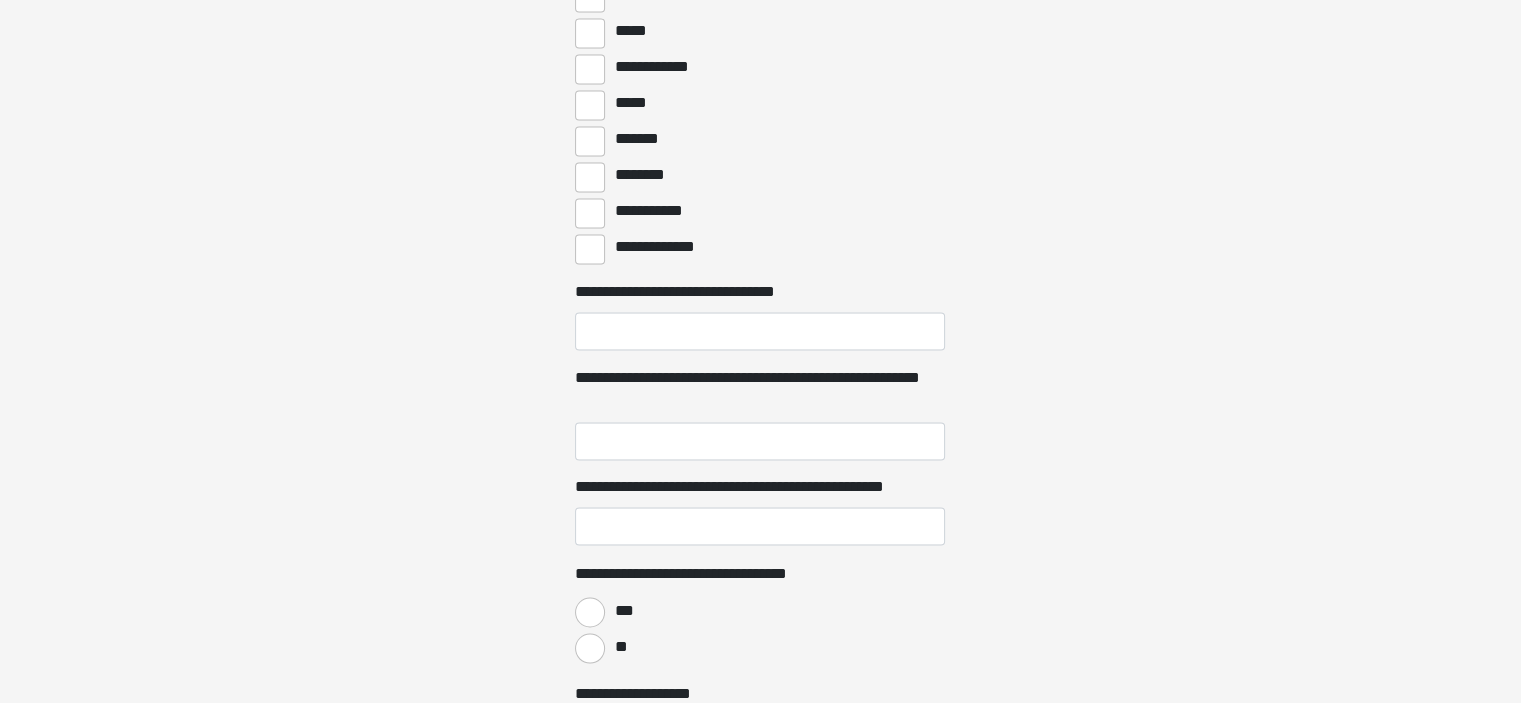 scroll, scrollTop: 3400, scrollLeft: 0, axis: vertical 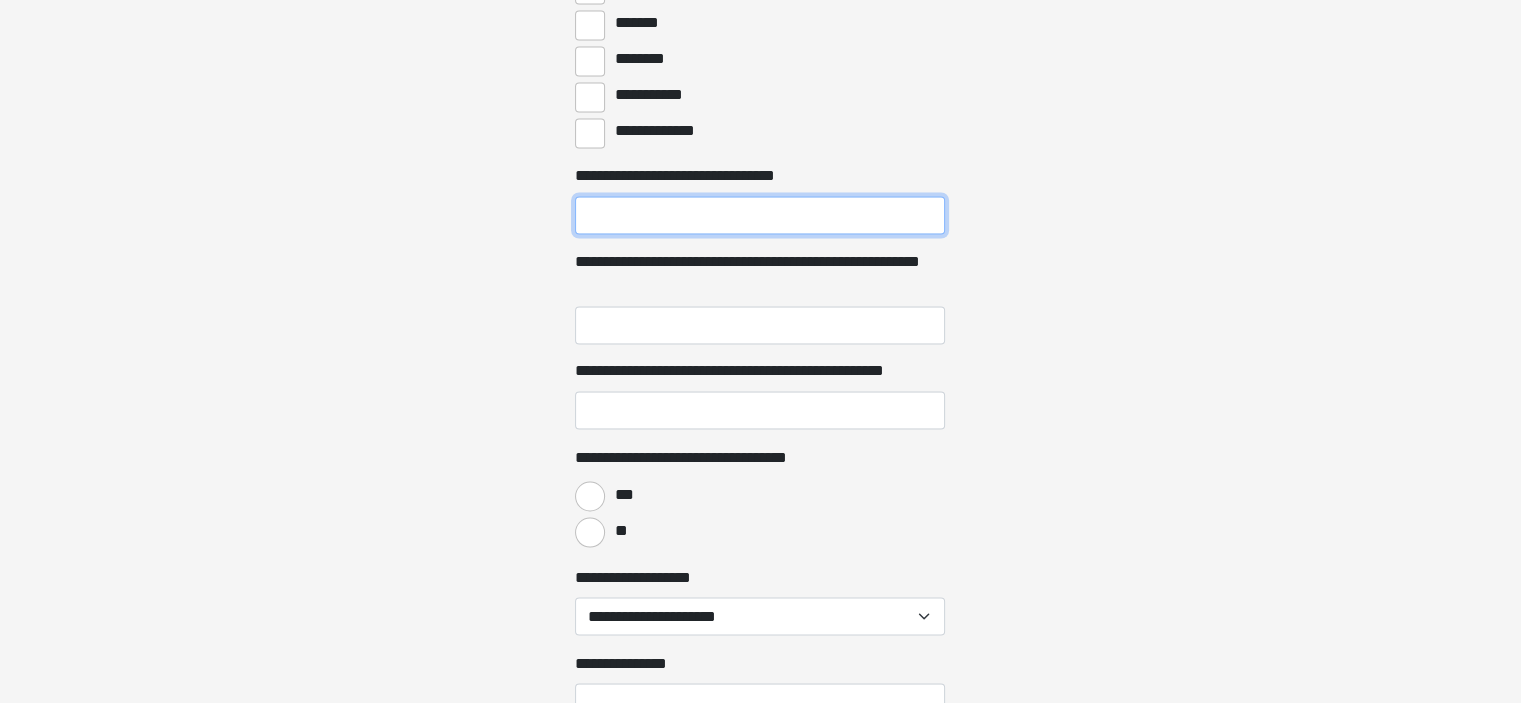 click on "**********" at bounding box center [760, 215] 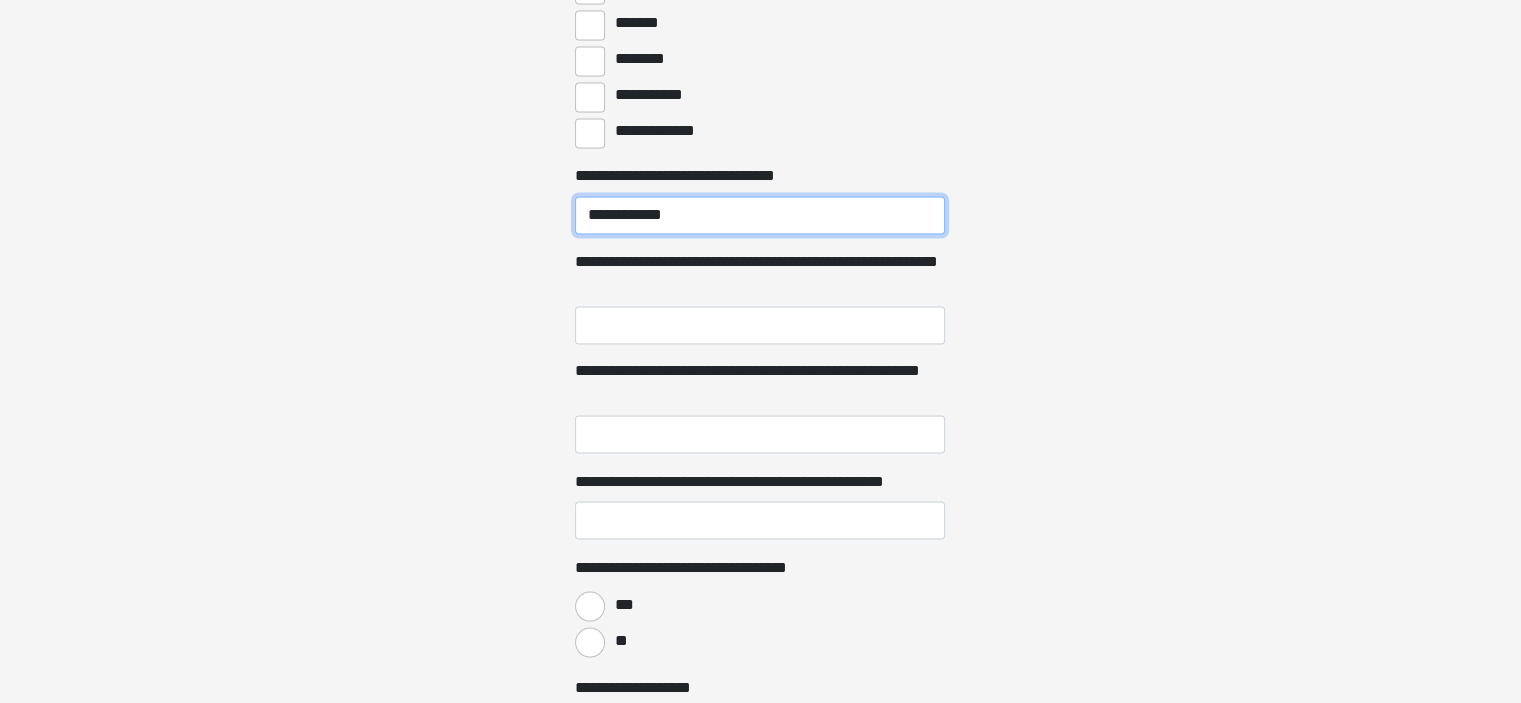 type on "**********" 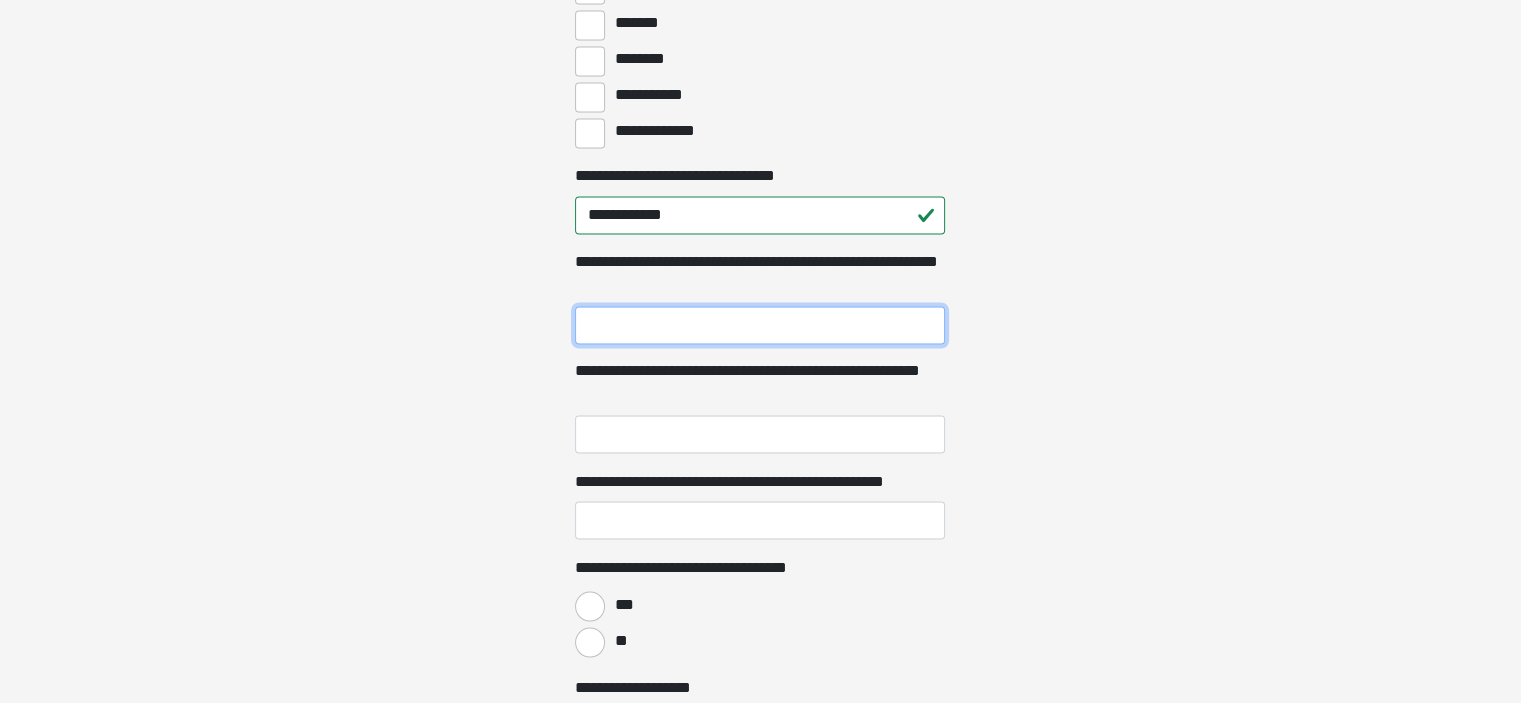 click on "**********" at bounding box center [760, 325] 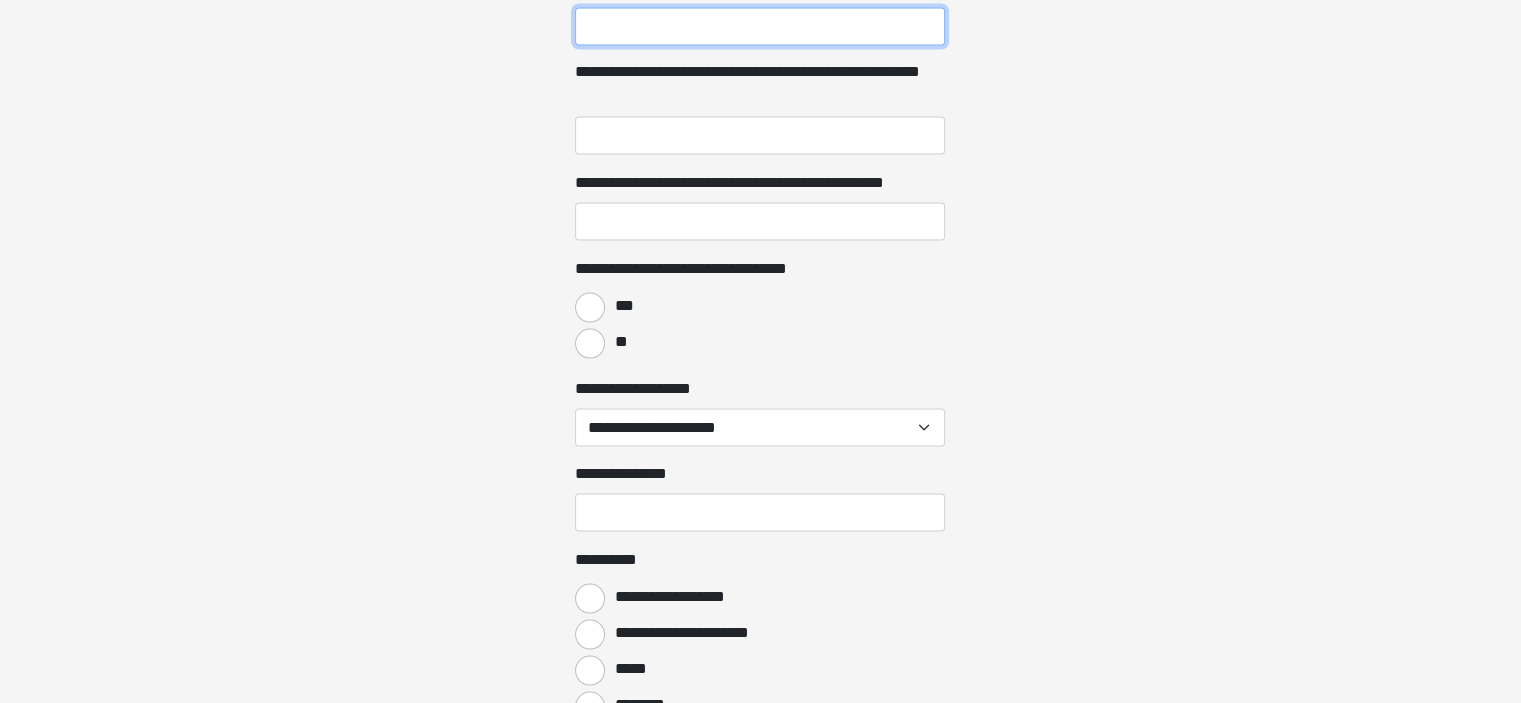 scroll, scrollTop: 3700, scrollLeft: 0, axis: vertical 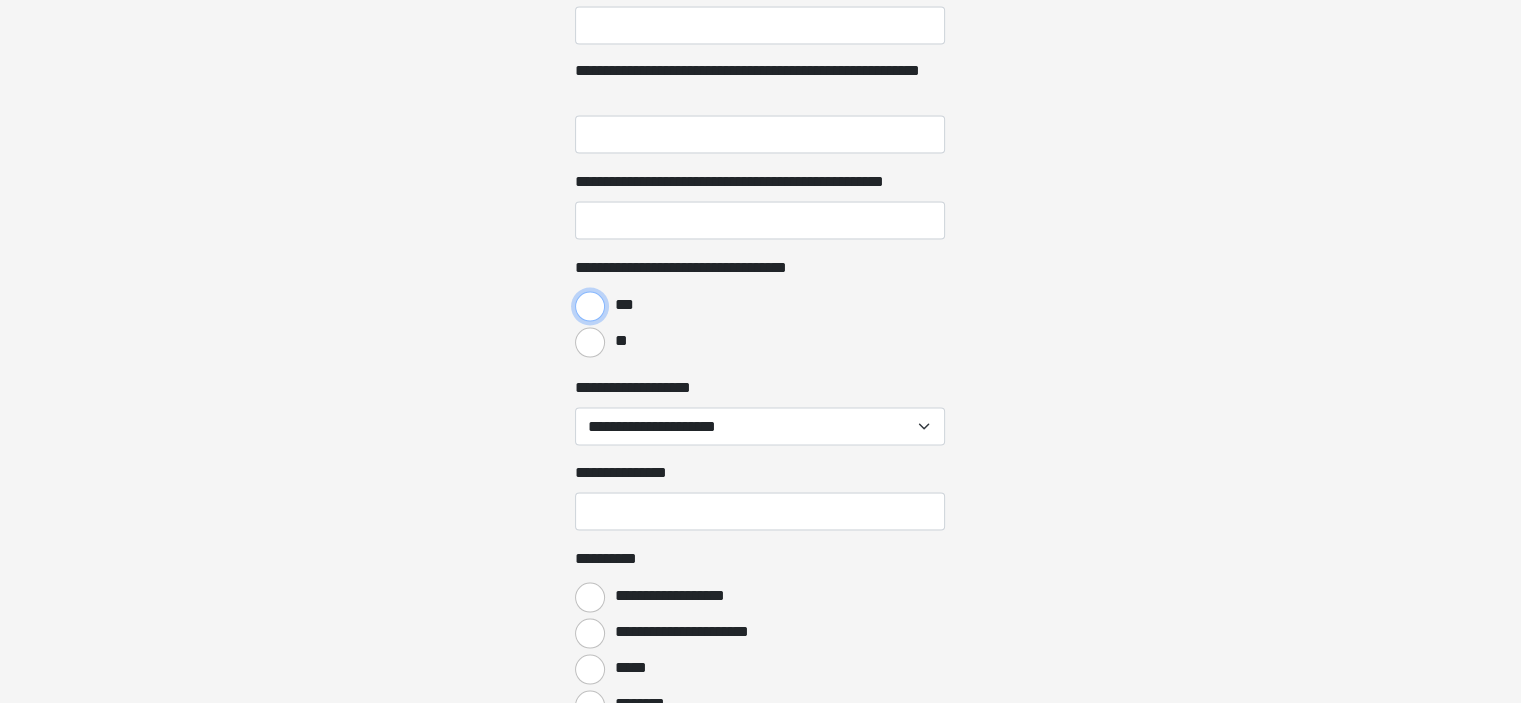 click on "***" at bounding box center (590, 306) 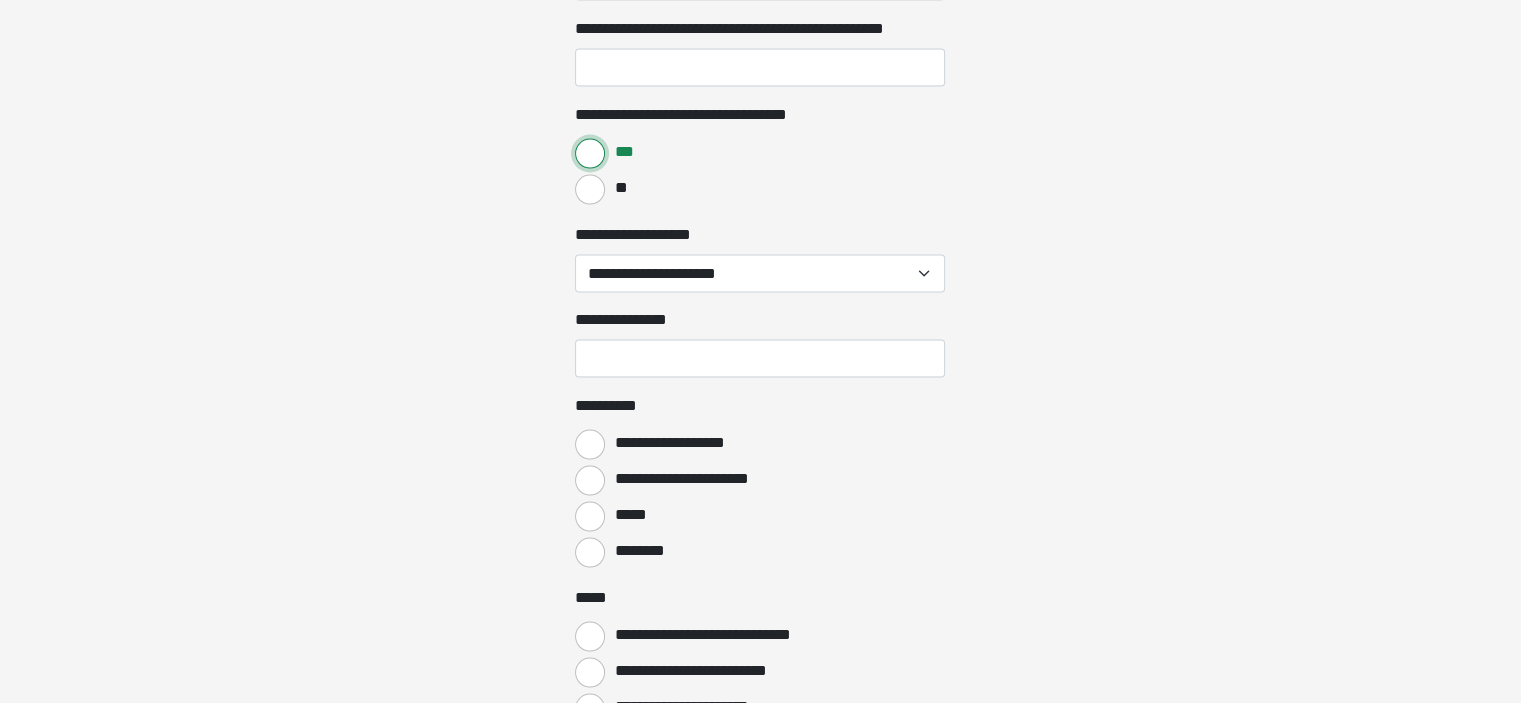 scroll, scrollTop: 3900, scrollLeft: 0, axis: vertical 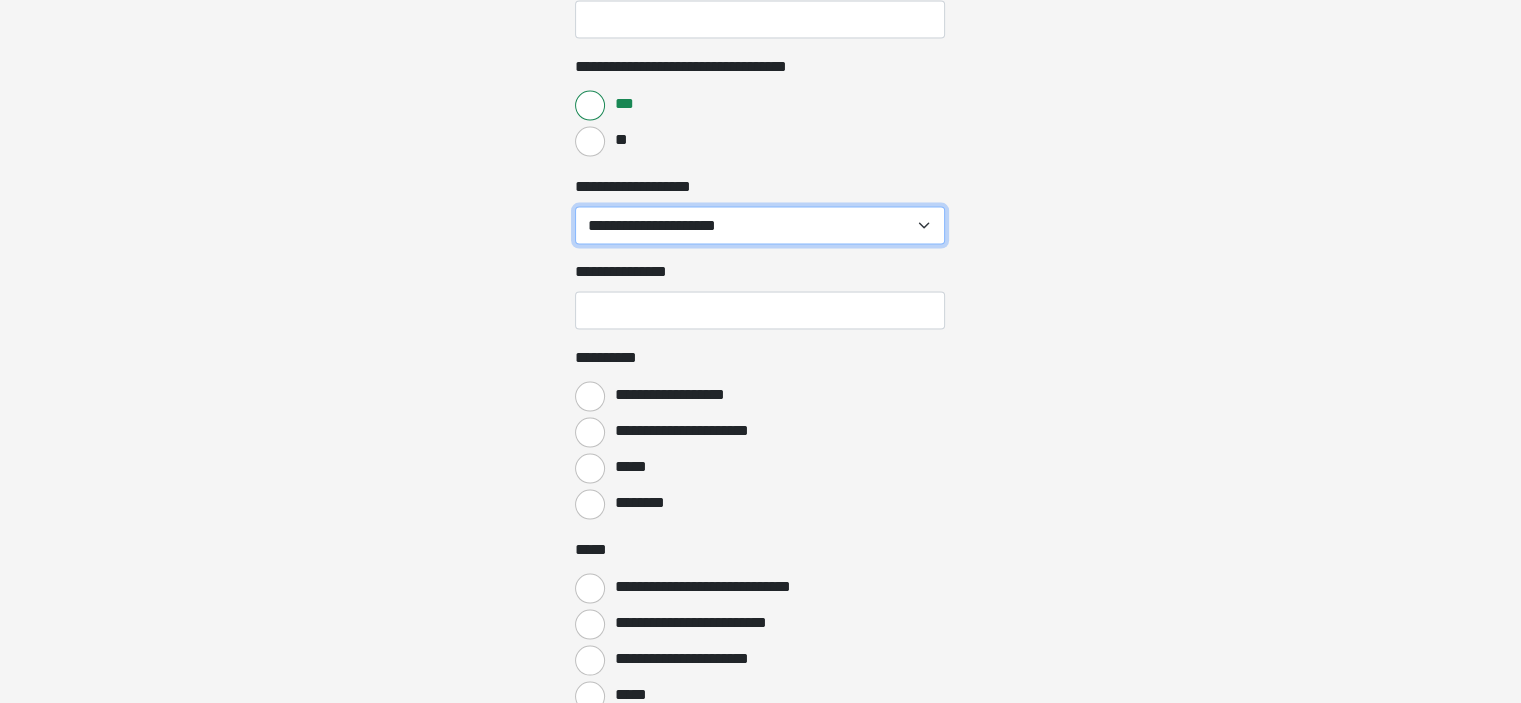 click on "**********" at bounding box center (760, 226) 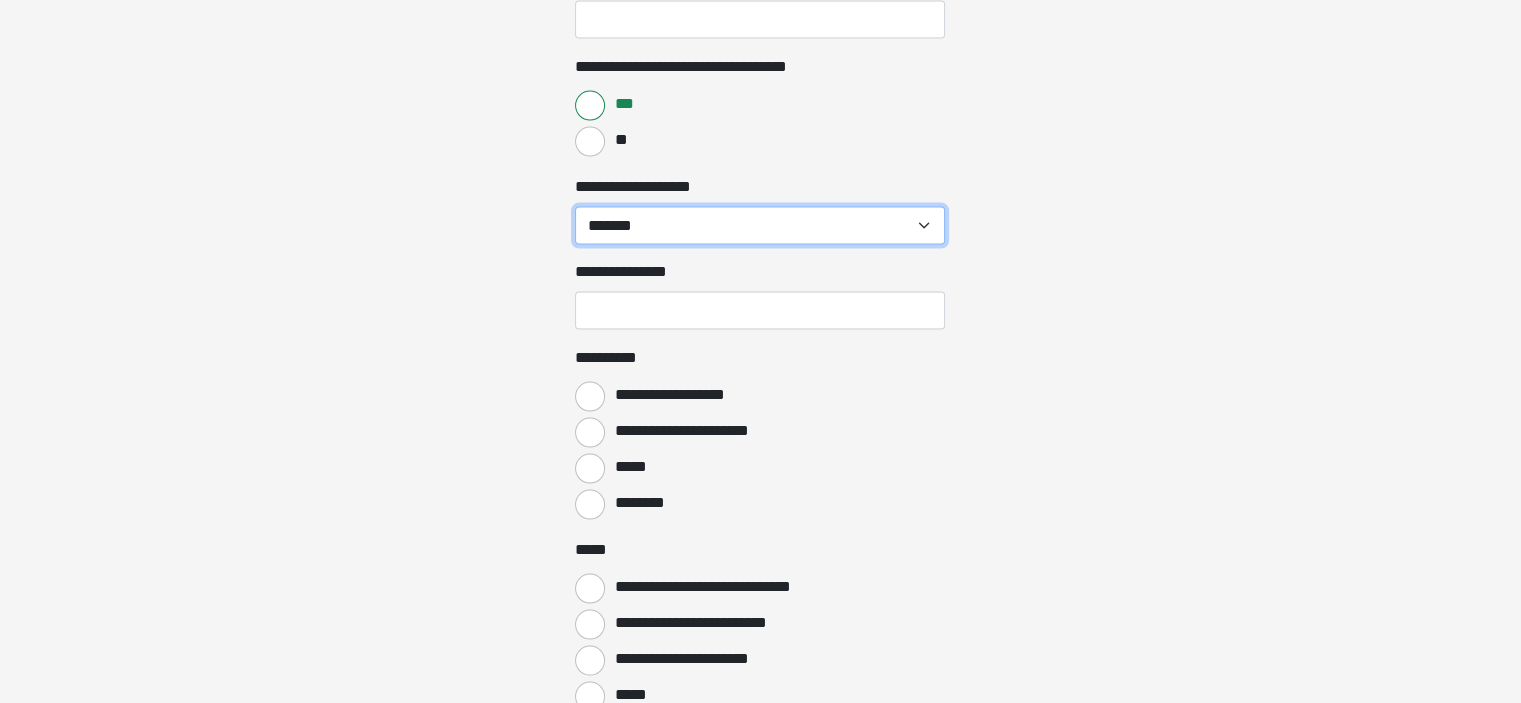 click on "**********" at bounding box center [760, 226] 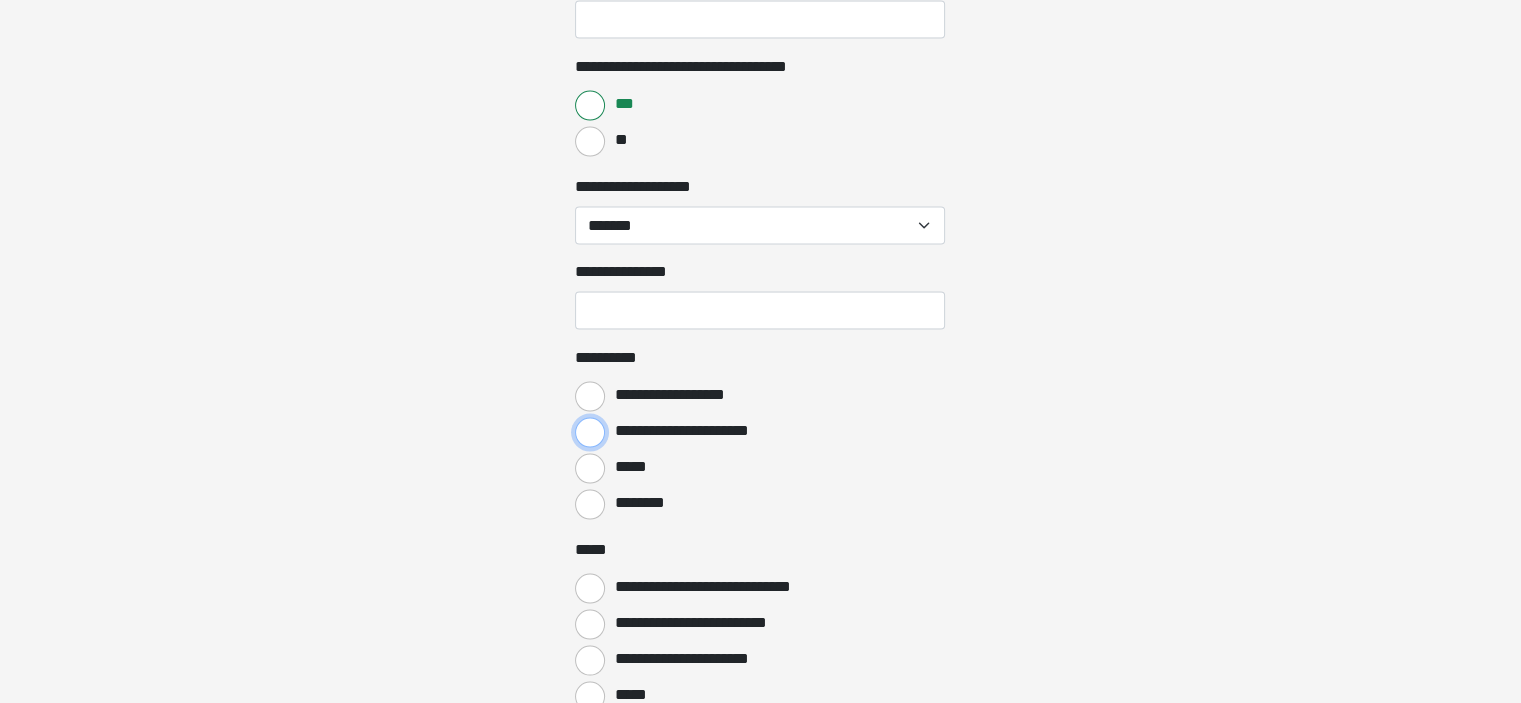 click on "**********" at bounding box center [590, 433] 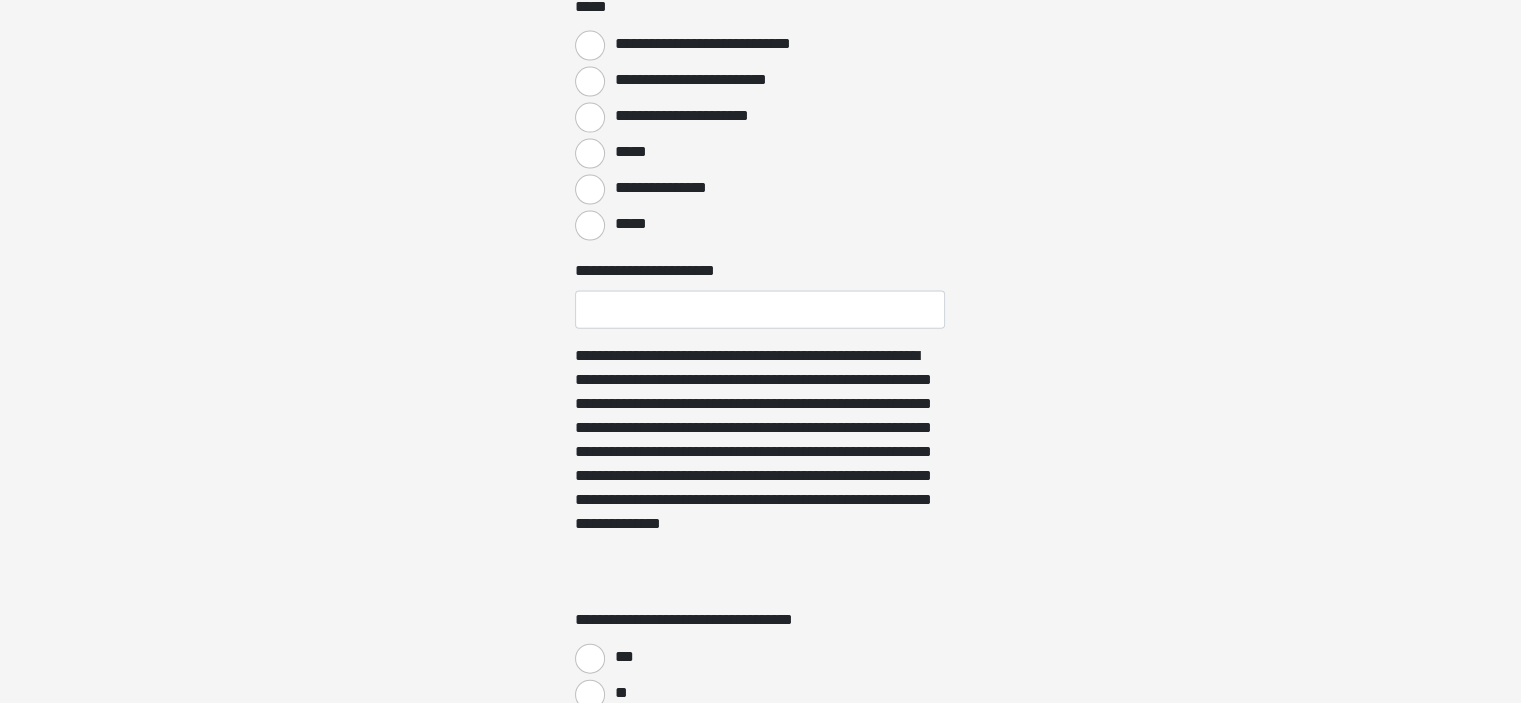 scroll, scrollTop: 4500, scrollLeft: 0, axis: vertical 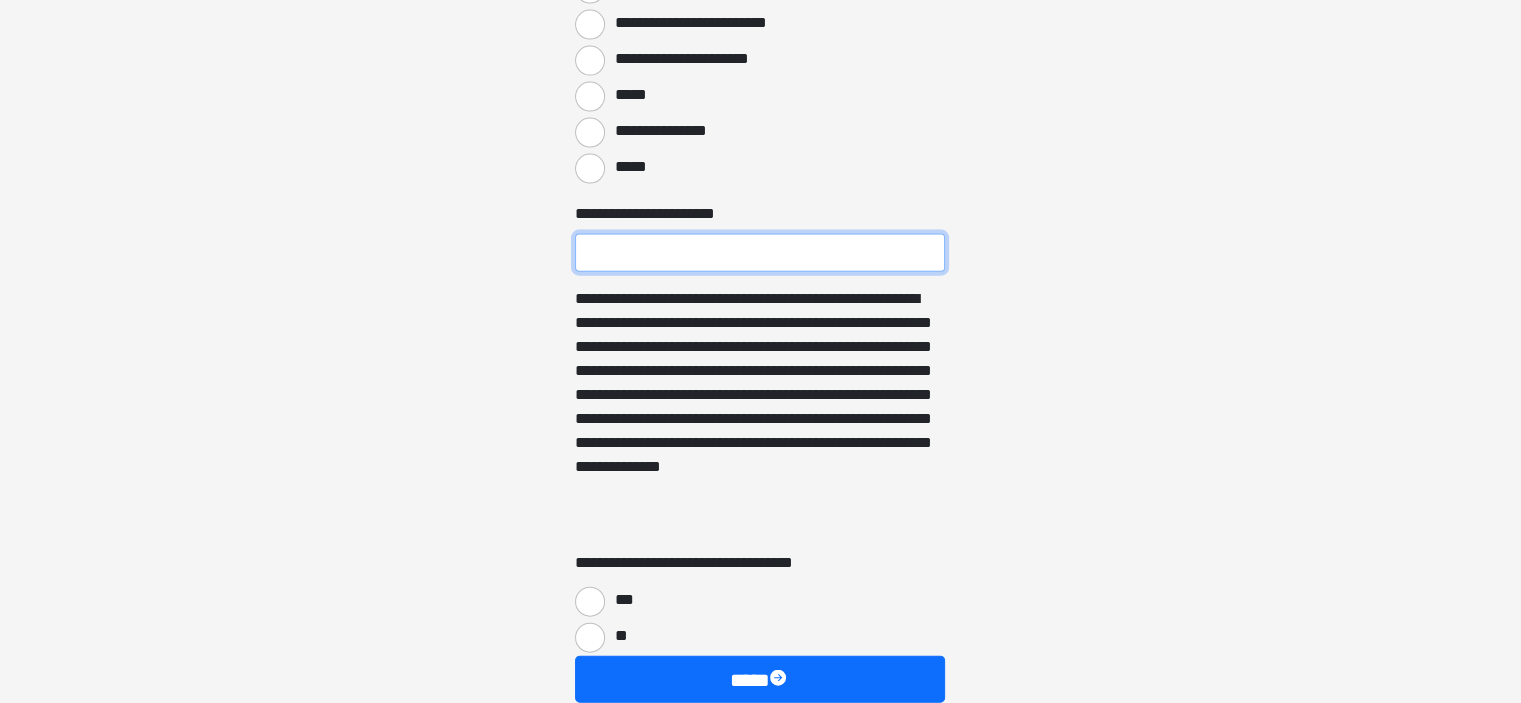 click on "**********" at bounding box center (760, 253) 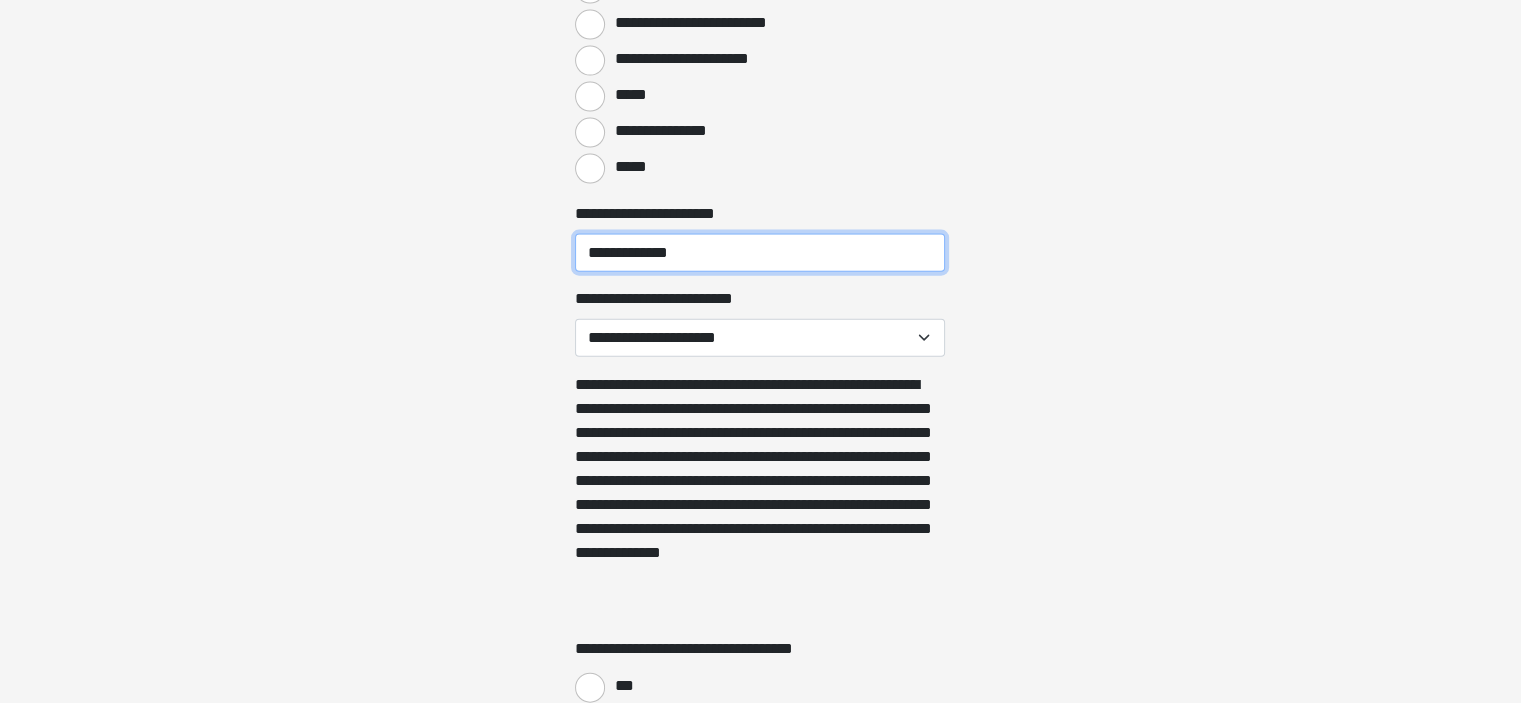 type on "**********" 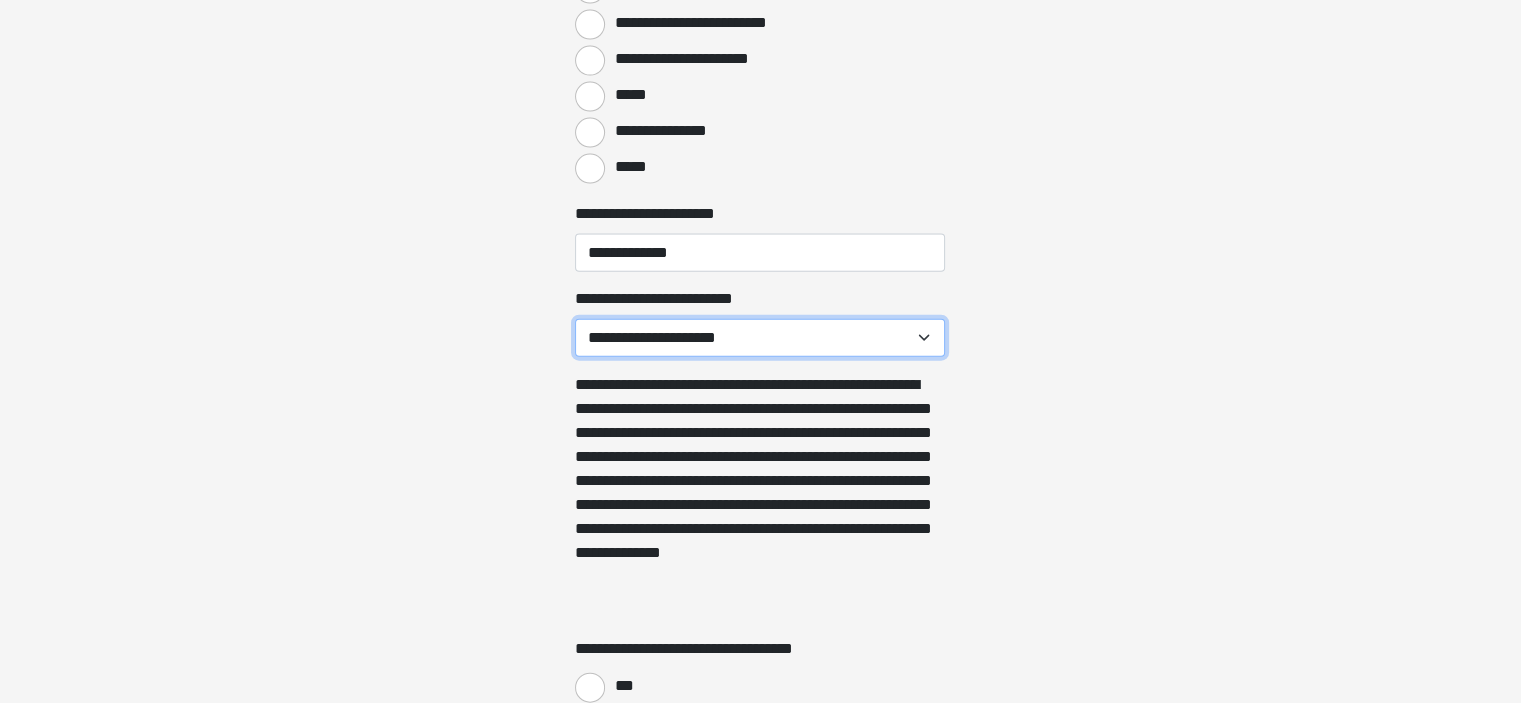 click on "**********" at bounding box center (760, 338) 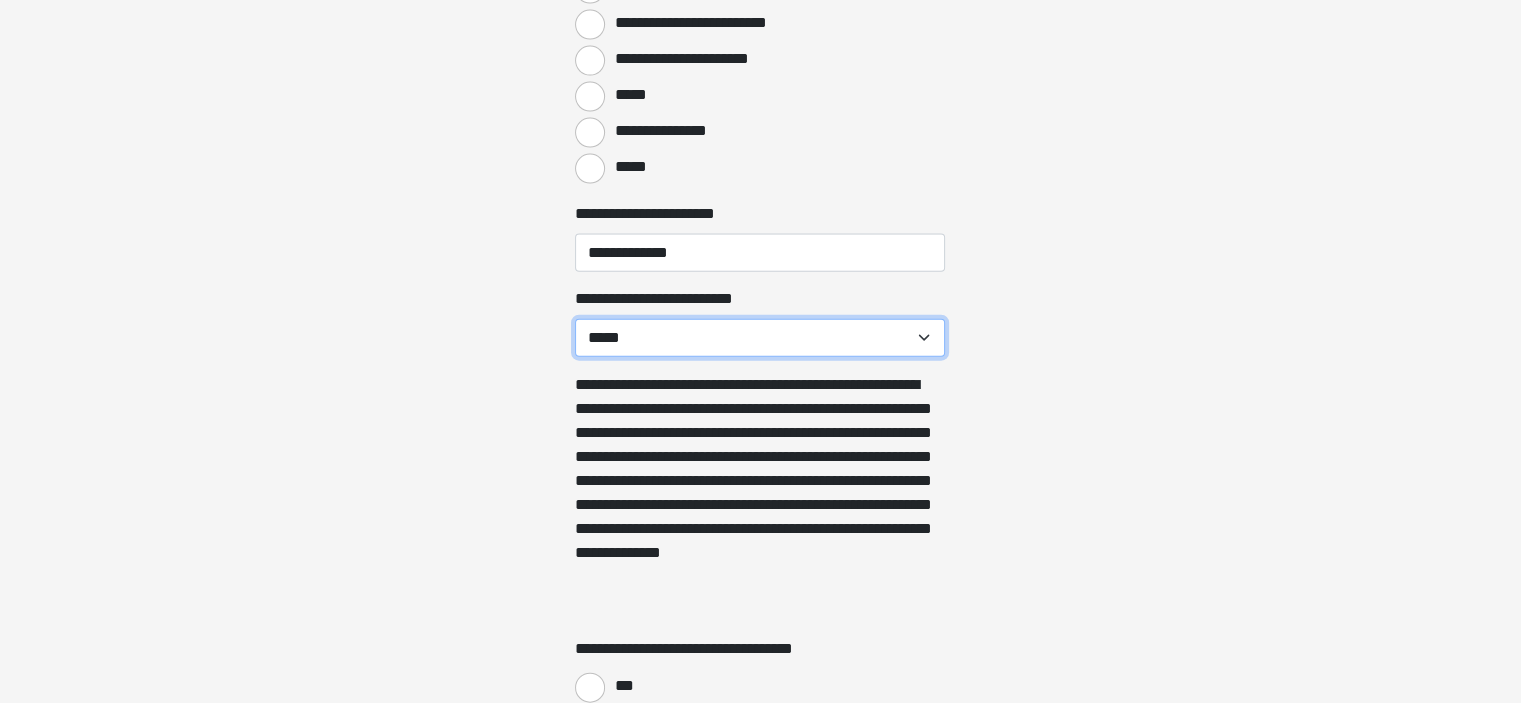 click on "**********" at bounding box center (760, 338) 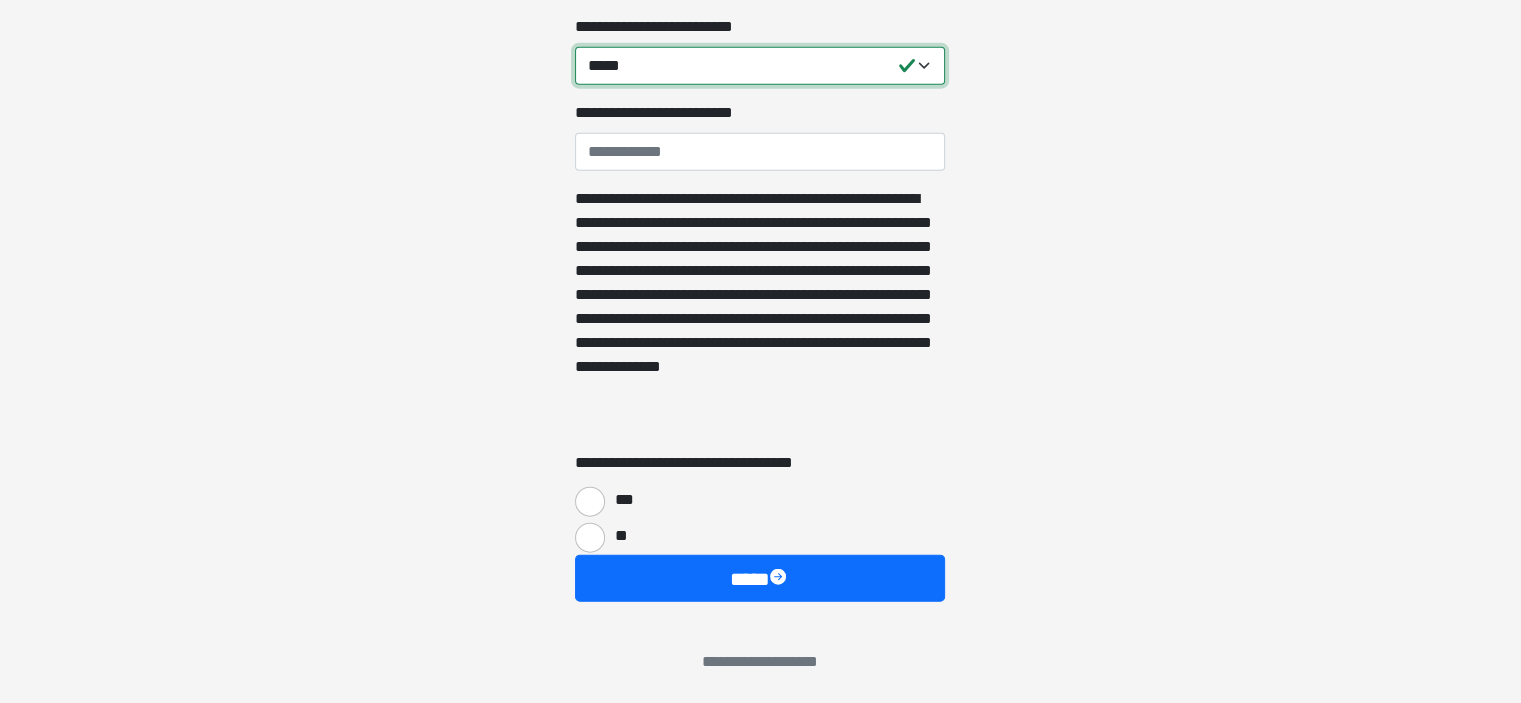 scroll, scrollTop: 4790, scrollLeft: 0, axis: vertical 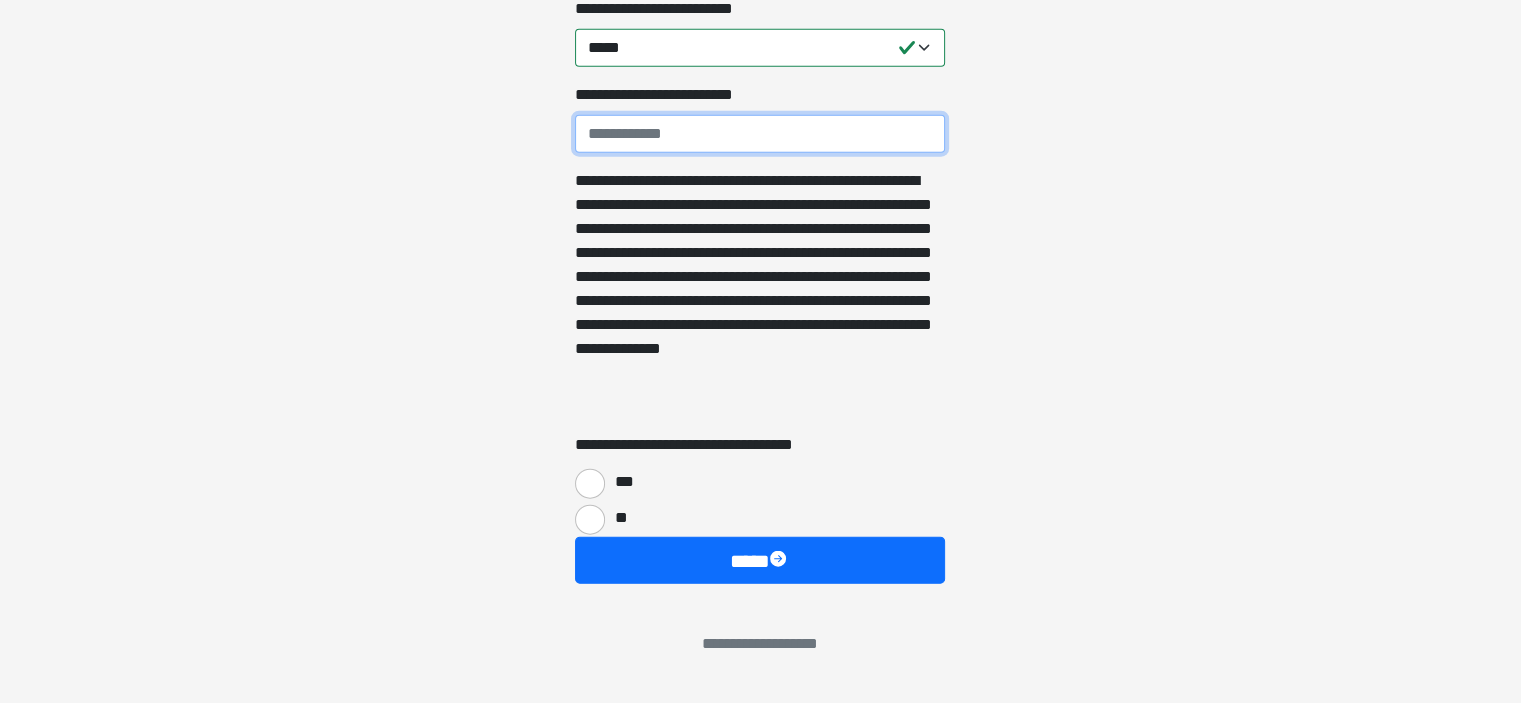 click on "**********" at bounding box center (760, 134) 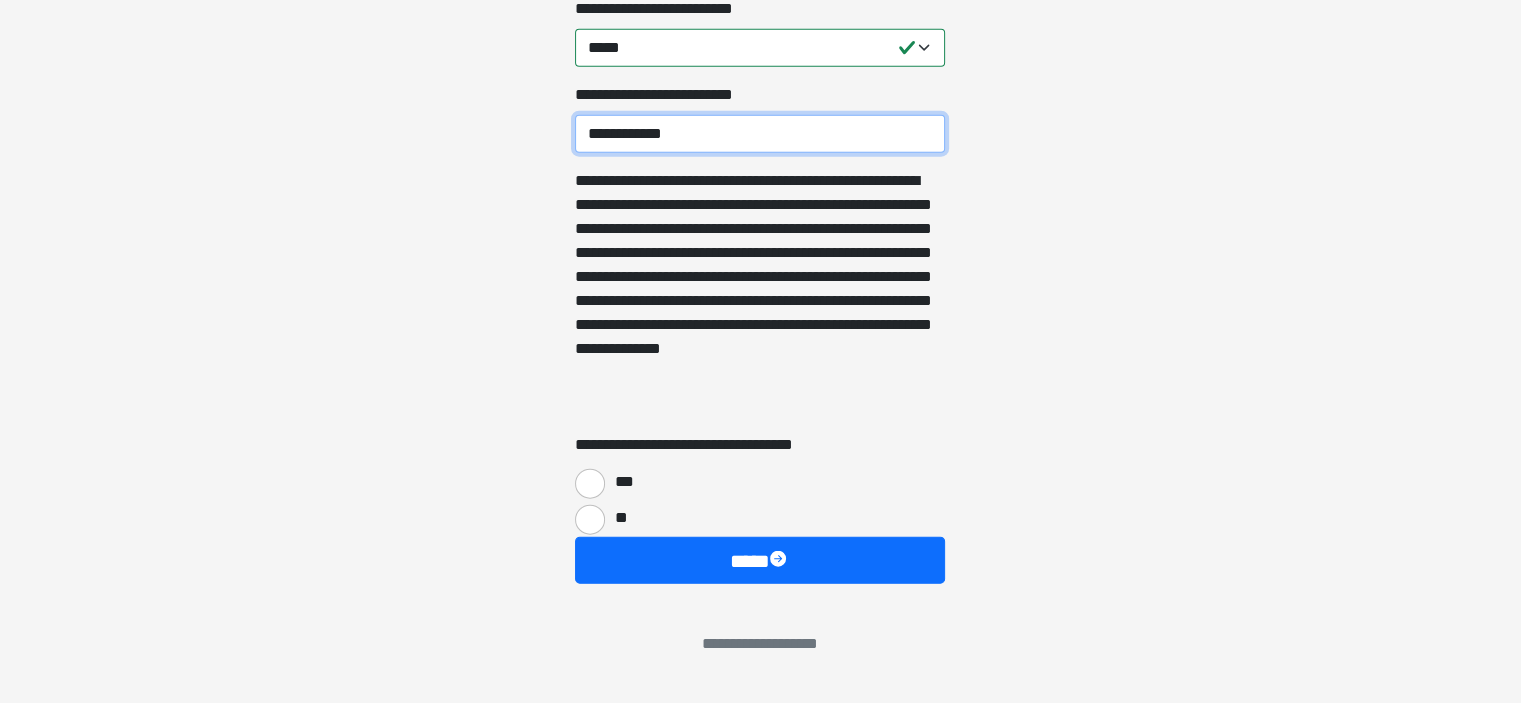 type on "**********" 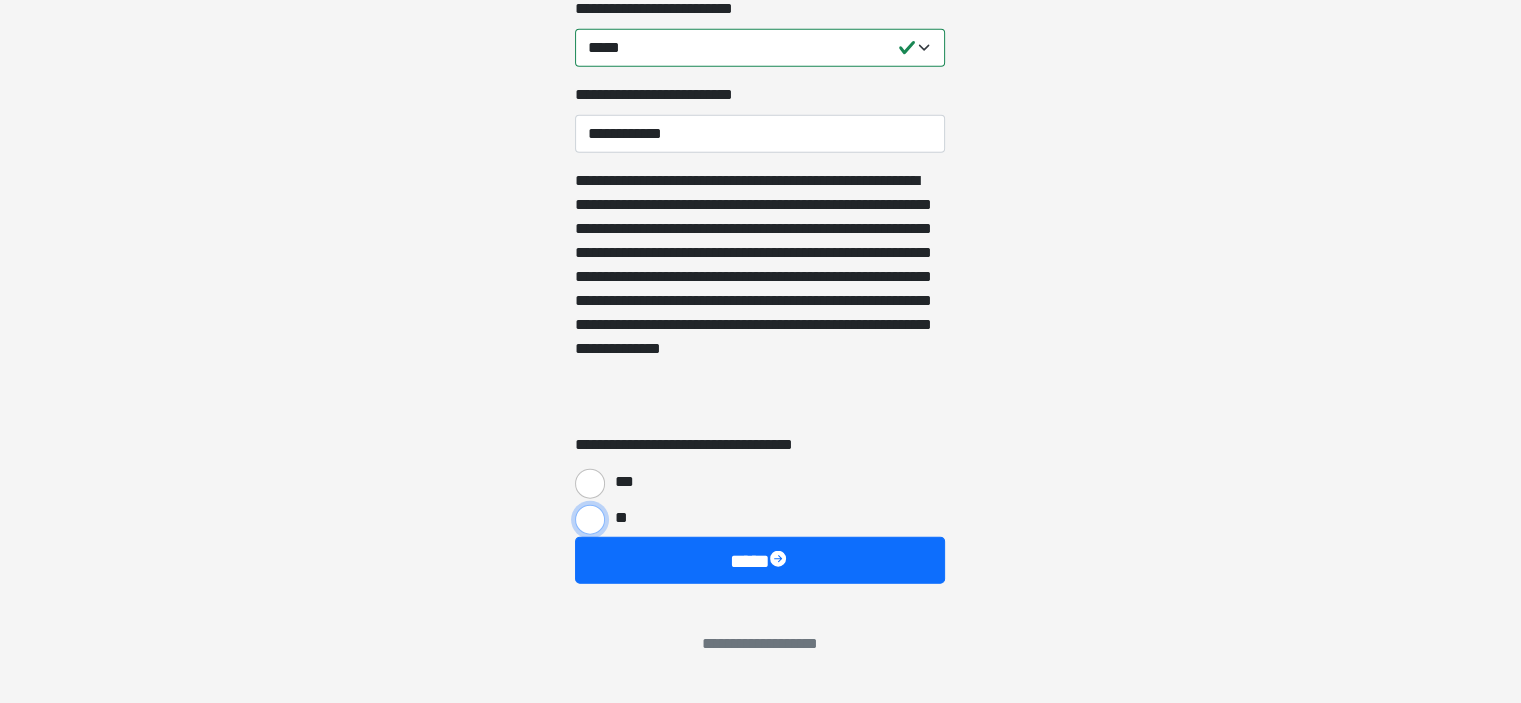 click on "**" at bounding box center (590, 520) 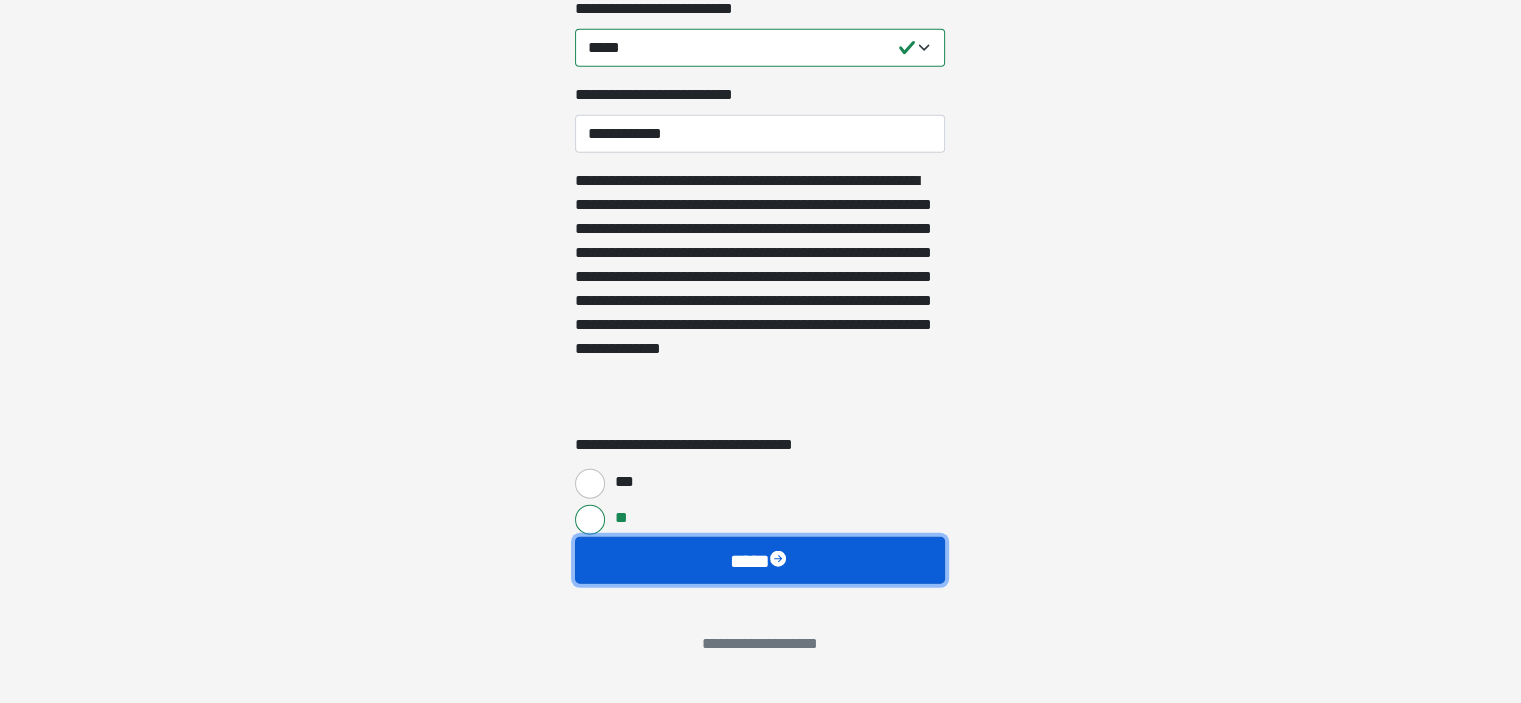 click on "****" at bounding box center (760, 561) 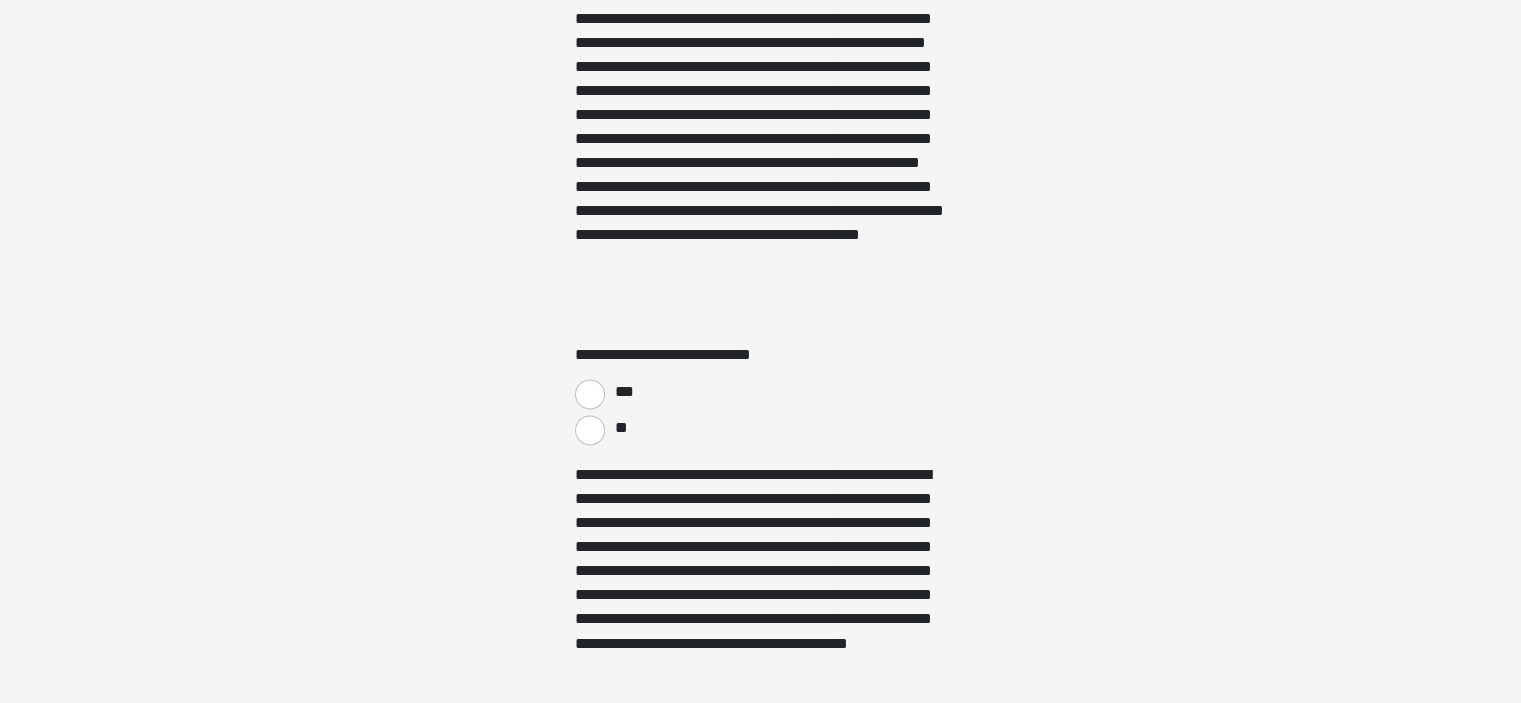 scroll, scrollTop: 3129, scrollLeft: 0, axis: vertical 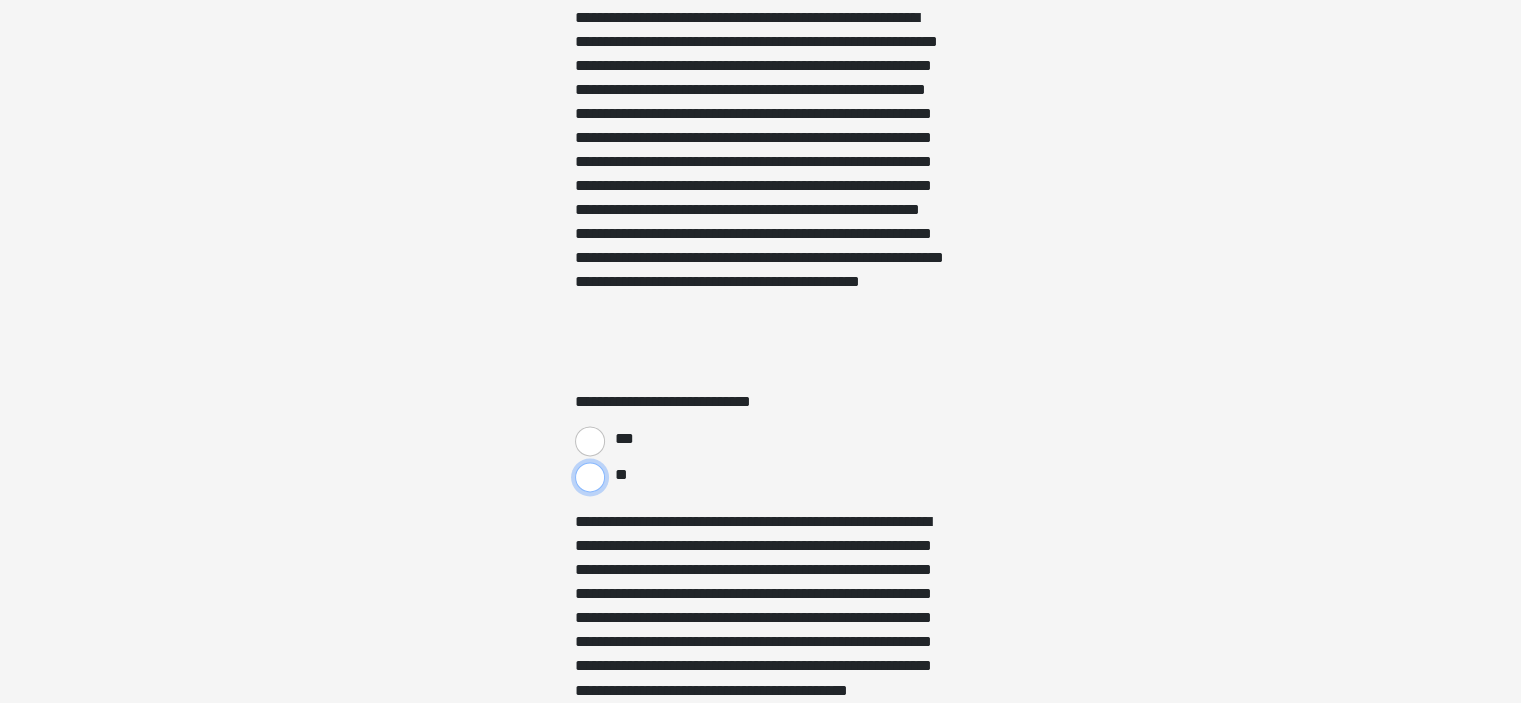 drag, startPoint x: 591, startPoint y: 479, endPoint x: 678, endPoint y: 474, distance: 87.14356 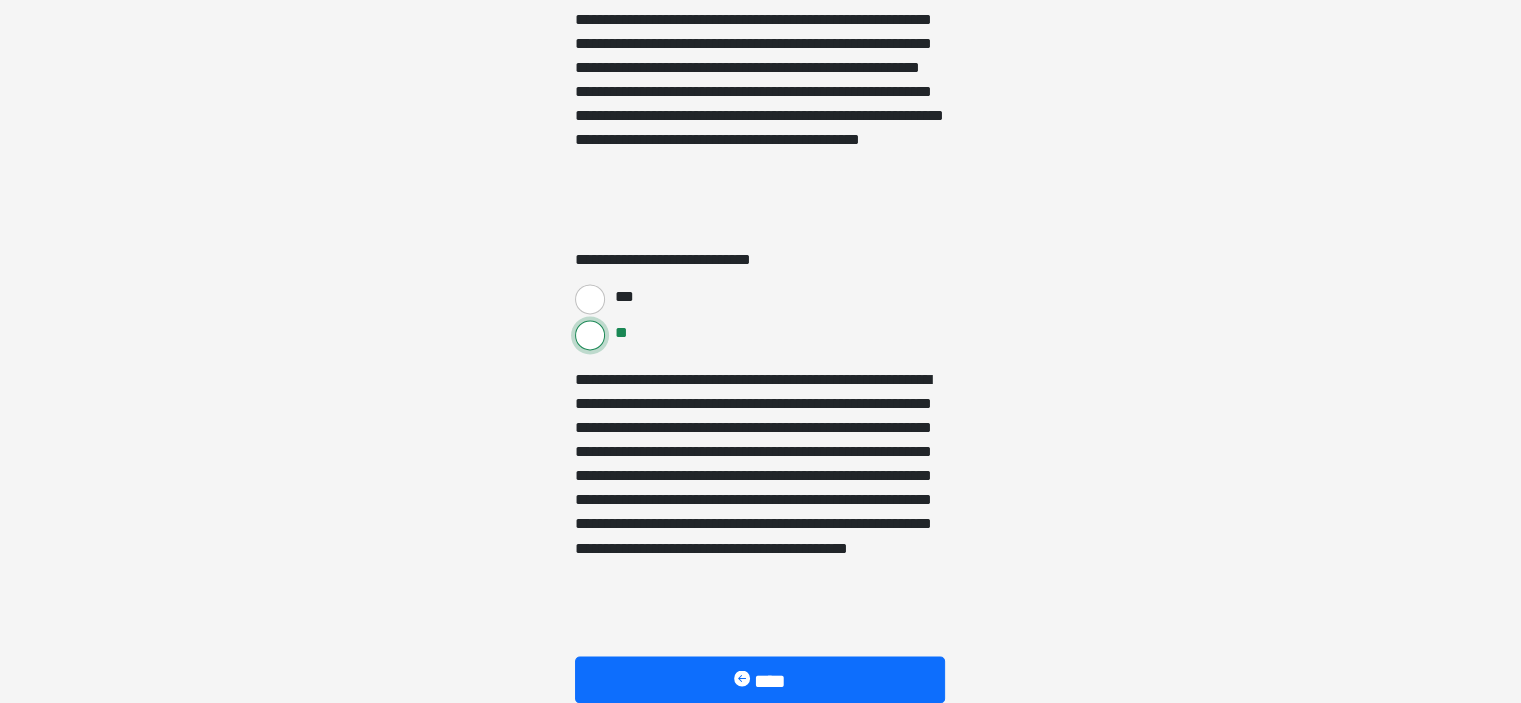 scroll, scrollTop: 3429, scrollLeft: 0, axis: vertical 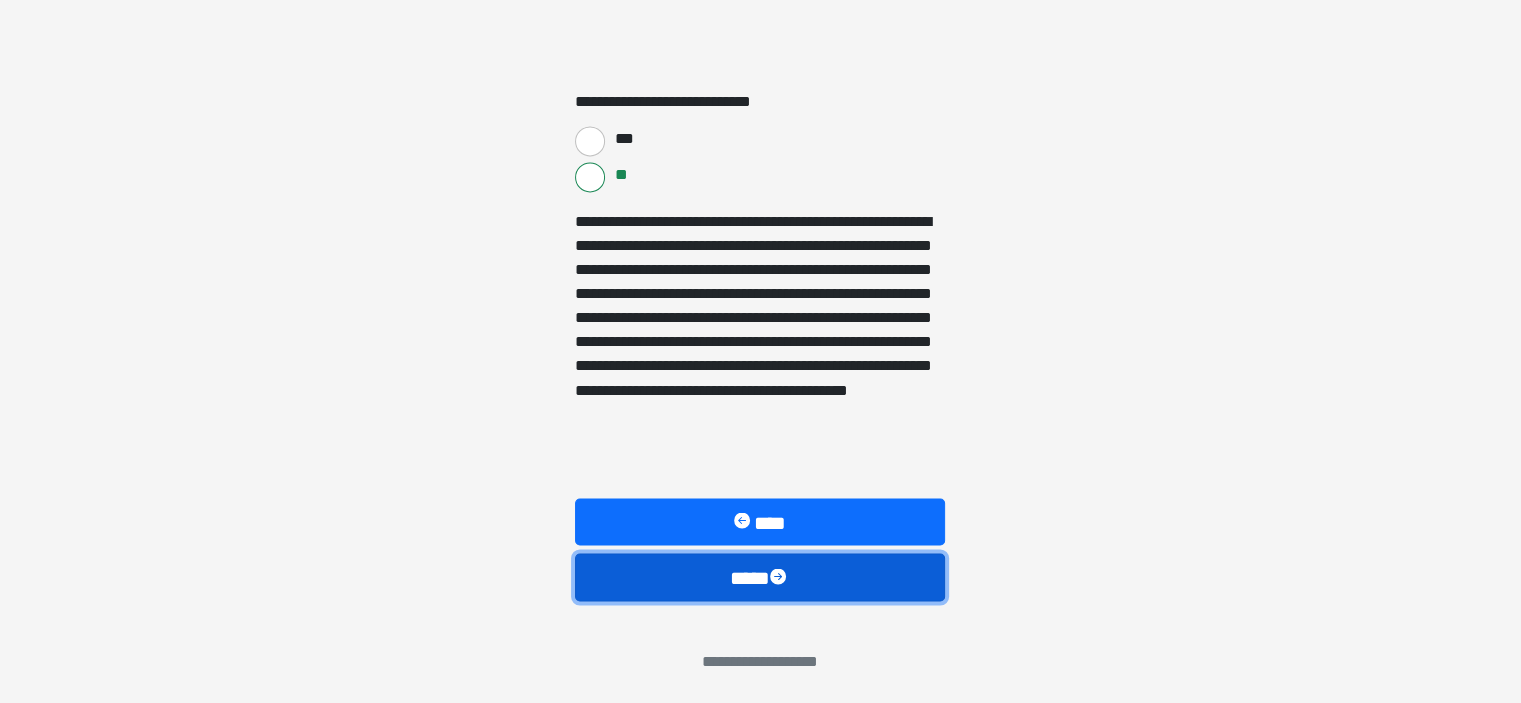 click on "****" at bounding box center [760, 577] 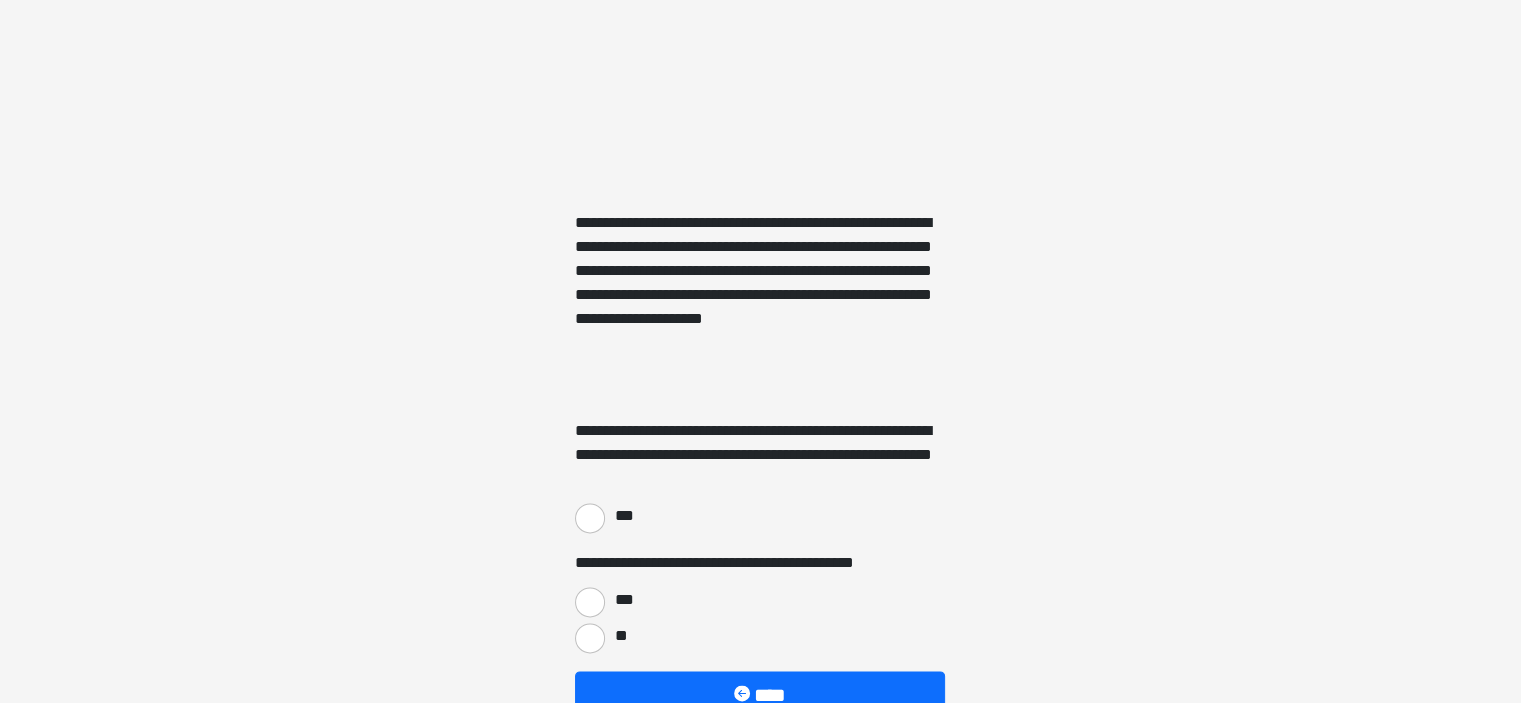 scroll, scrollTop: 2873, scrollLeft: 0, axis: vertical 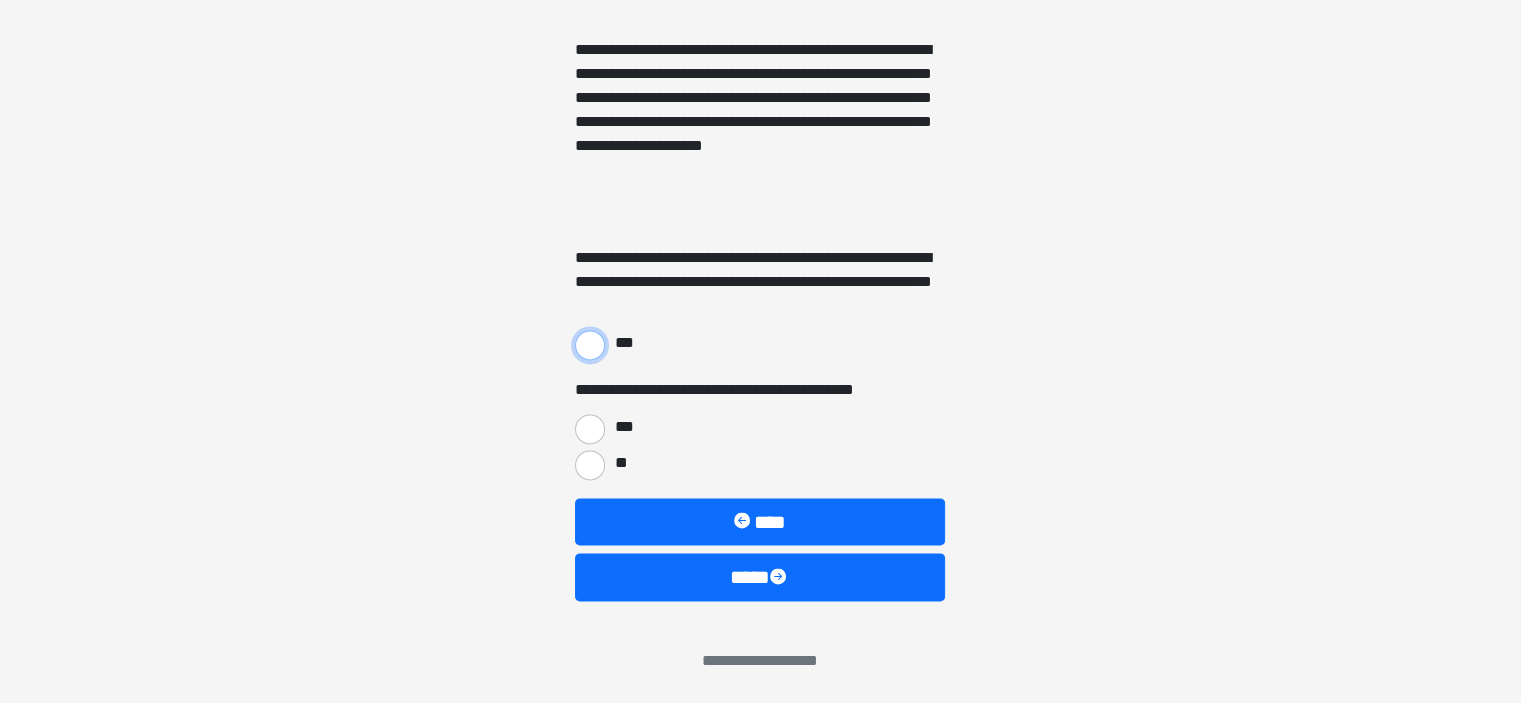 click on "***" at bounding box center (590, 345) 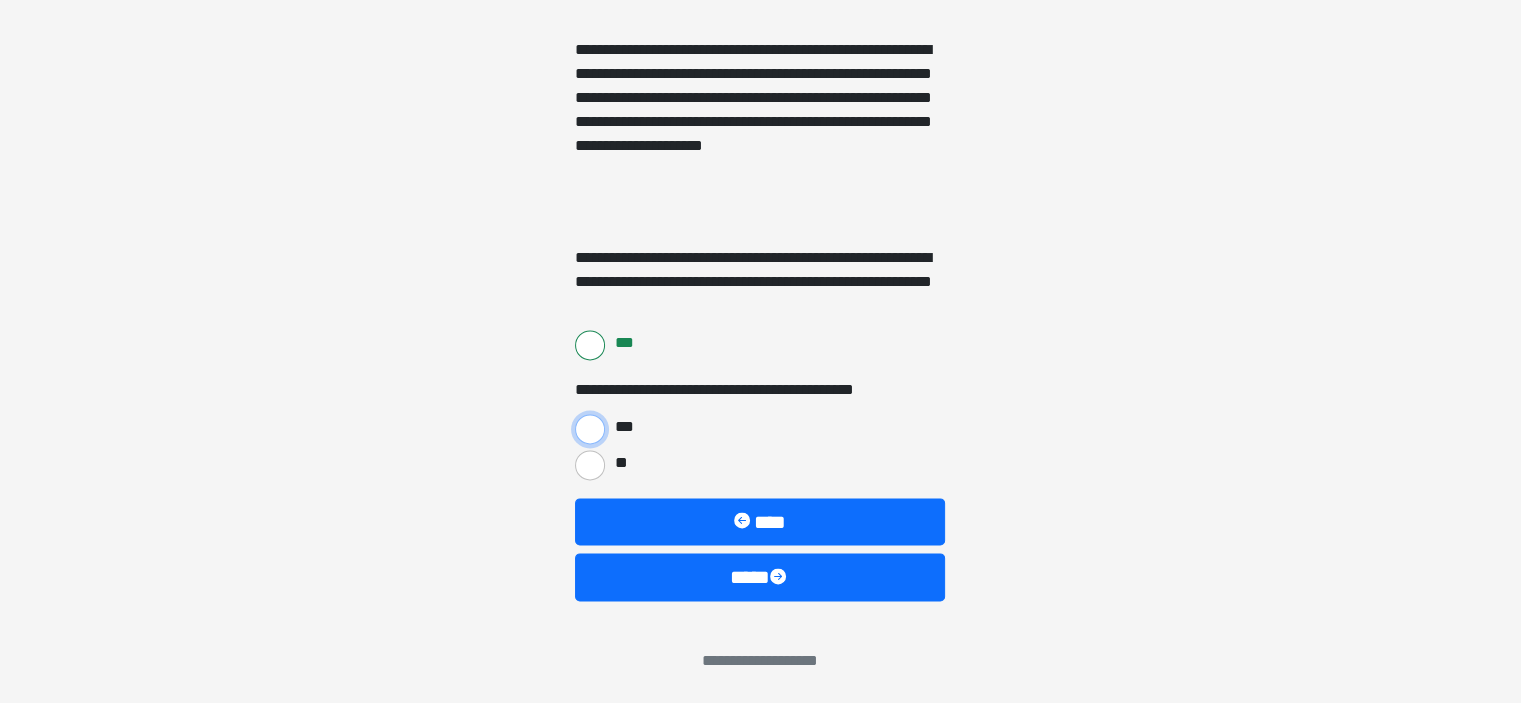 click on "***" at bounding box center [590, 429] 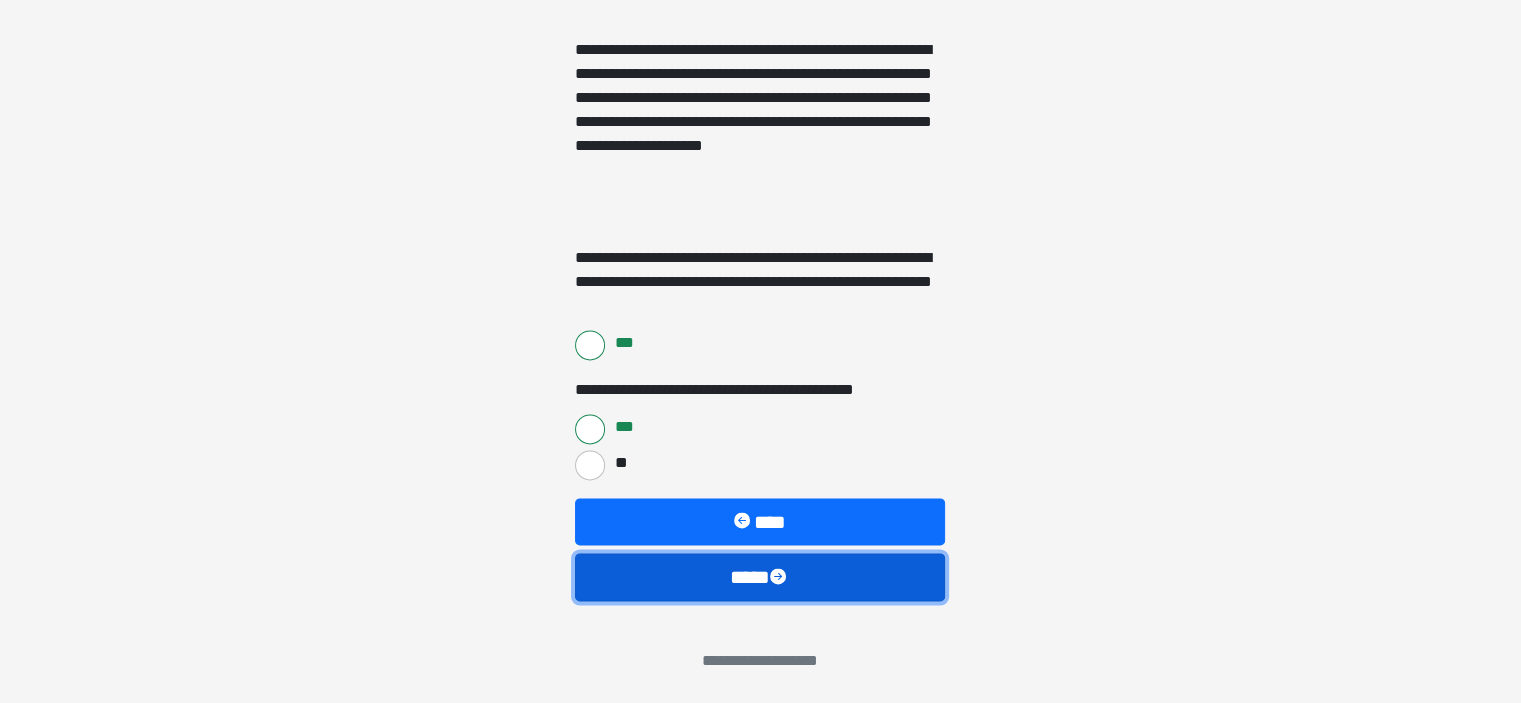 click on "****" at bounding box center [760, 577] 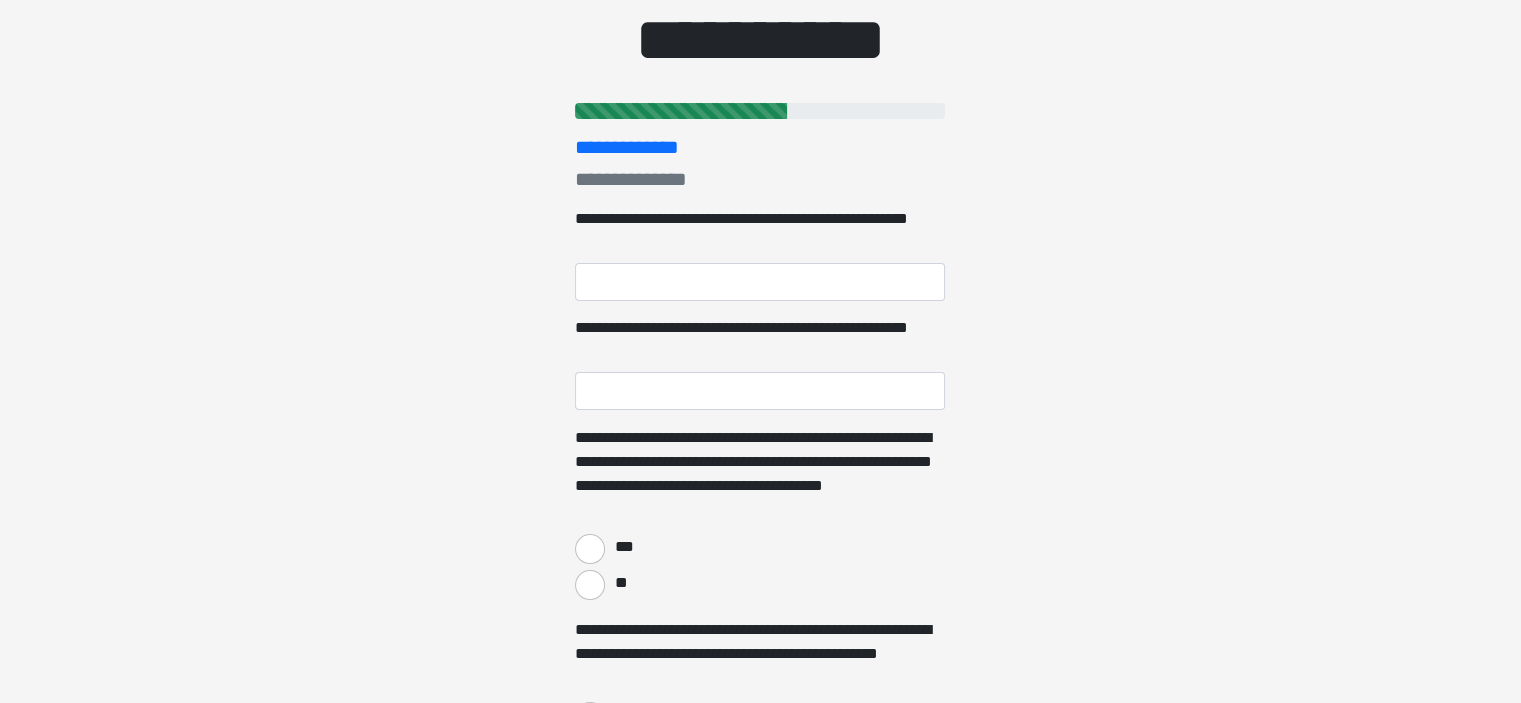 scroll, scrollTop: 0, scrollLeft: 0, axis: both 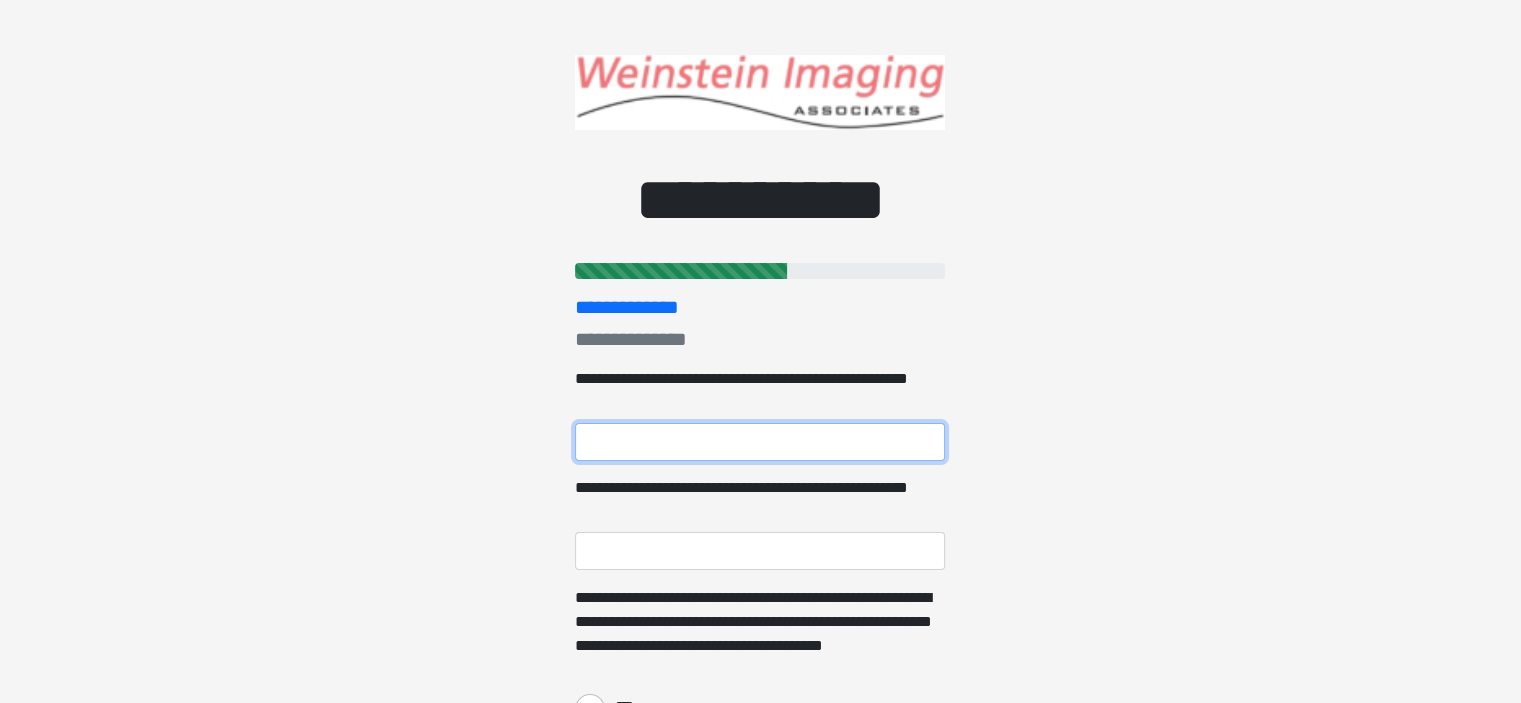 click on "**********" at bounding box center (760, 442) 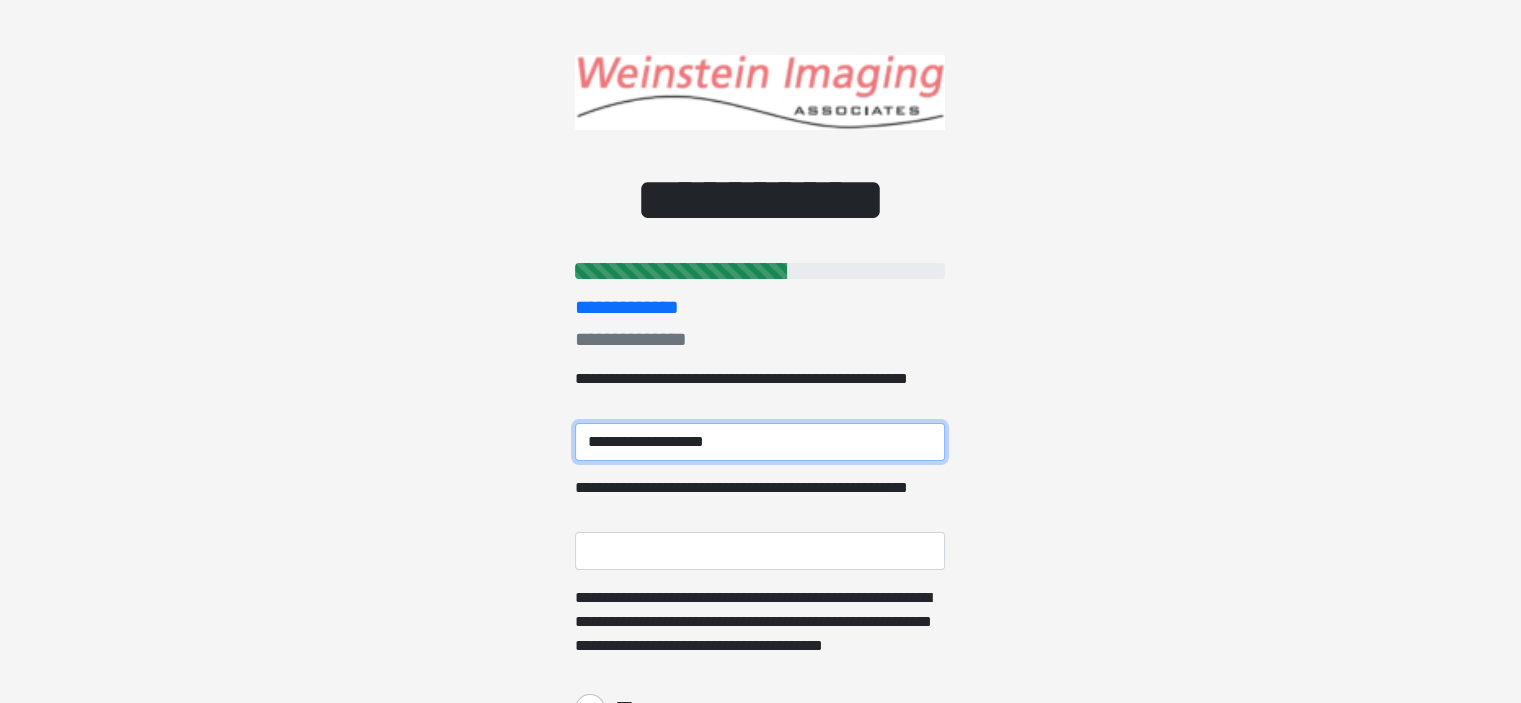 type on "**********" 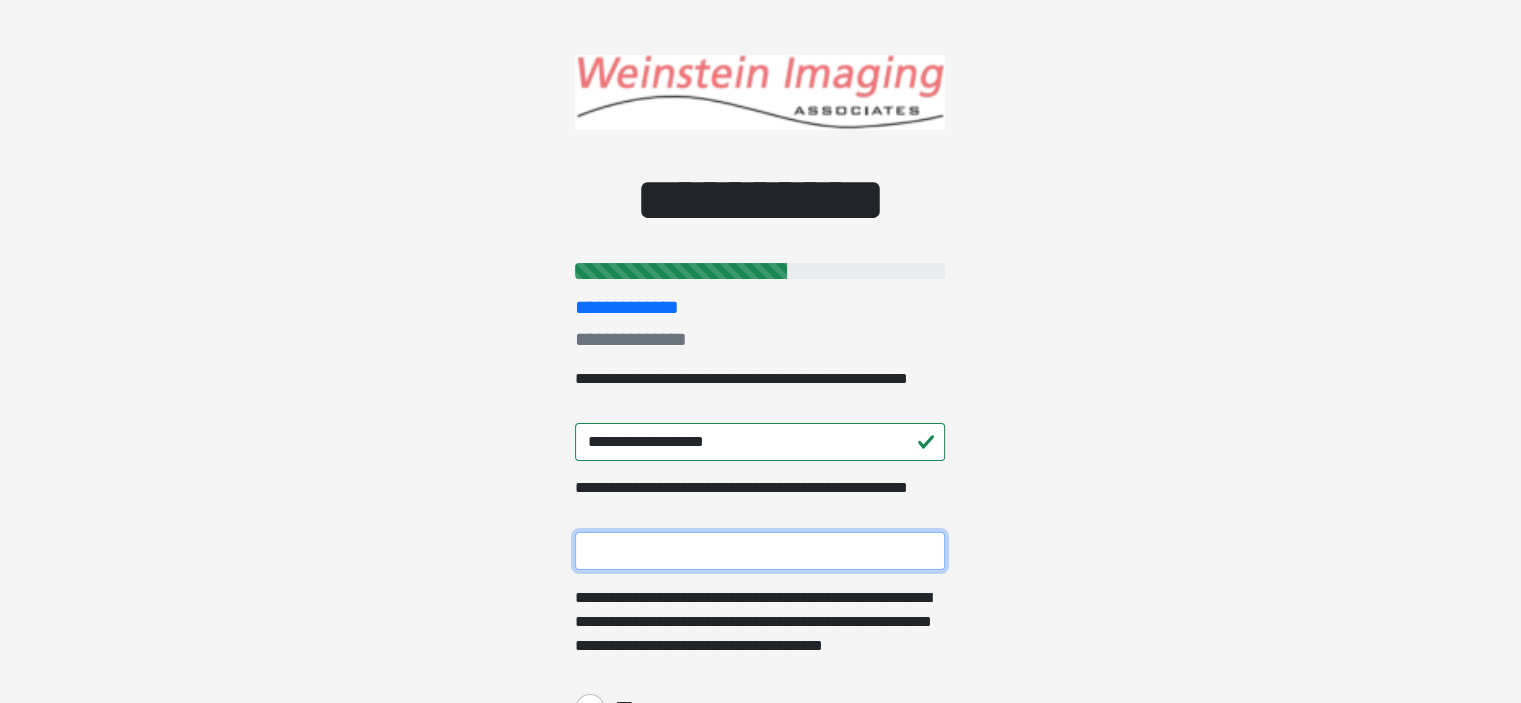paste on "**********" 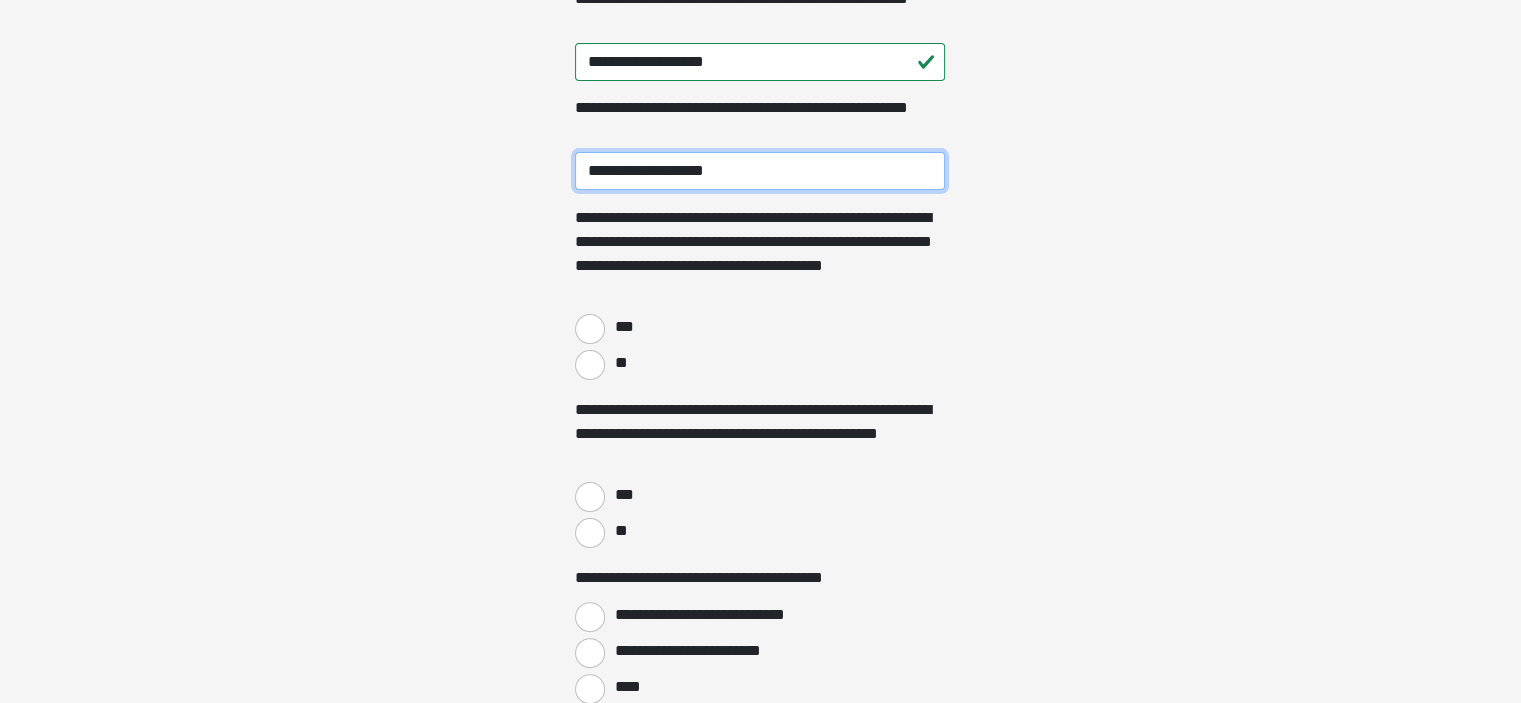 scroll, scrollTop: 400, scrollLeft: 0, axis: vertical 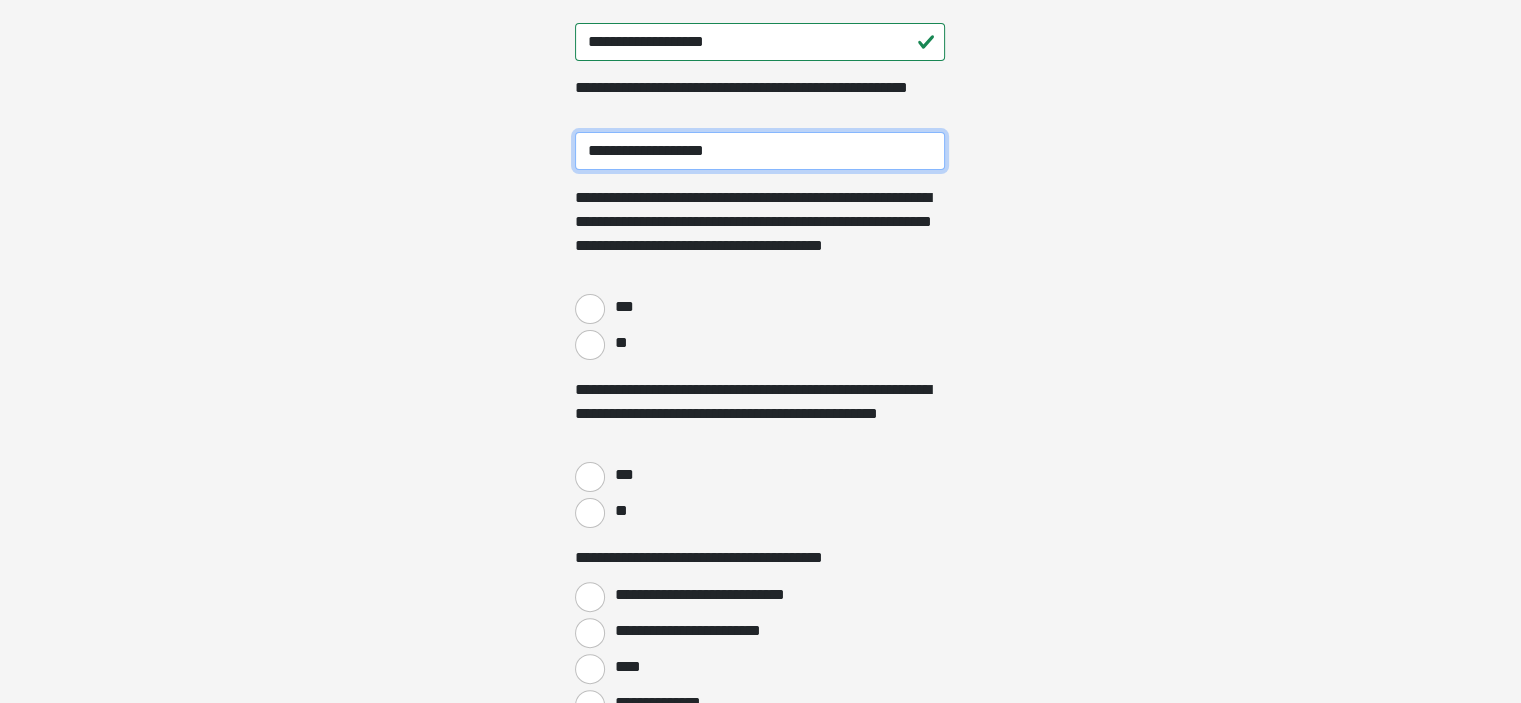 type on "**********" 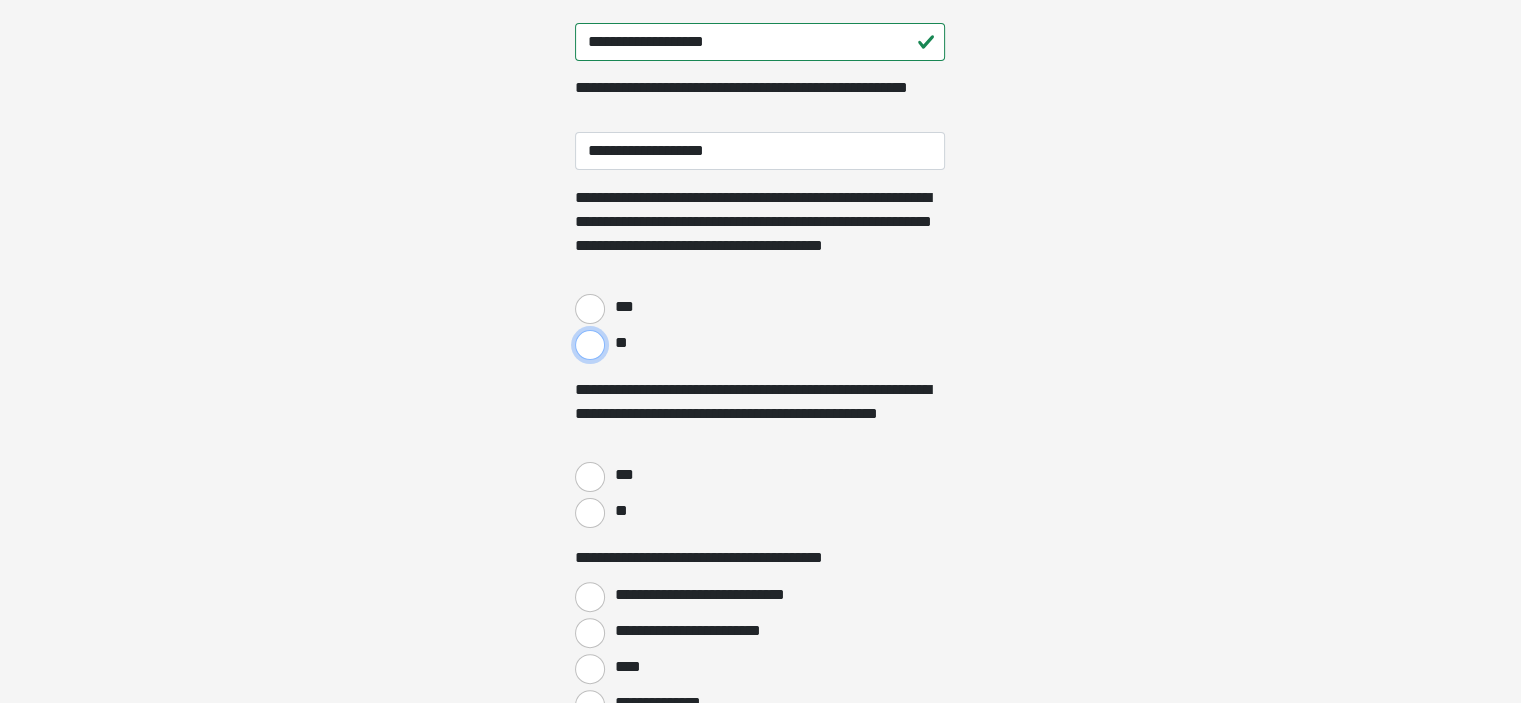 click on "**" at bounding box center [590, 345] 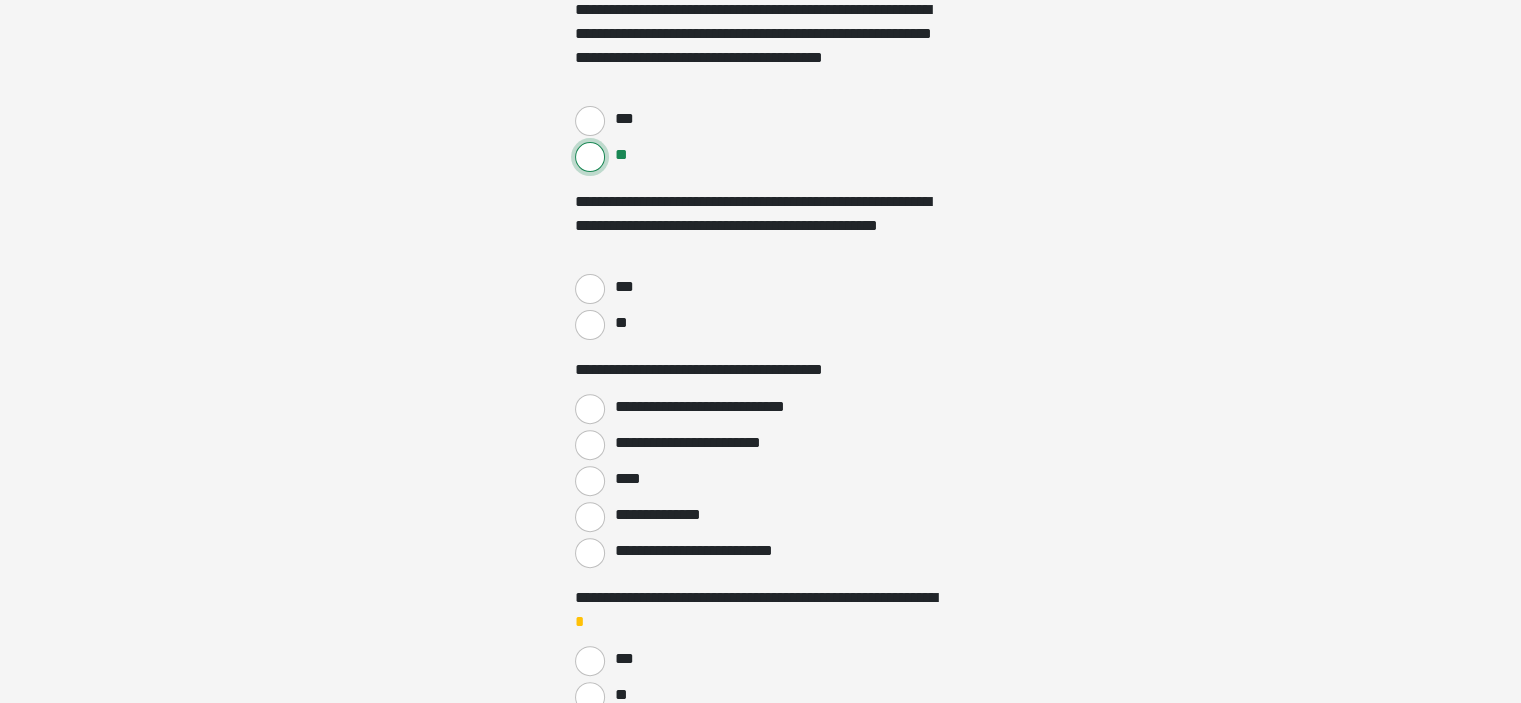 scroll, scrollTop: 600, scrollLeft: 0, axis: vertical 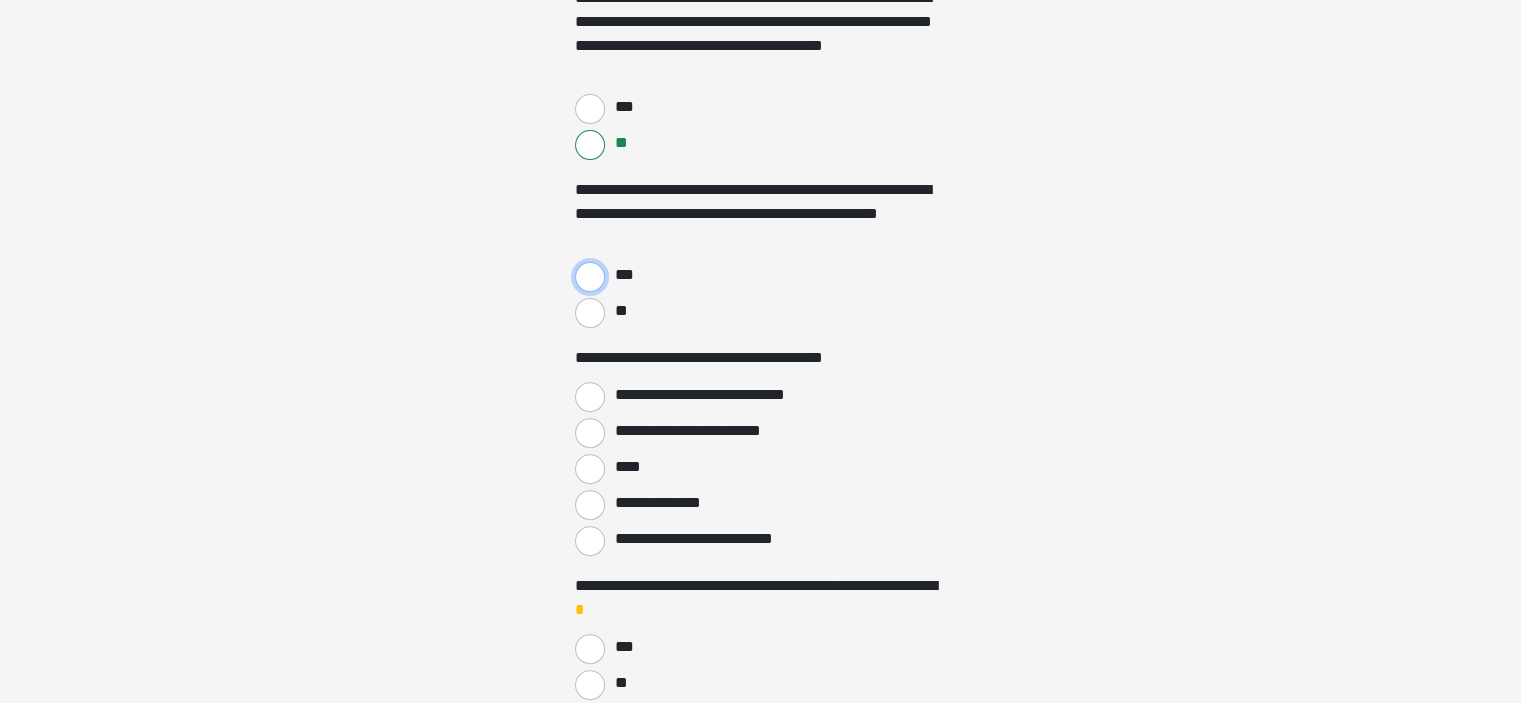 click on "***" at bounding box center [590, 277] 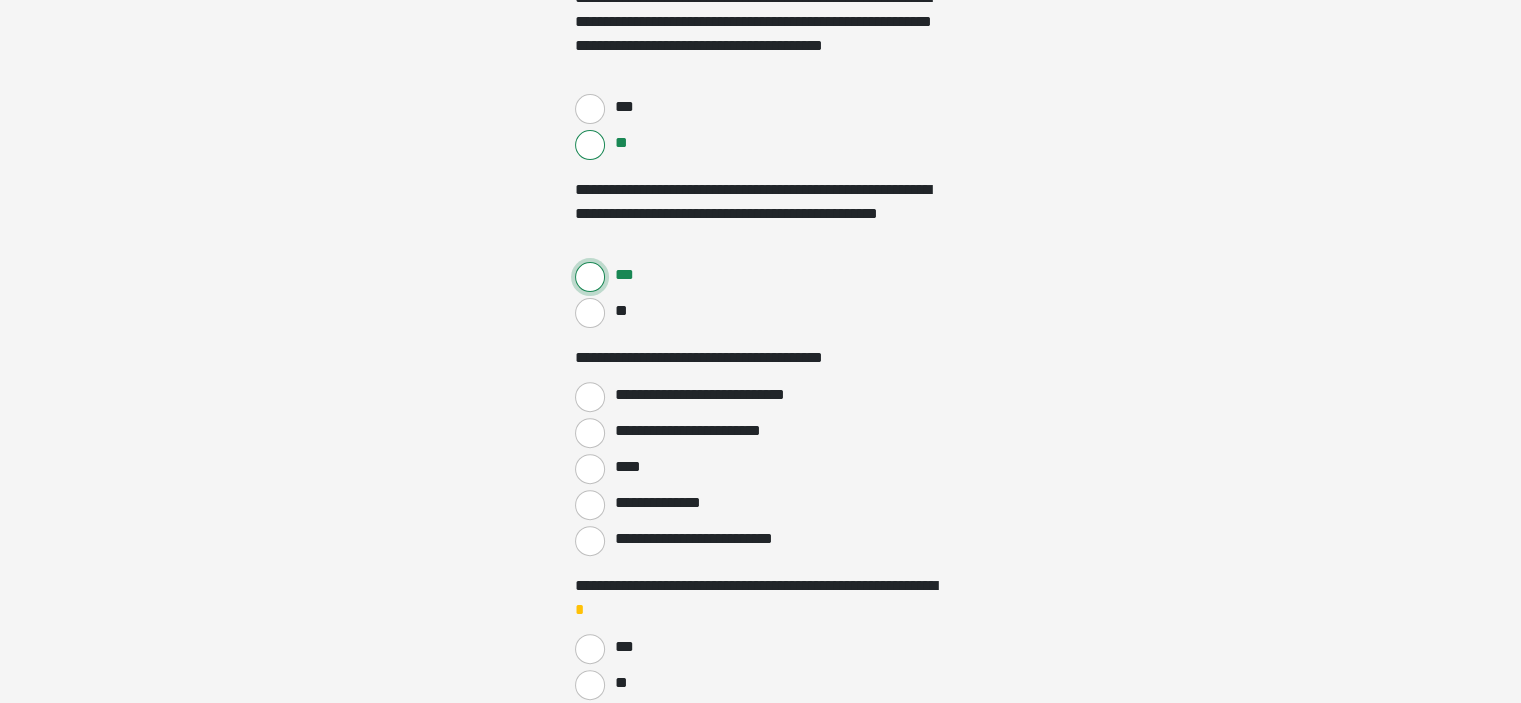 scroll, scrollTop: 700, scrollLeft: 0, axis: vertical 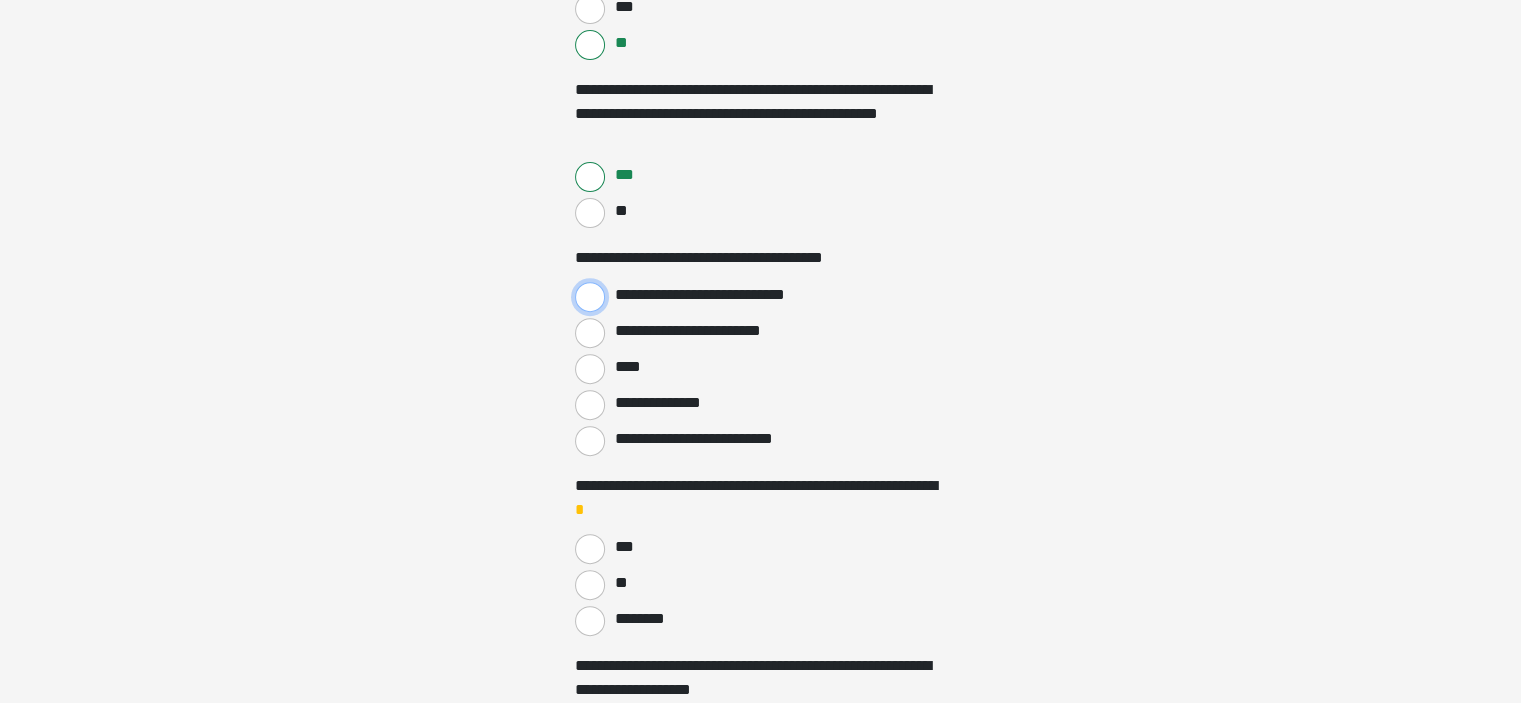 click on "**********" at bounding box center [590, 297] 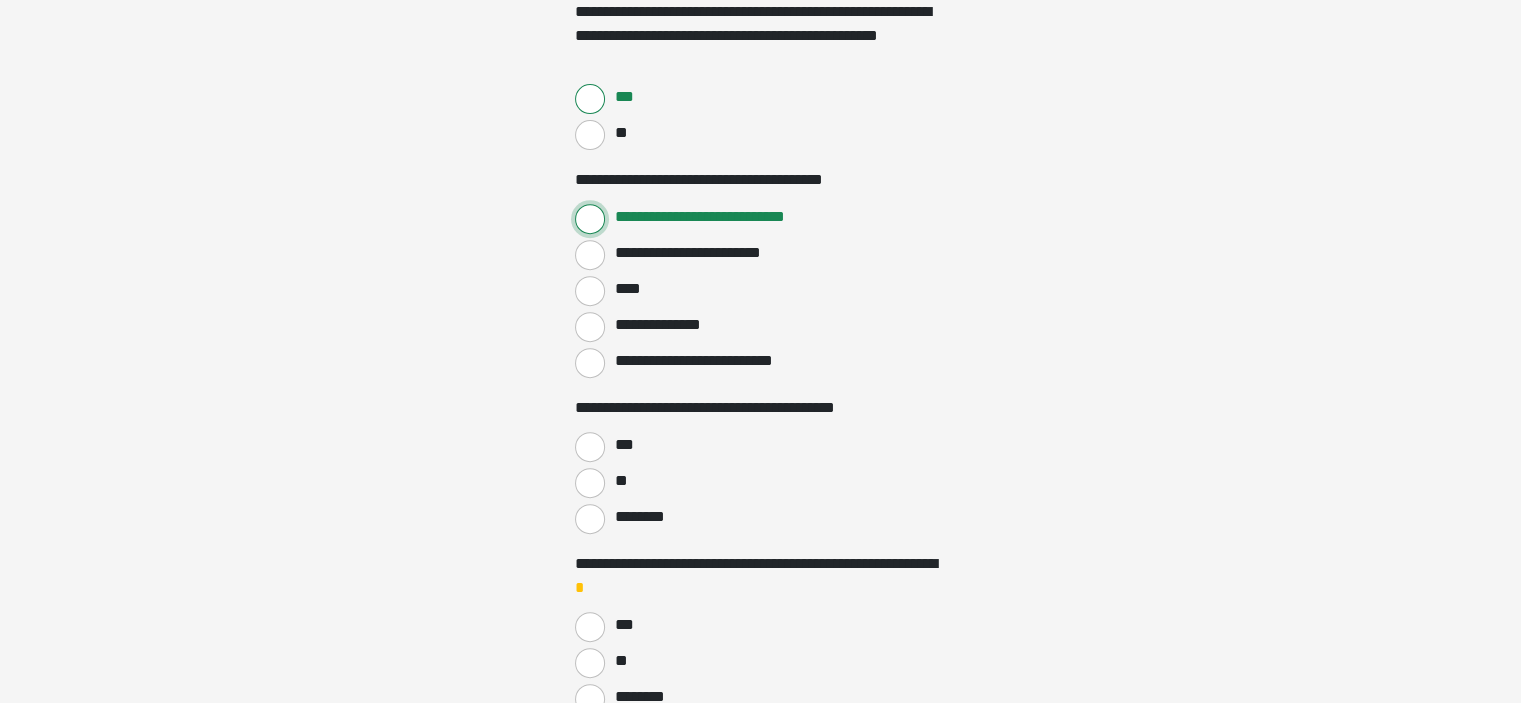 scroll, scrollTop: 900, scrollLeft: 0, axis: vertical 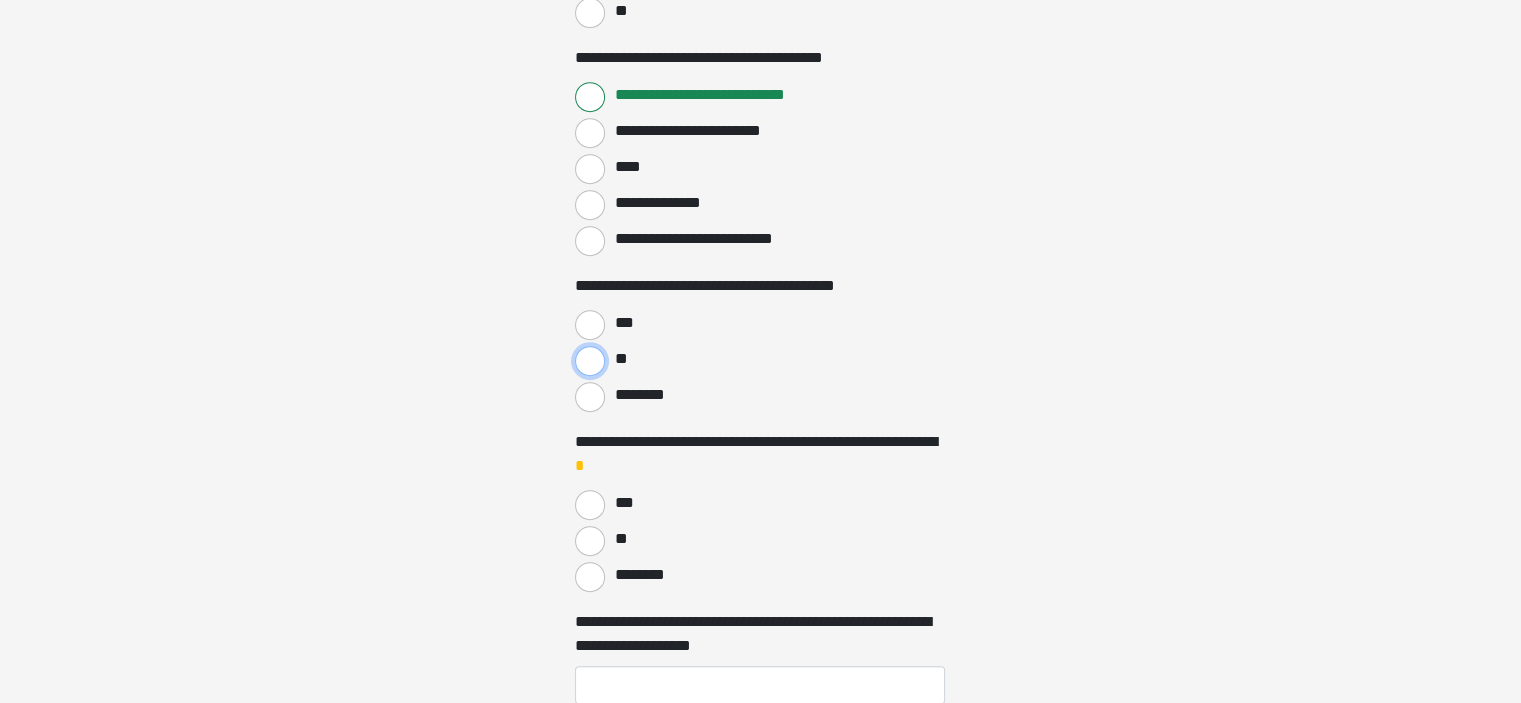 click on "**" at bounding box center (590, 361) 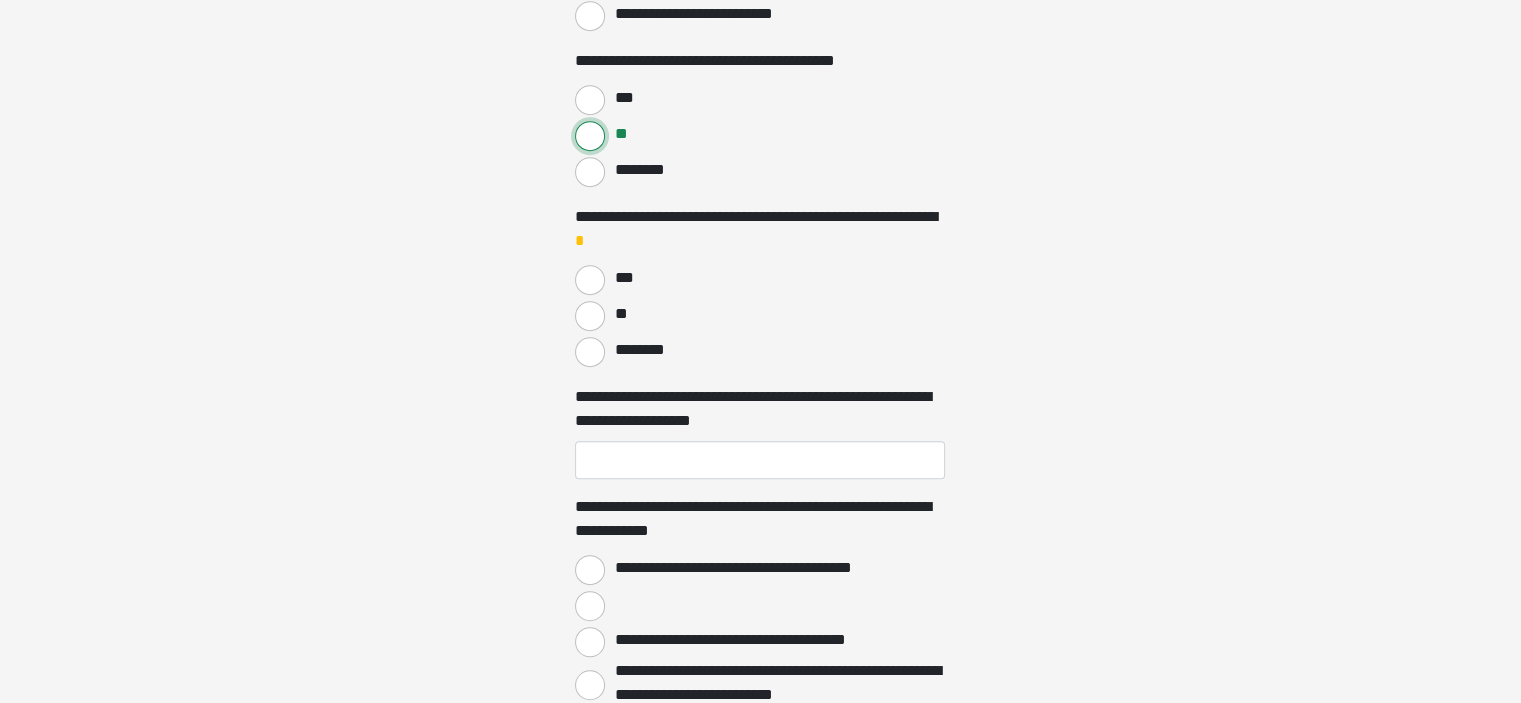 scroll, scrollTop: 1200, scrollLeft: 0, axis: vertical 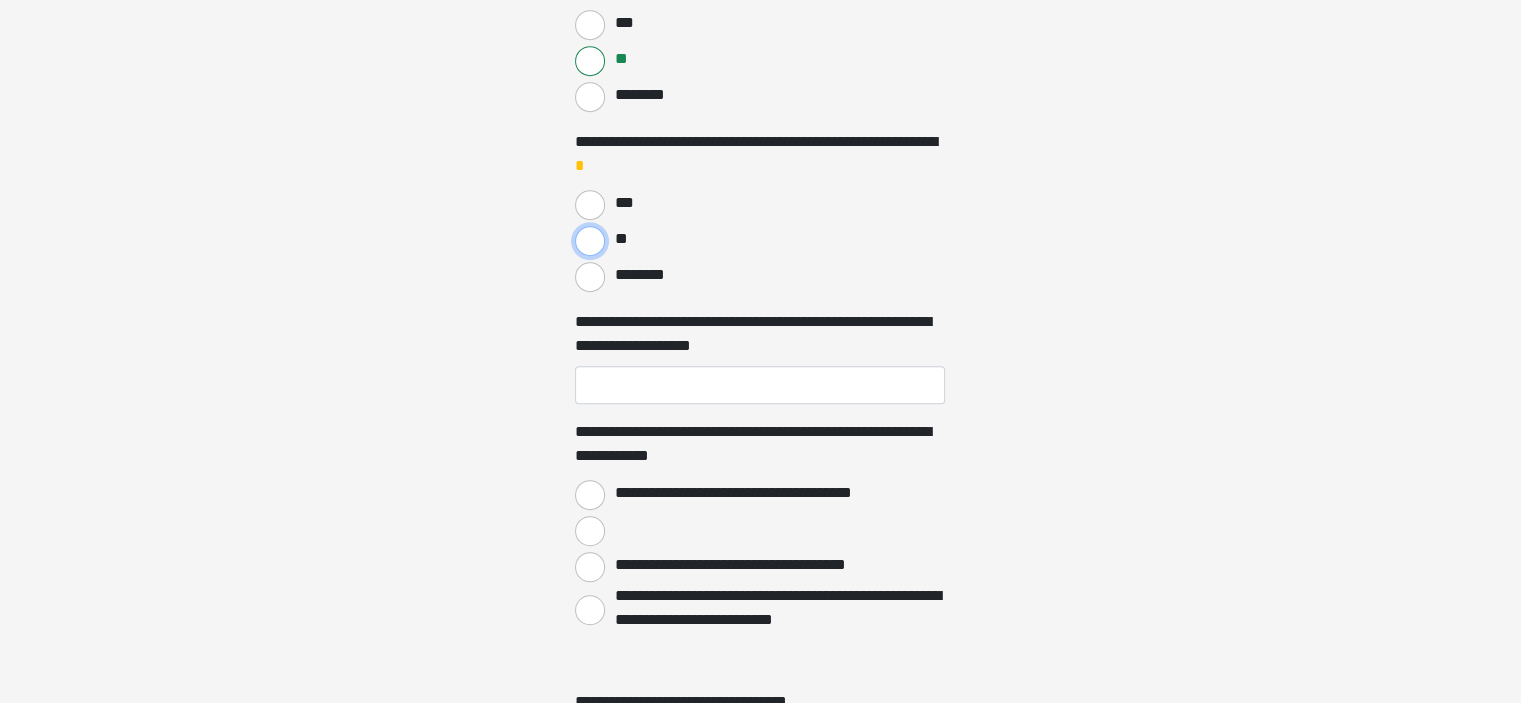 click on "**" at bounding box center [590, 241] 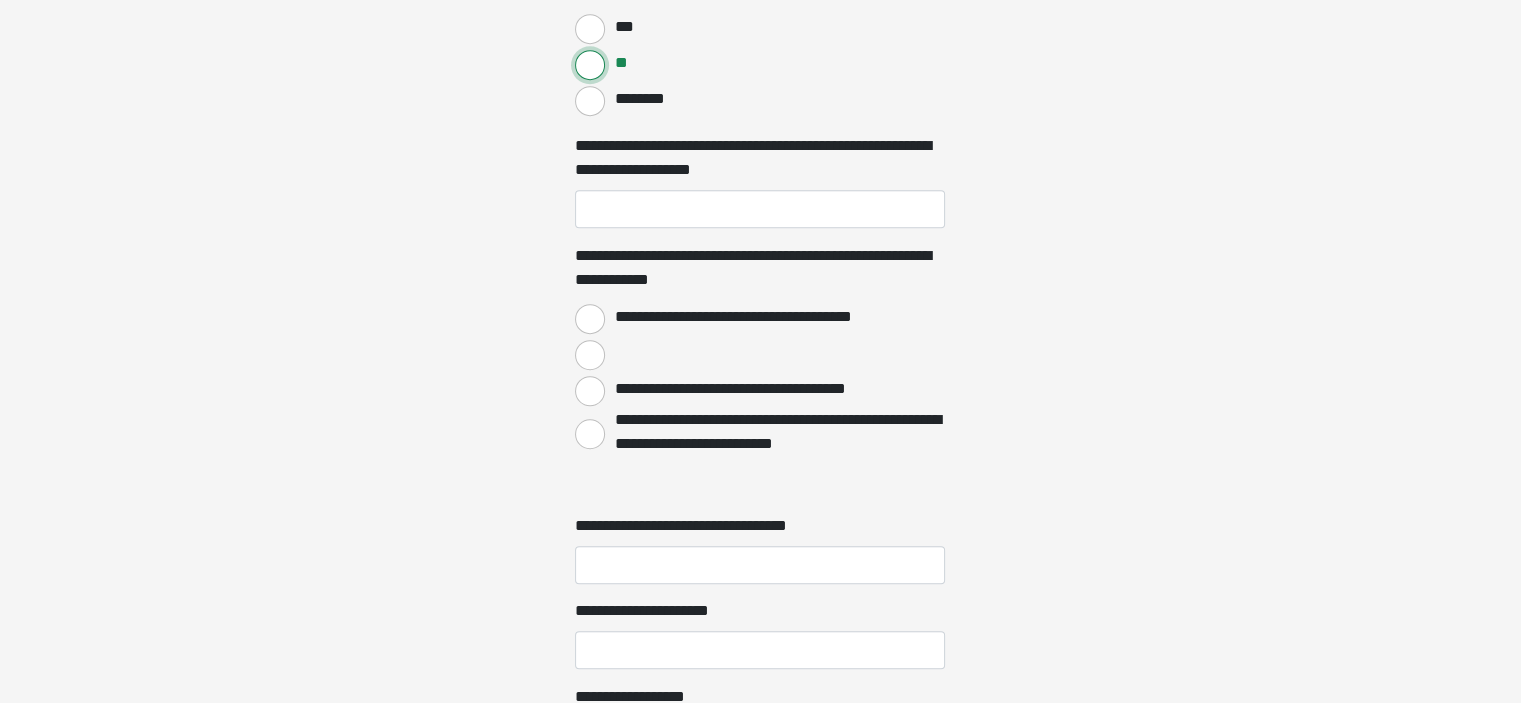 scroll, scrollTop: 1400, scrollLeft: 0, axis: vertical 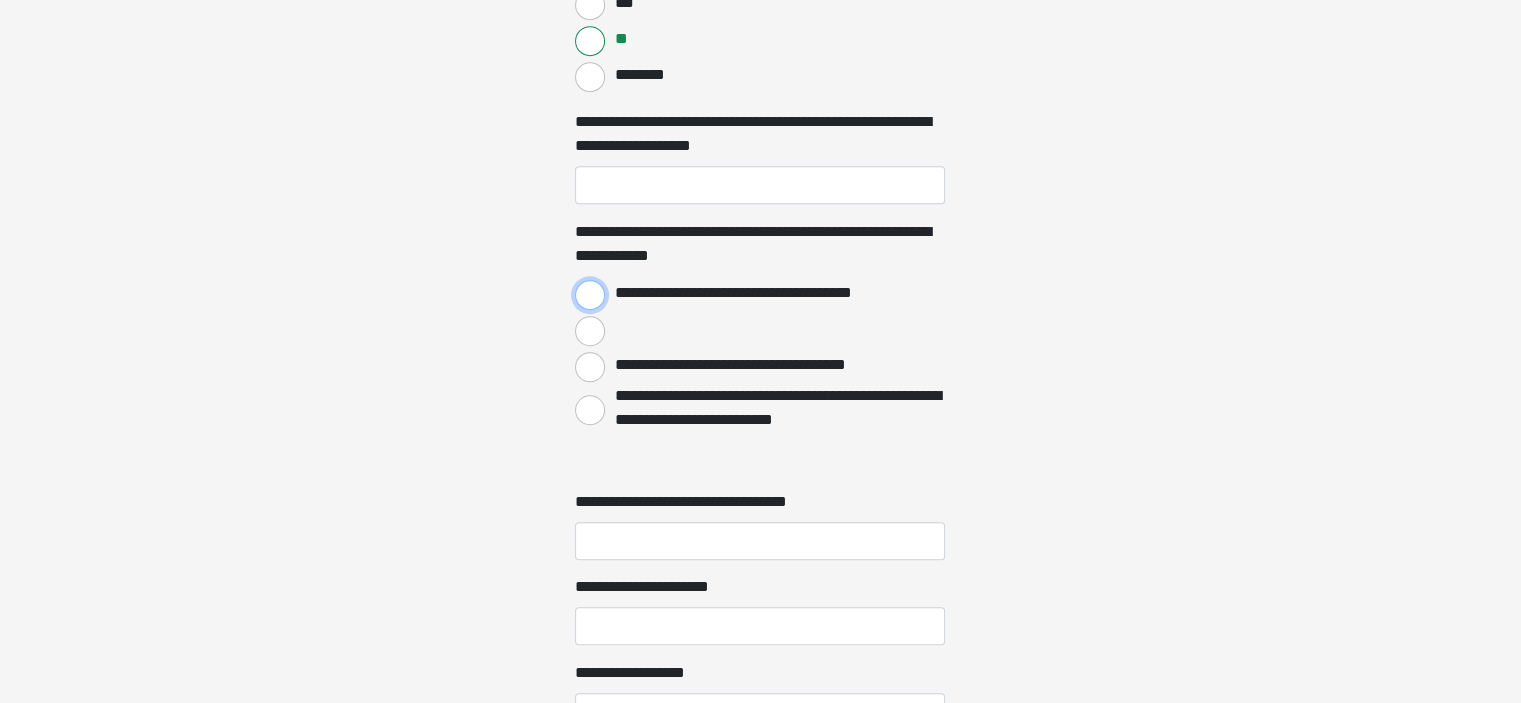 click on "**********" at bounding box center (590, 295) 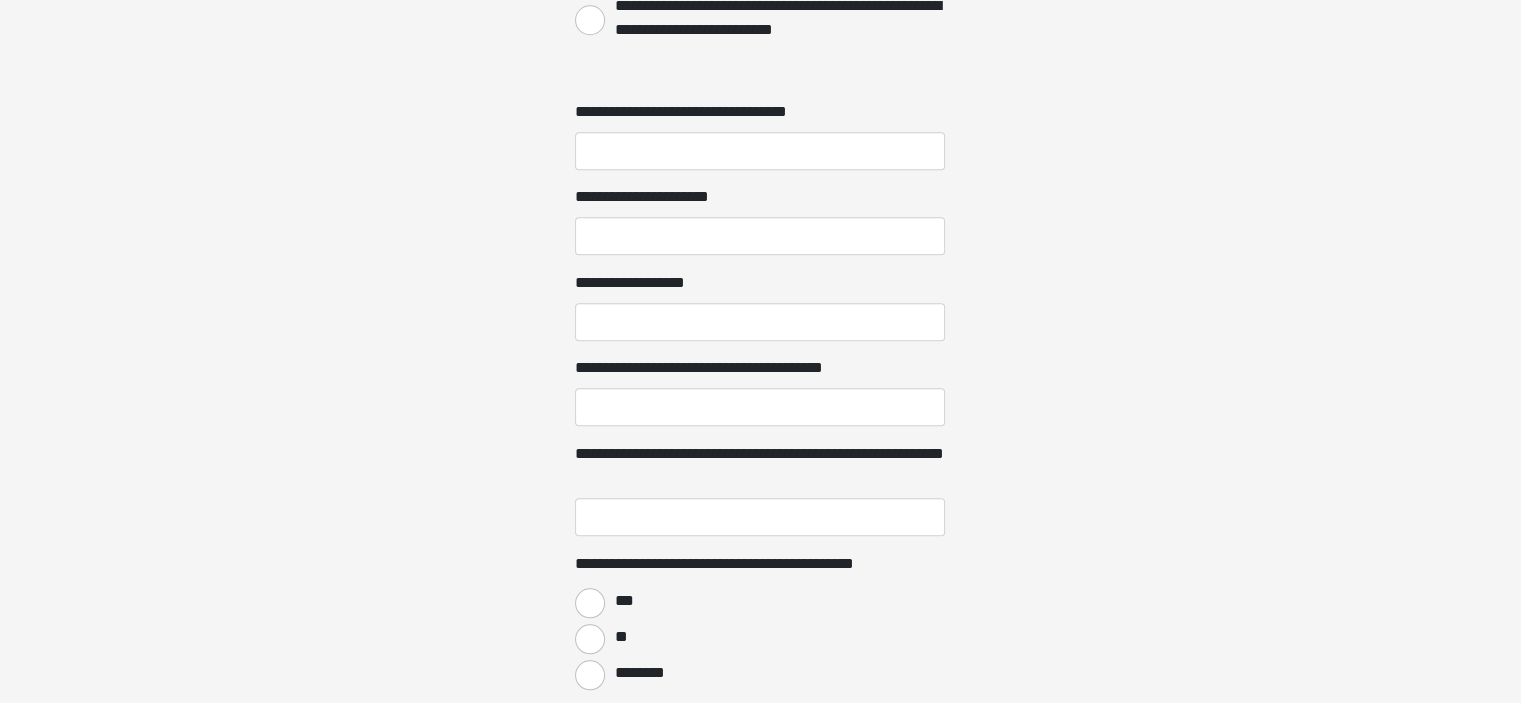 scroll, scrollTop: 1800, scrollLeft: 0, axis: vertical 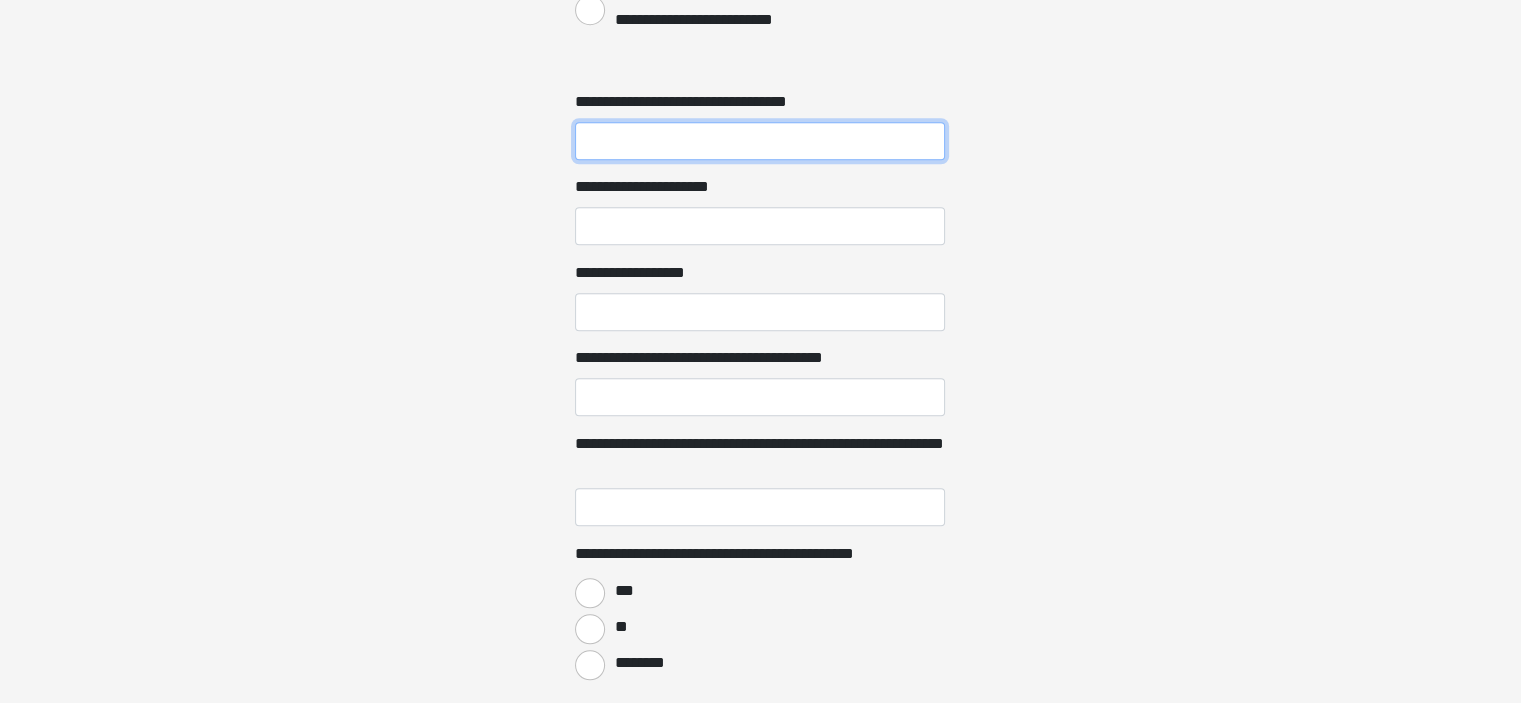 click on "**********" at bounding box center (760, 141) 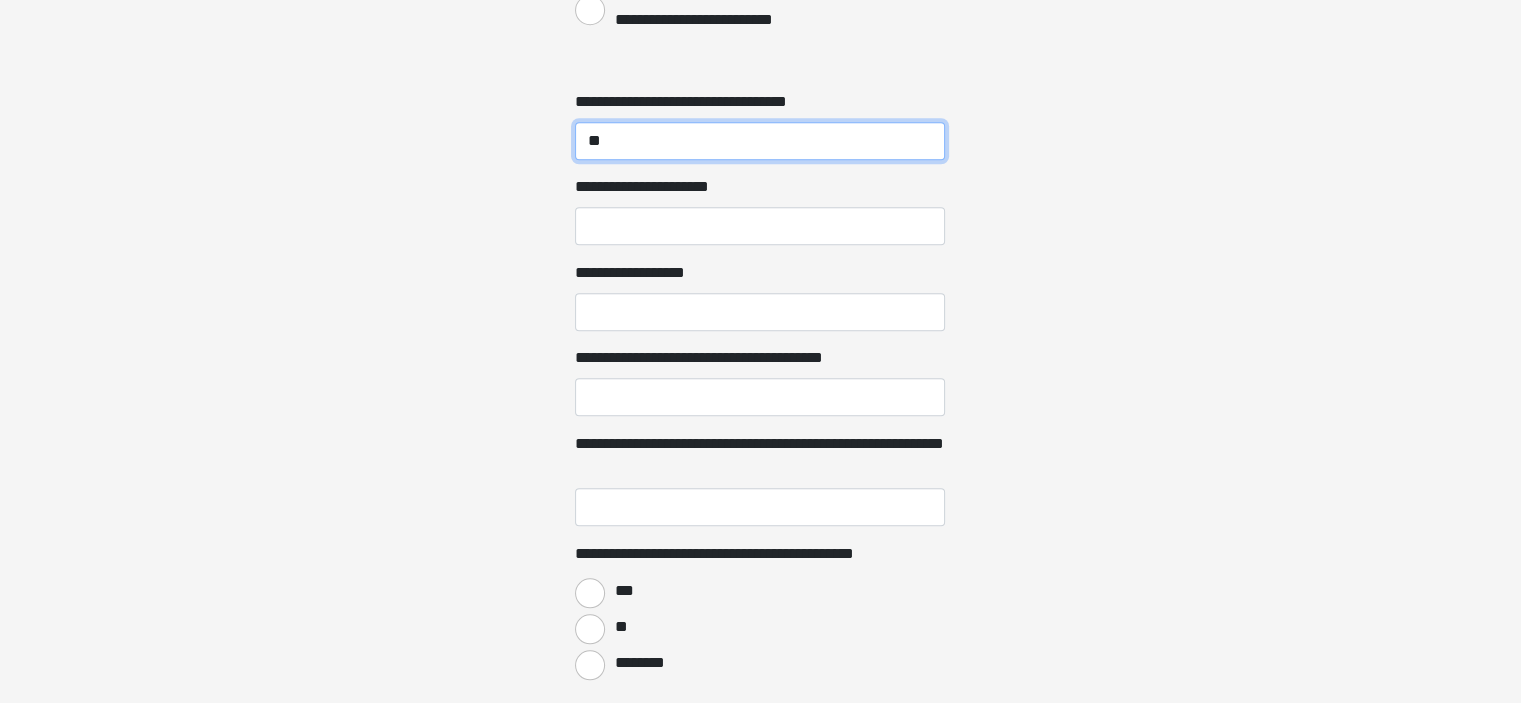 type on "**" 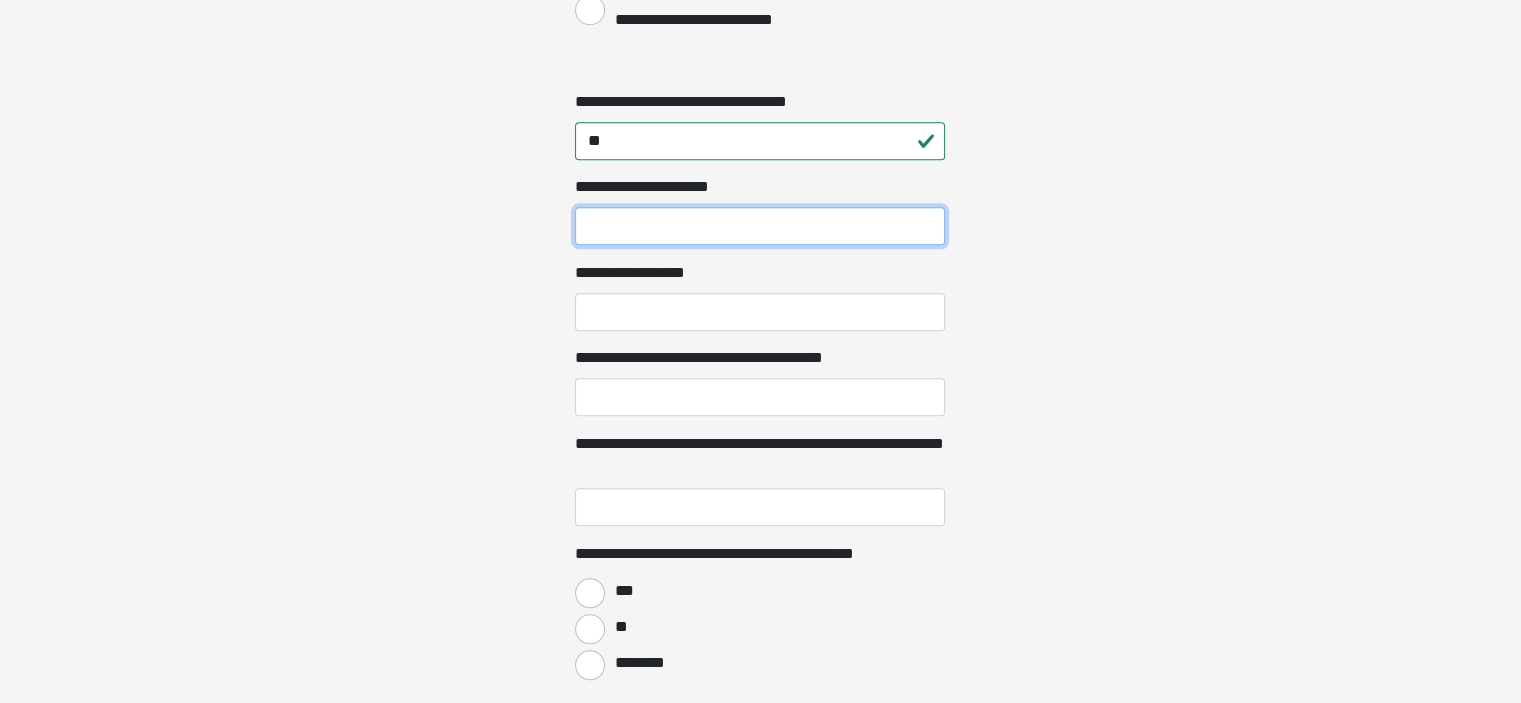 click on "**********" at bounding box center [760, 226] 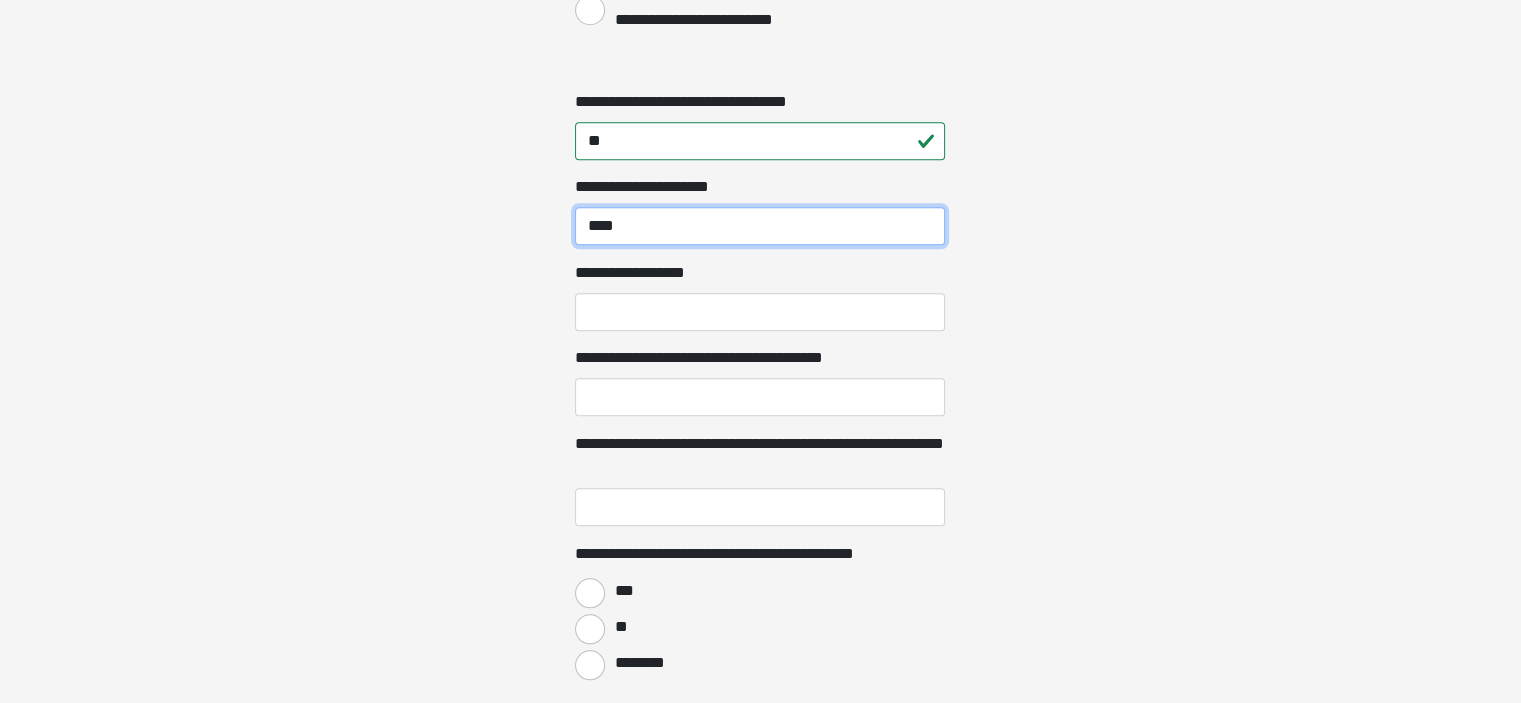 type on "****" 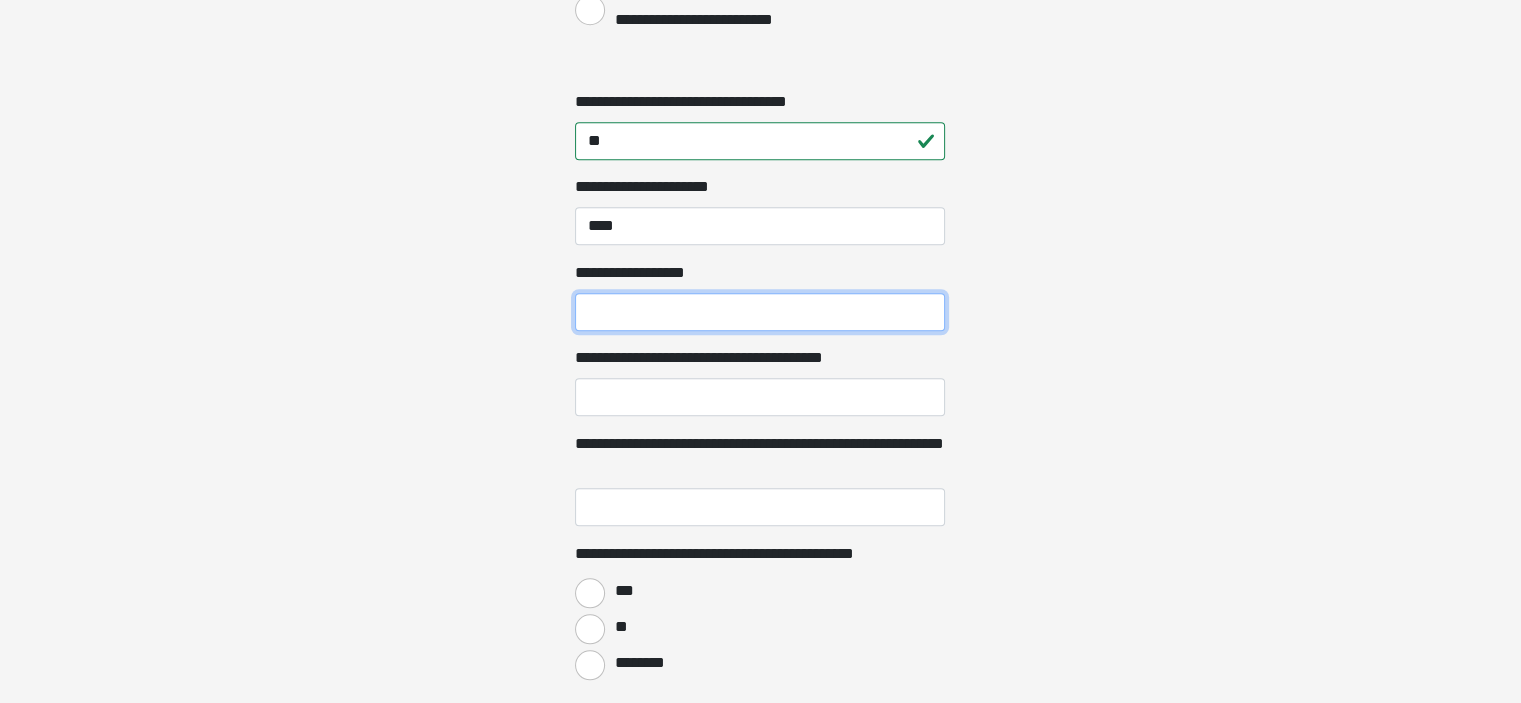 click on "**********" at bounding box center (760, 312) 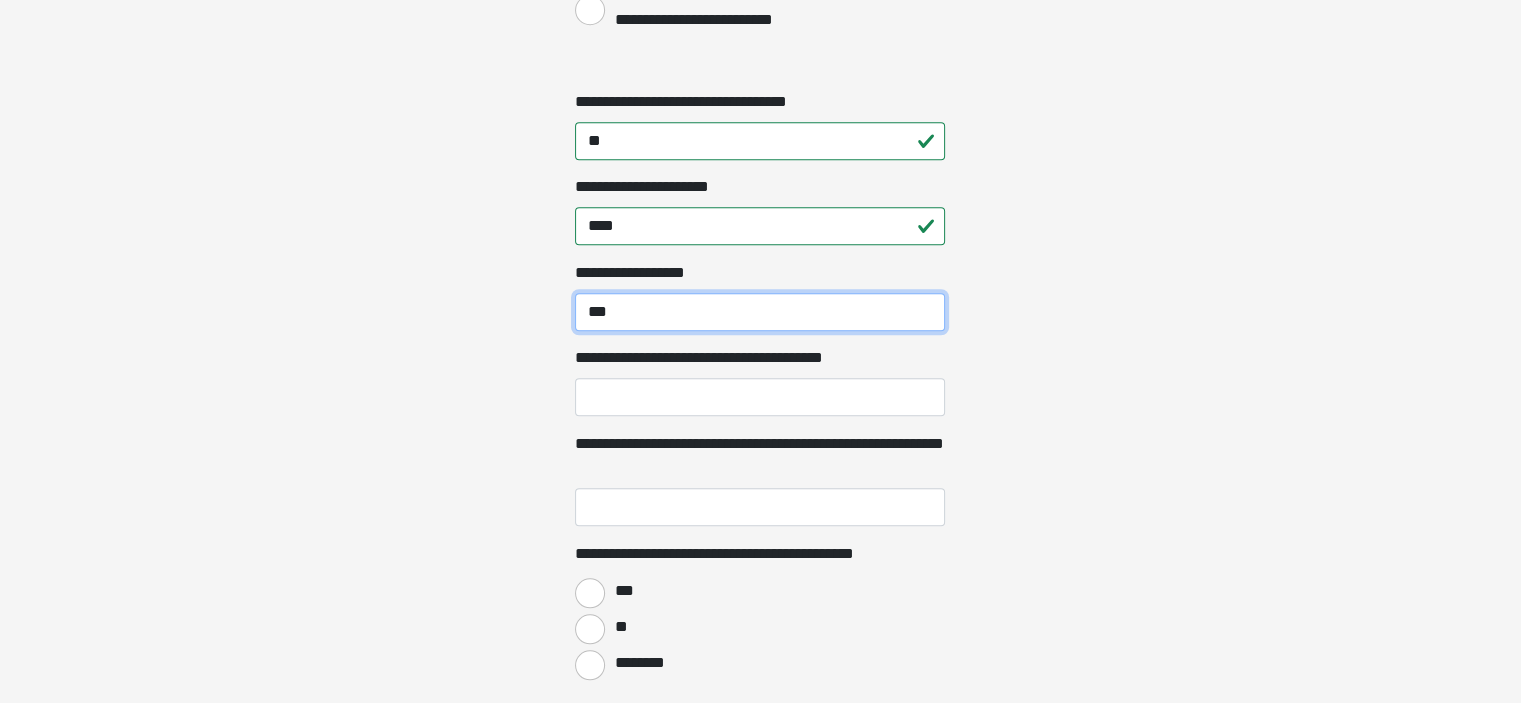 type on "***" 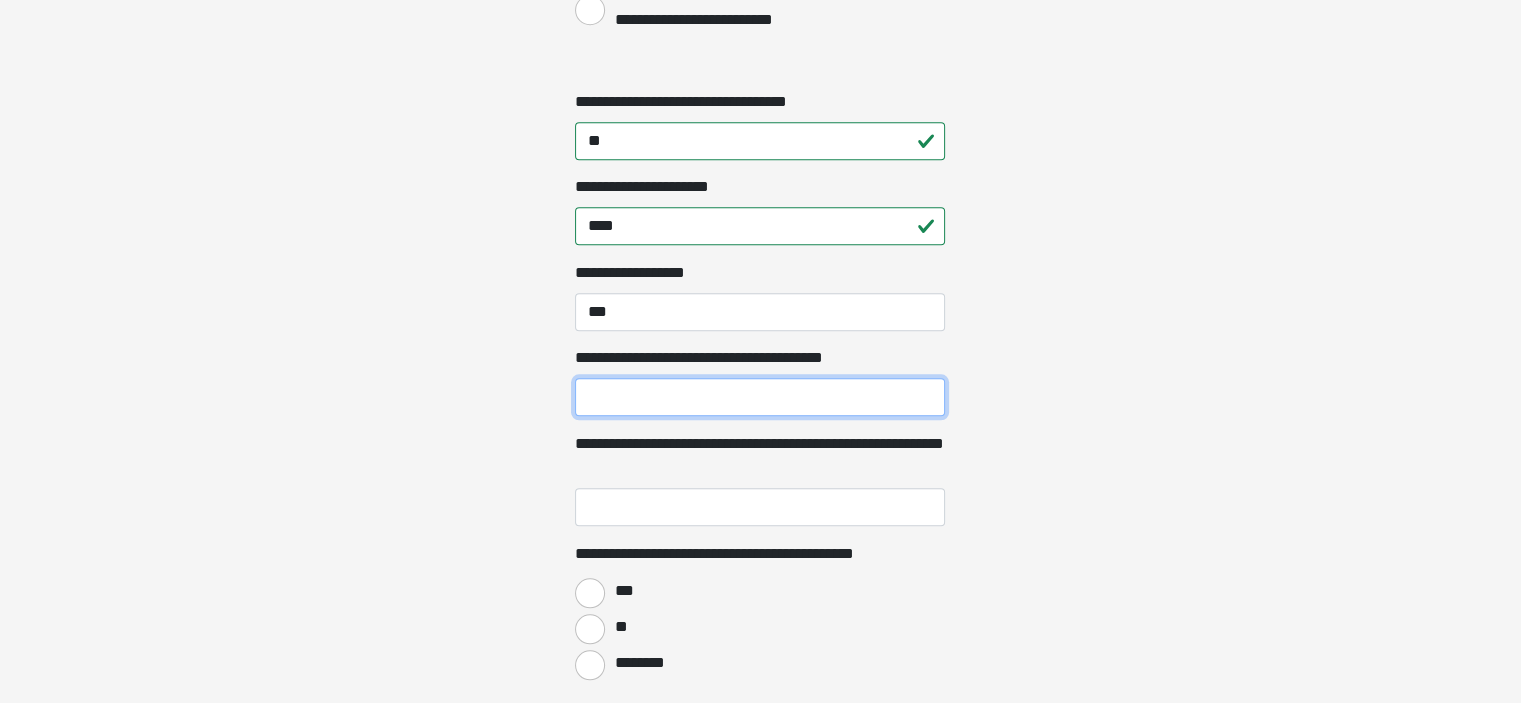 click on "**********" at bounding box center (760, 397) 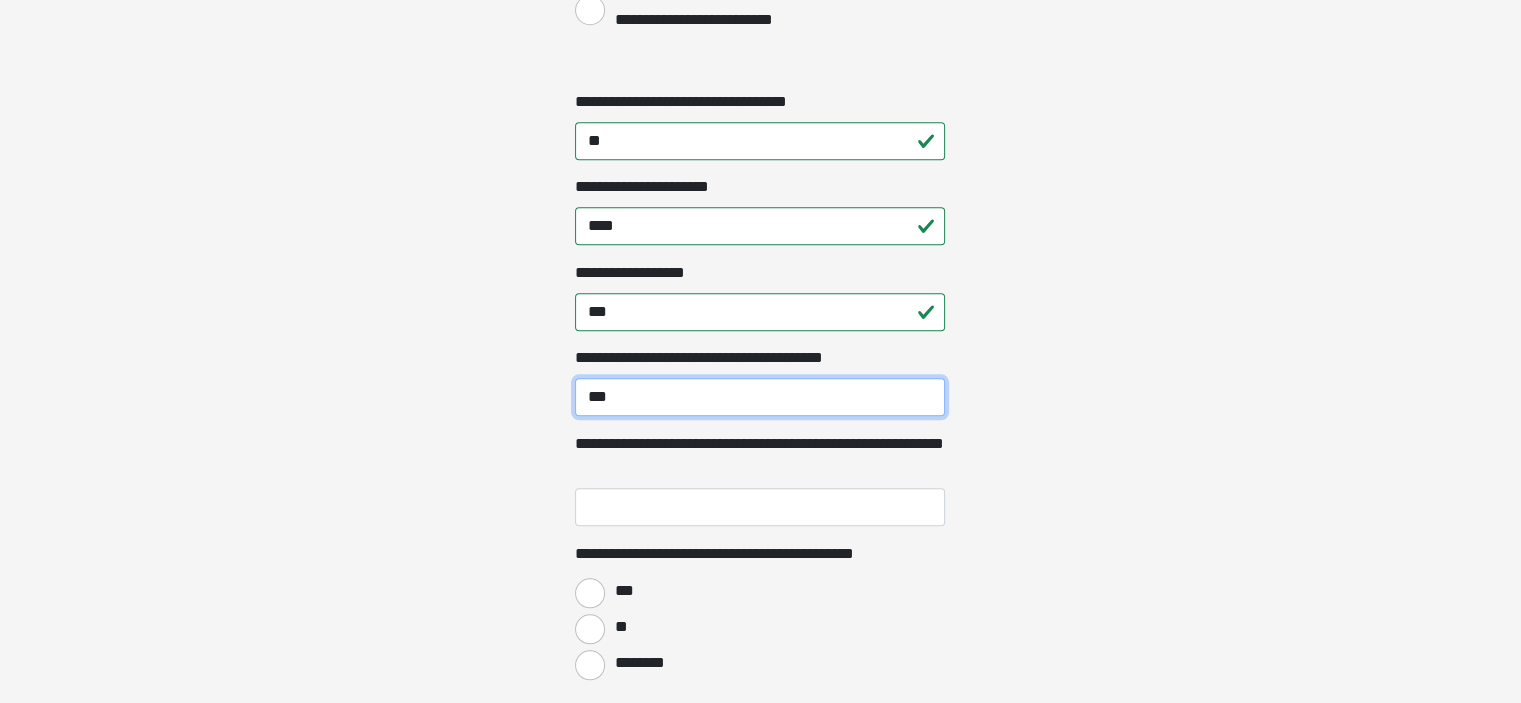 type on "***" 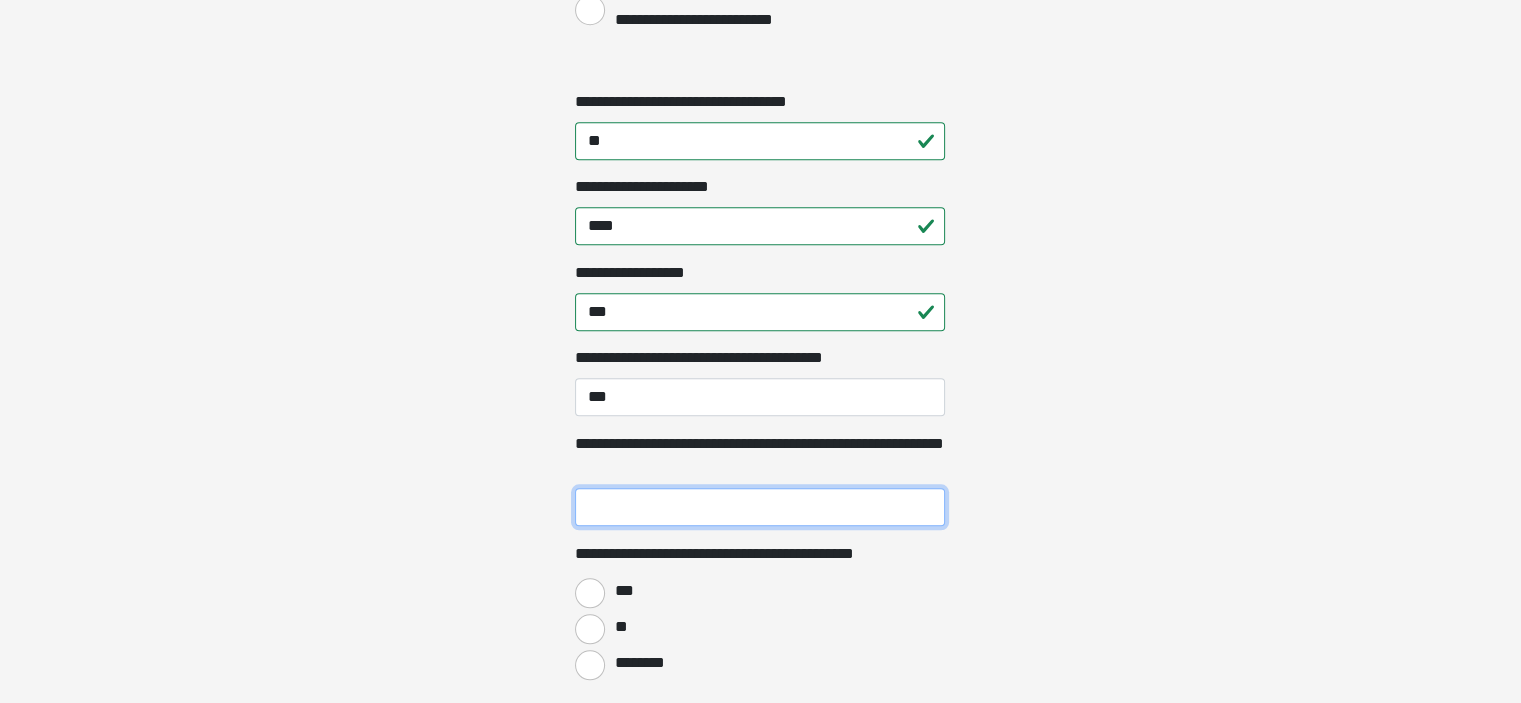 click on "**********" at bounding box center [760, 507] 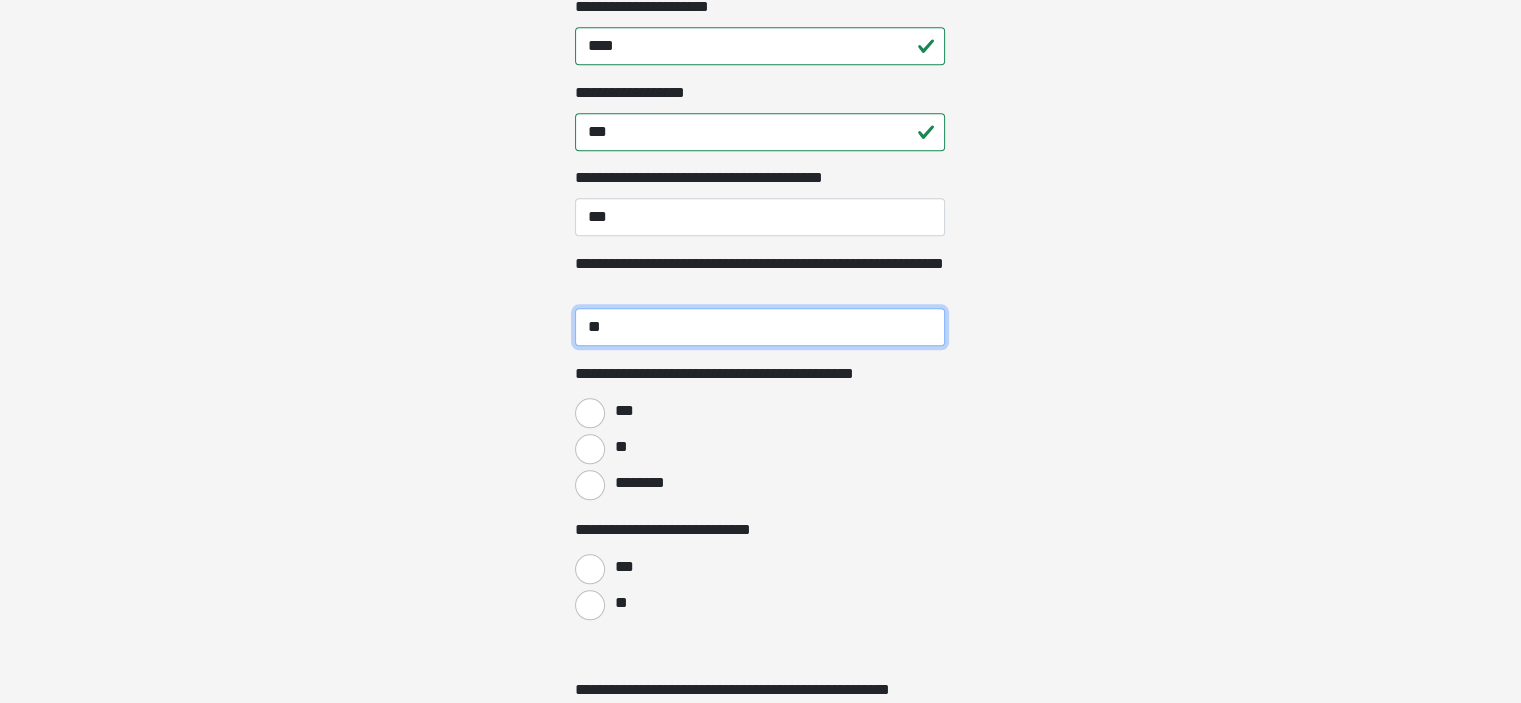 scroll, scrollTop: 2000, scrollLeft: 0, axis: vertical 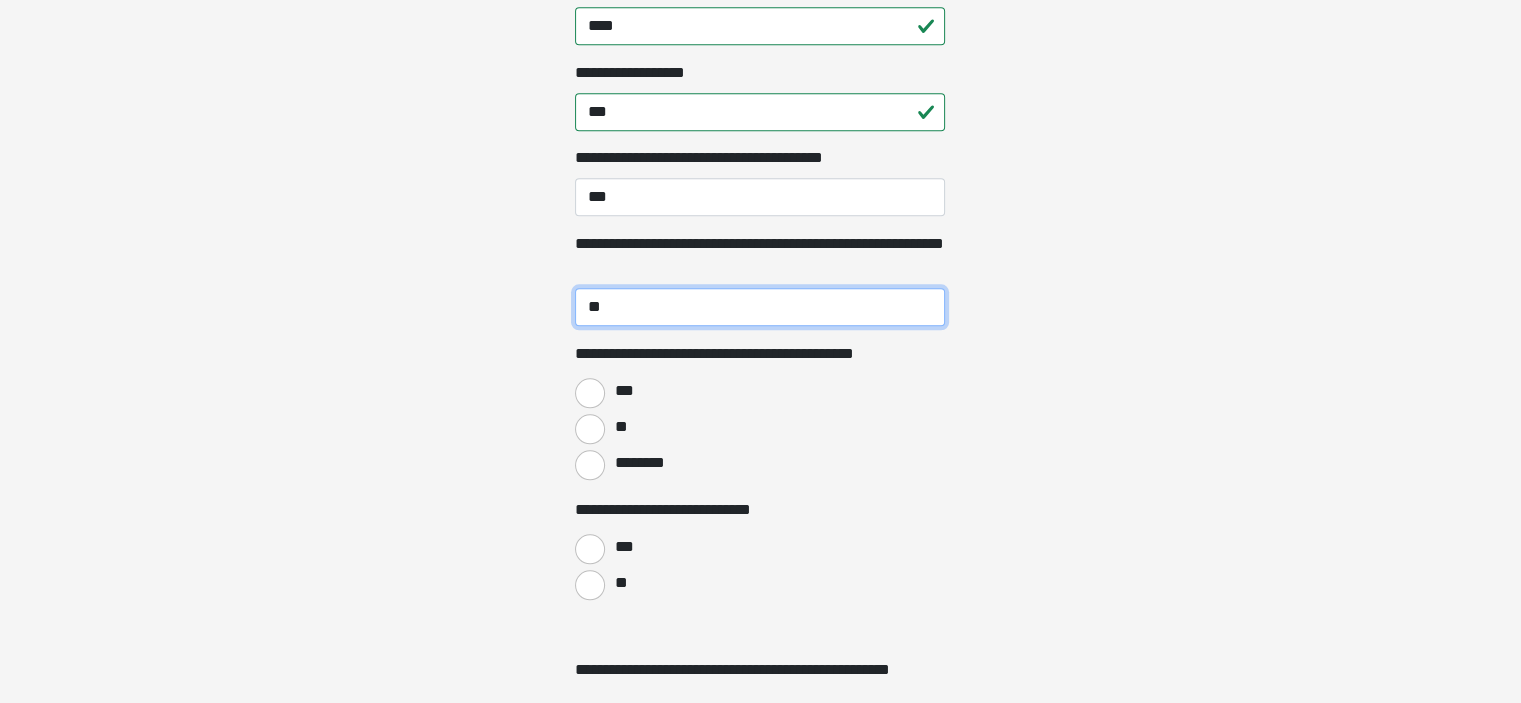 type on "**" 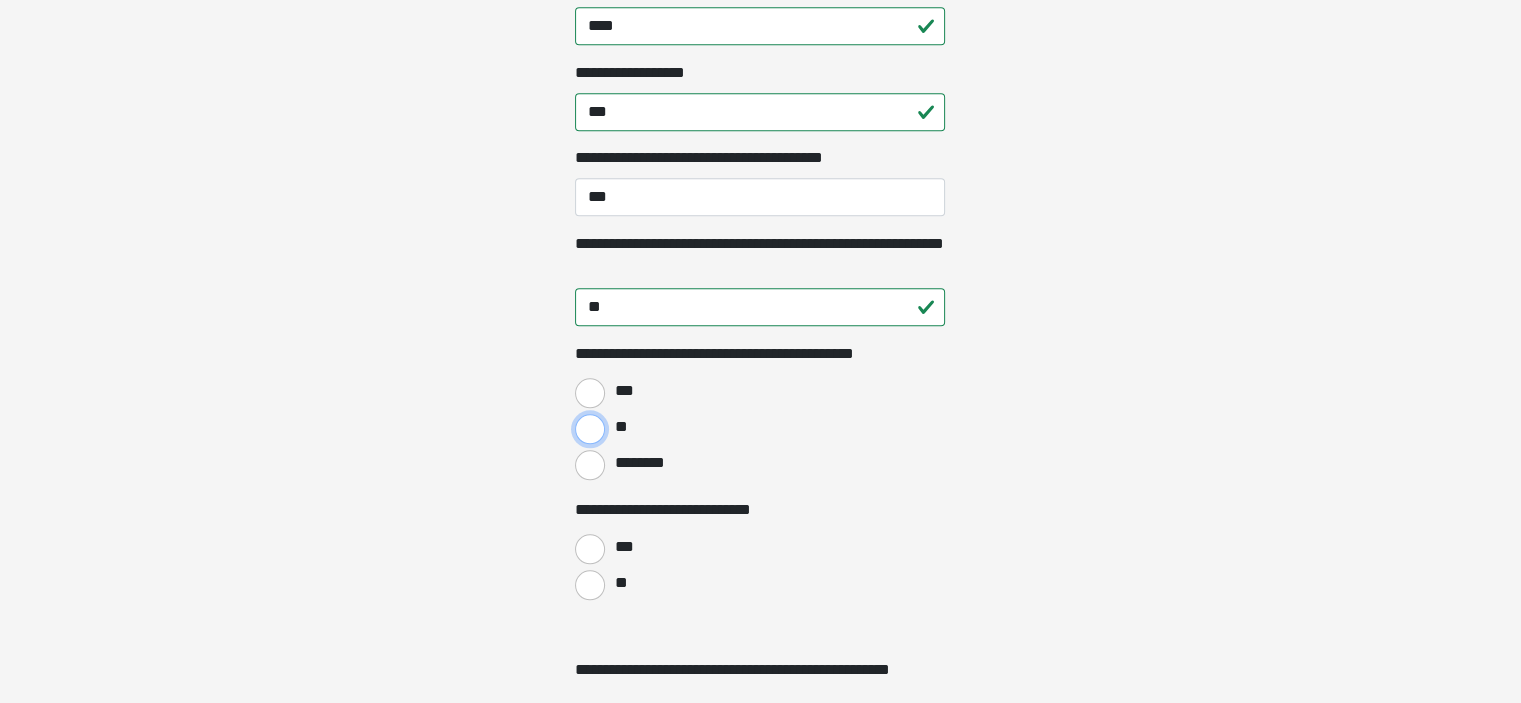 click on "**" at bounding box center [590, 429] 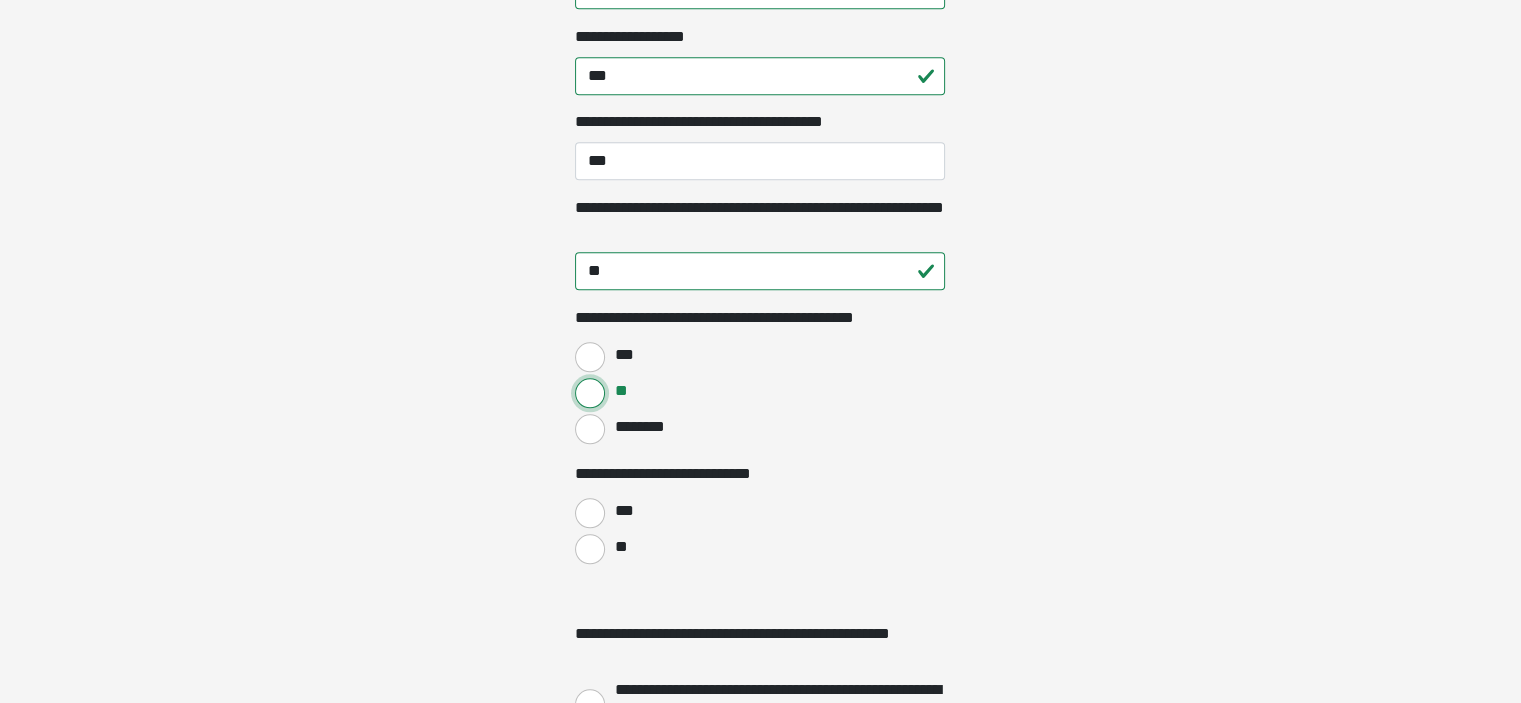 scroll, scrollTop: 2100, scrollLeft: 0, axis: vertical 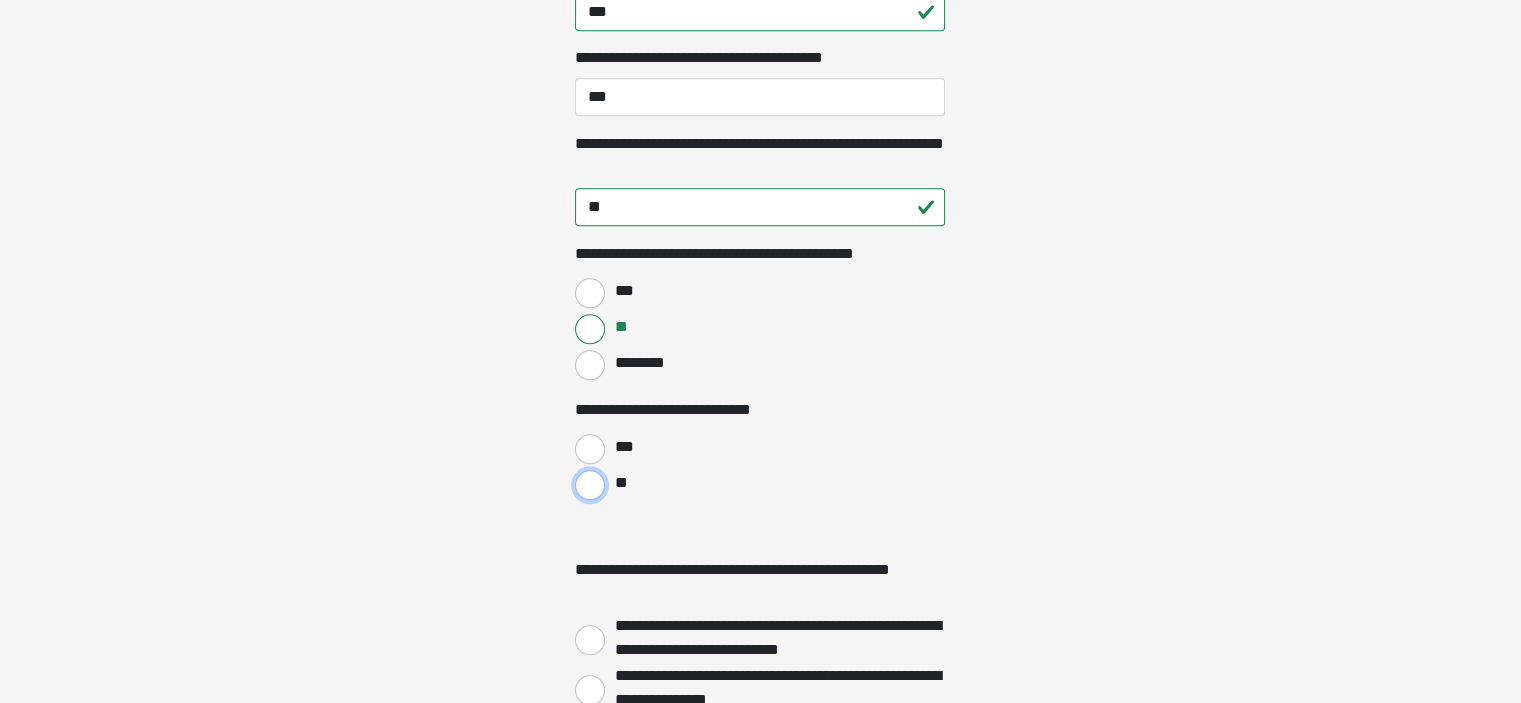 click on "**" at bounding box center (590, 485) 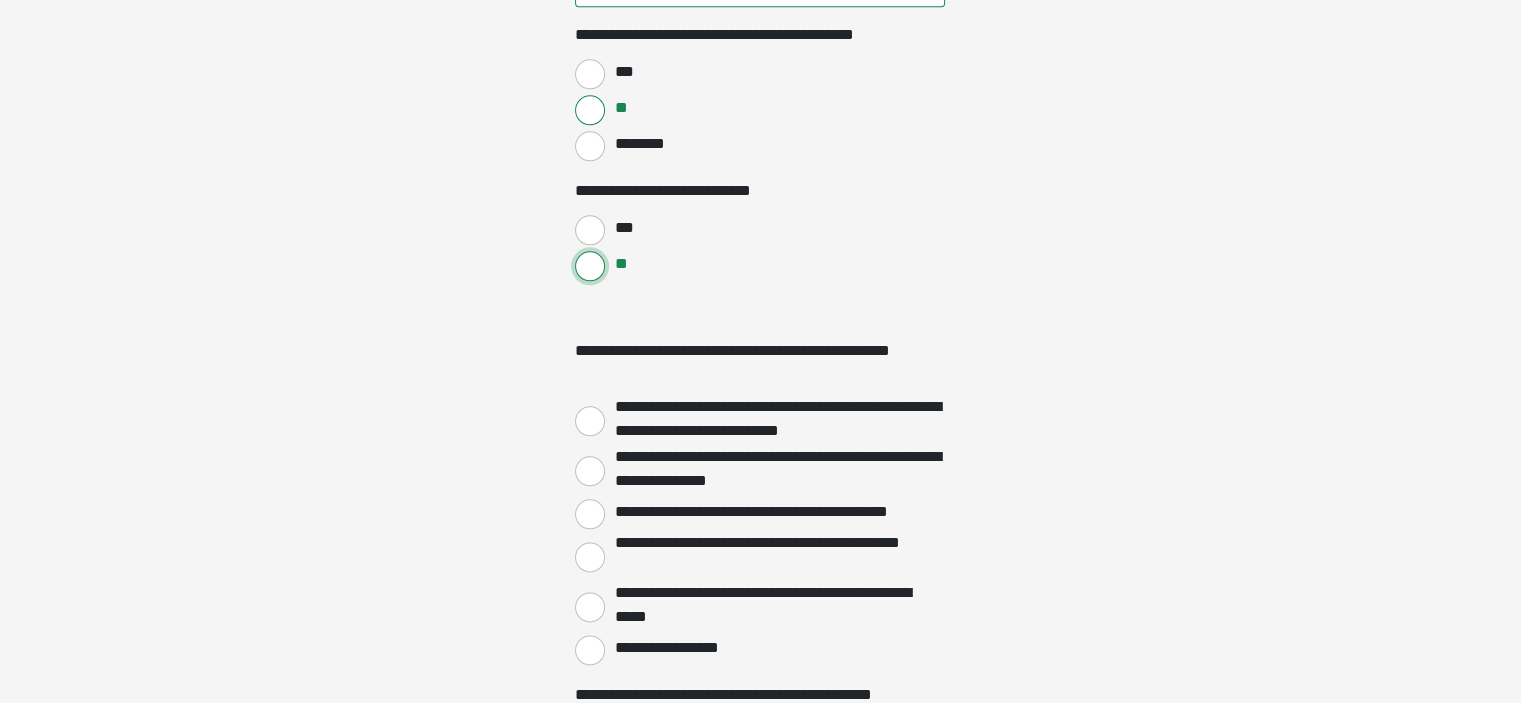 scroll, scrollTop: 2600, scrollLeft: 0, axis: vertical 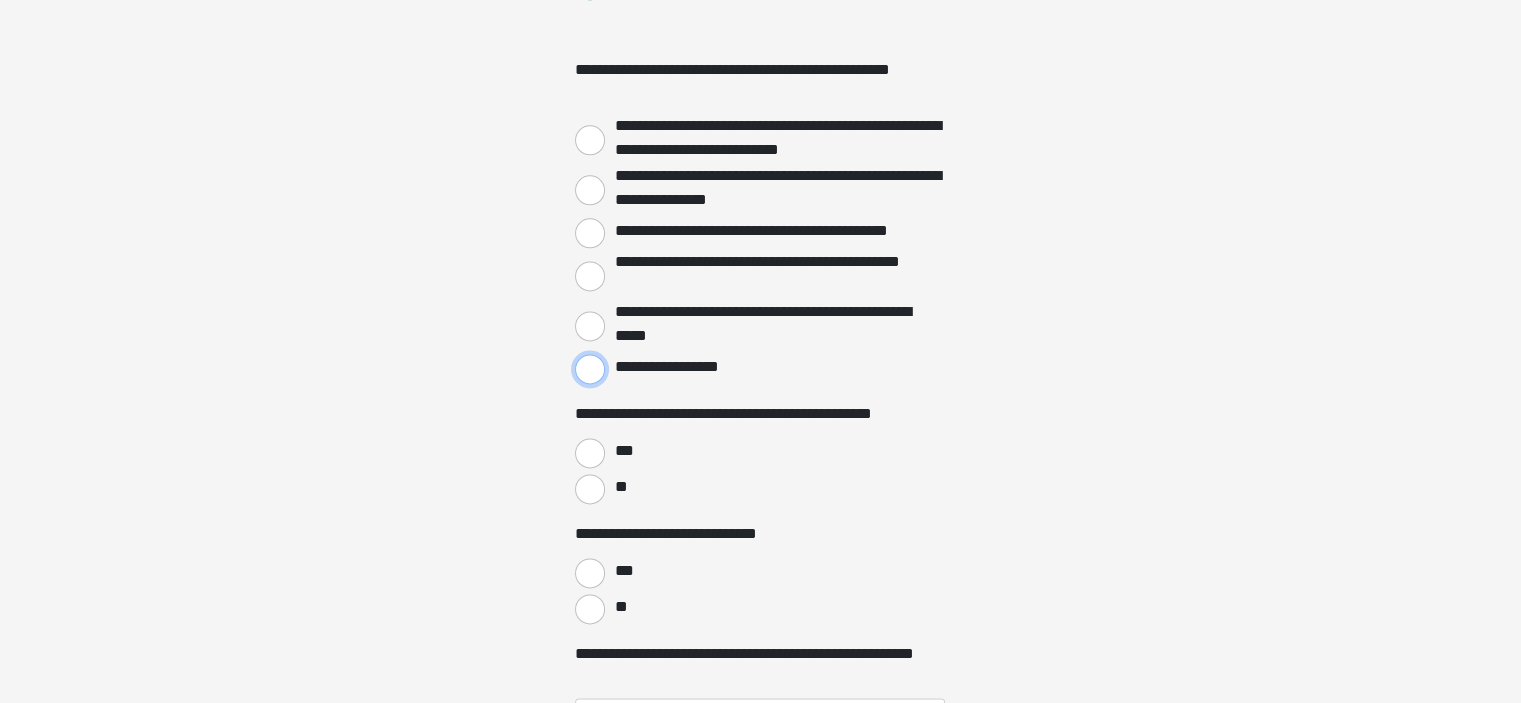 drag, startPoint x: 598, startPoint y: 359, endPoint x: 587, endPoint y: 368, distance: 14.21267 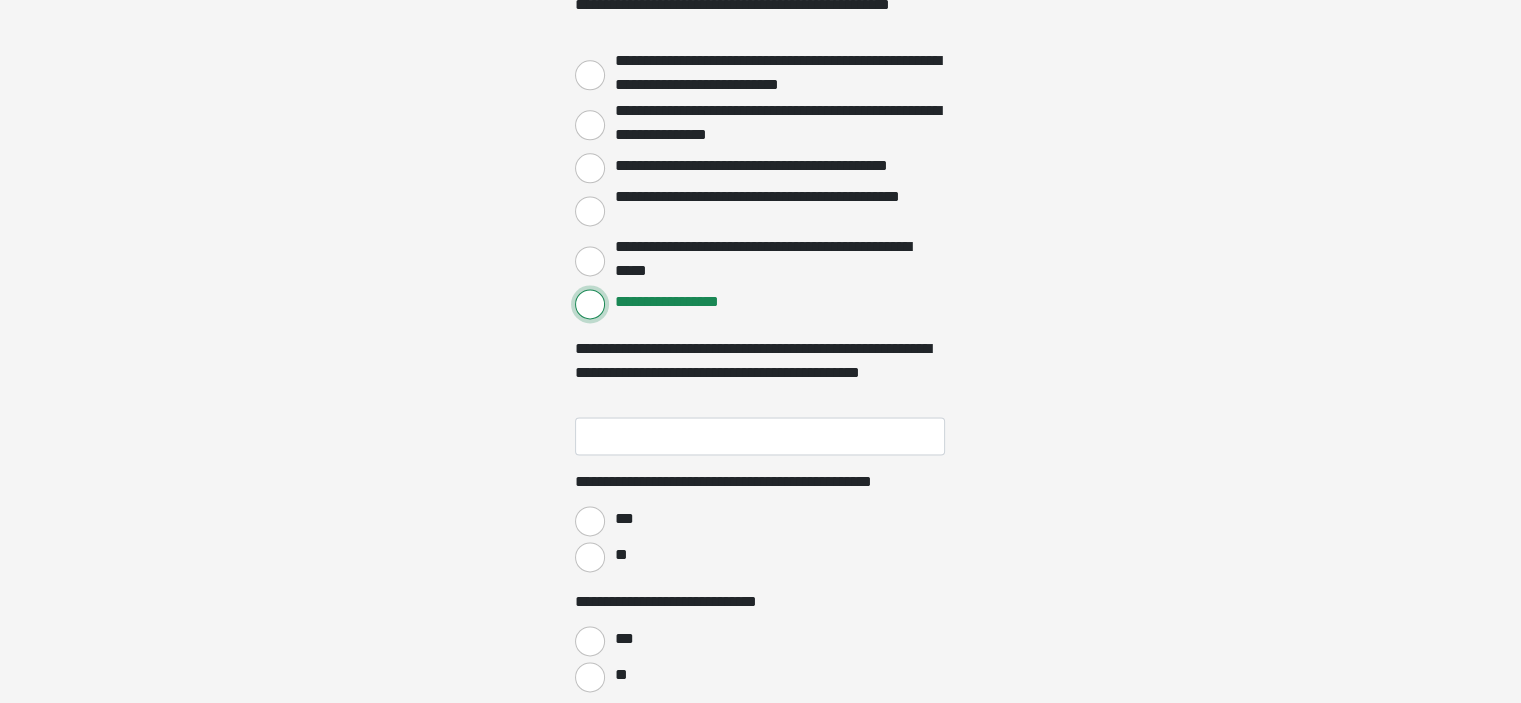 scroll, scrollTop: 2700, scrollLeft: 0, axis: vertical 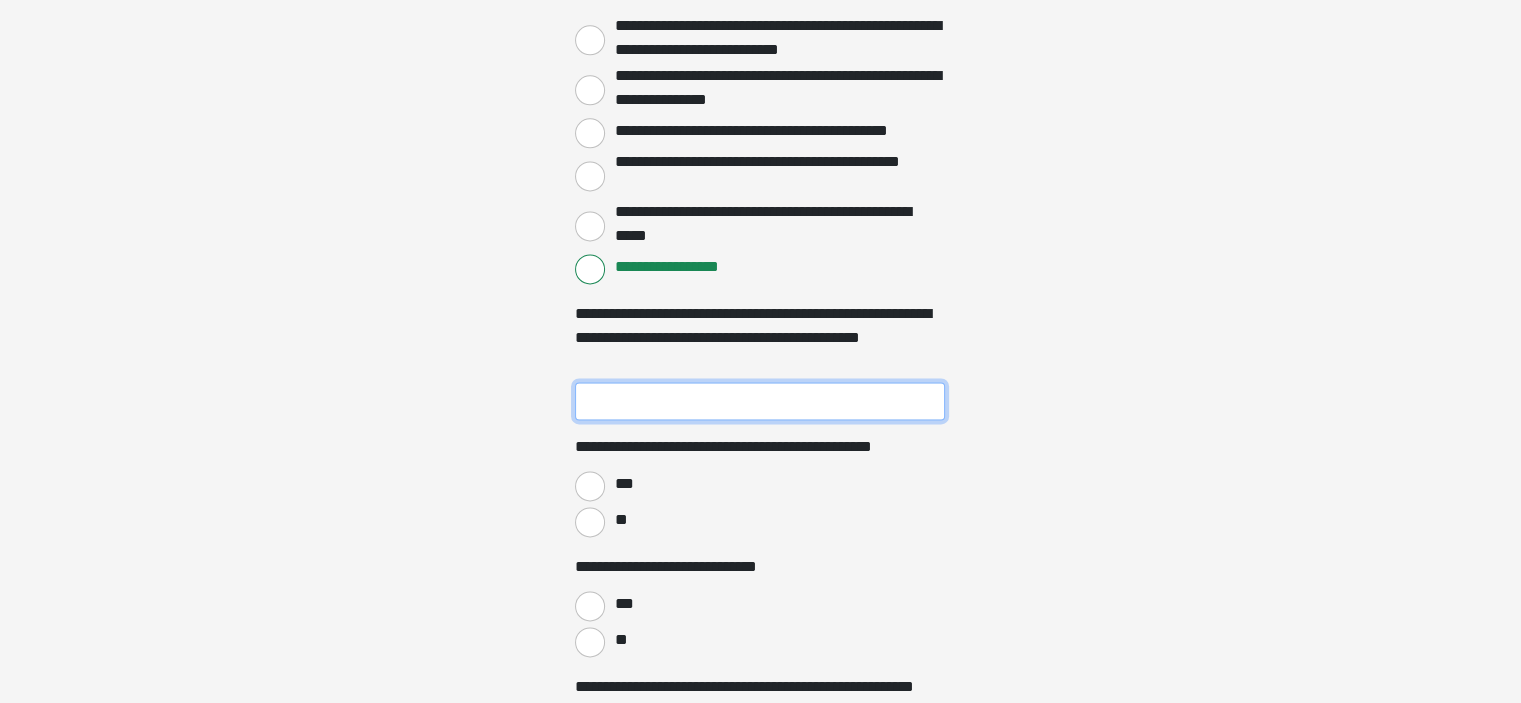 click on "**********" at bounding box center [760, 401] 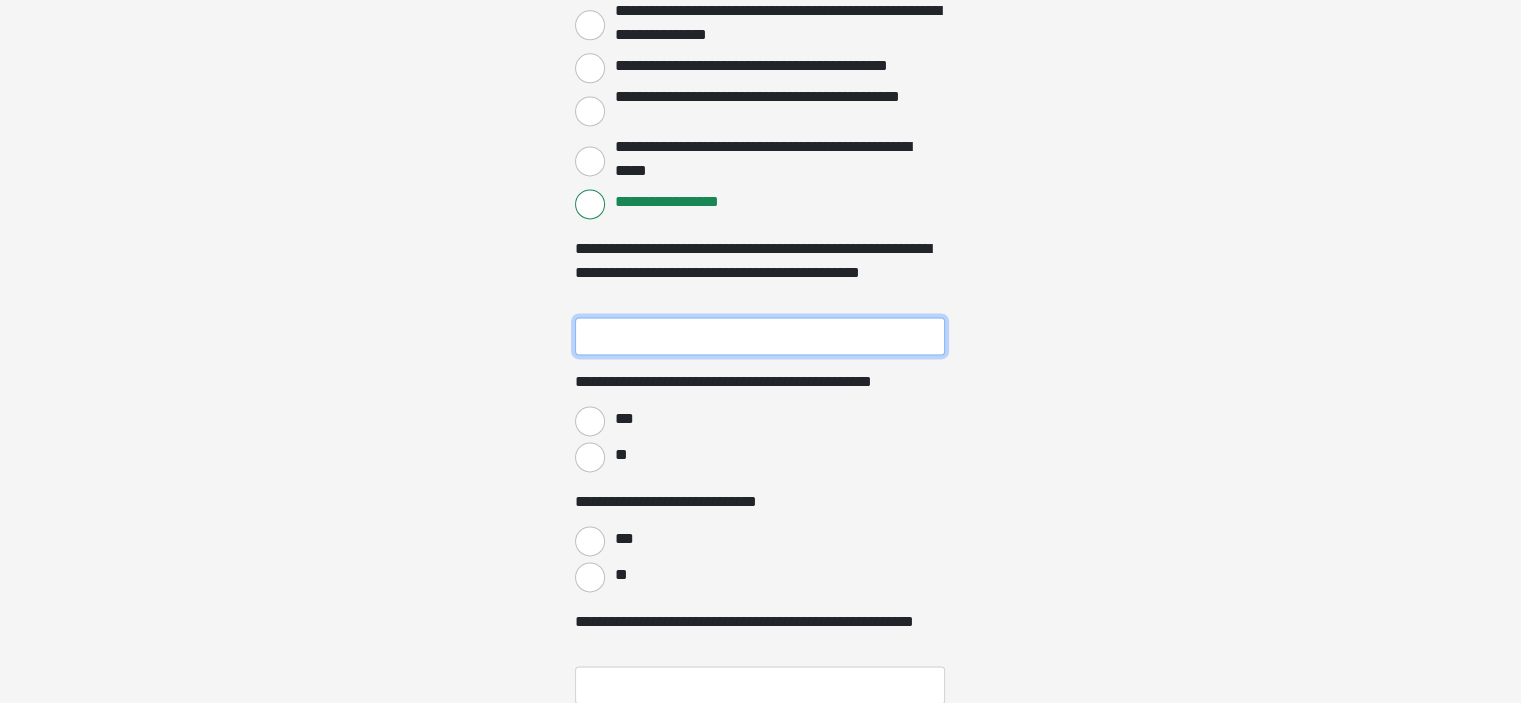 scroll, scrollTop: 2800, scrollLeft: 0, axis: vertical 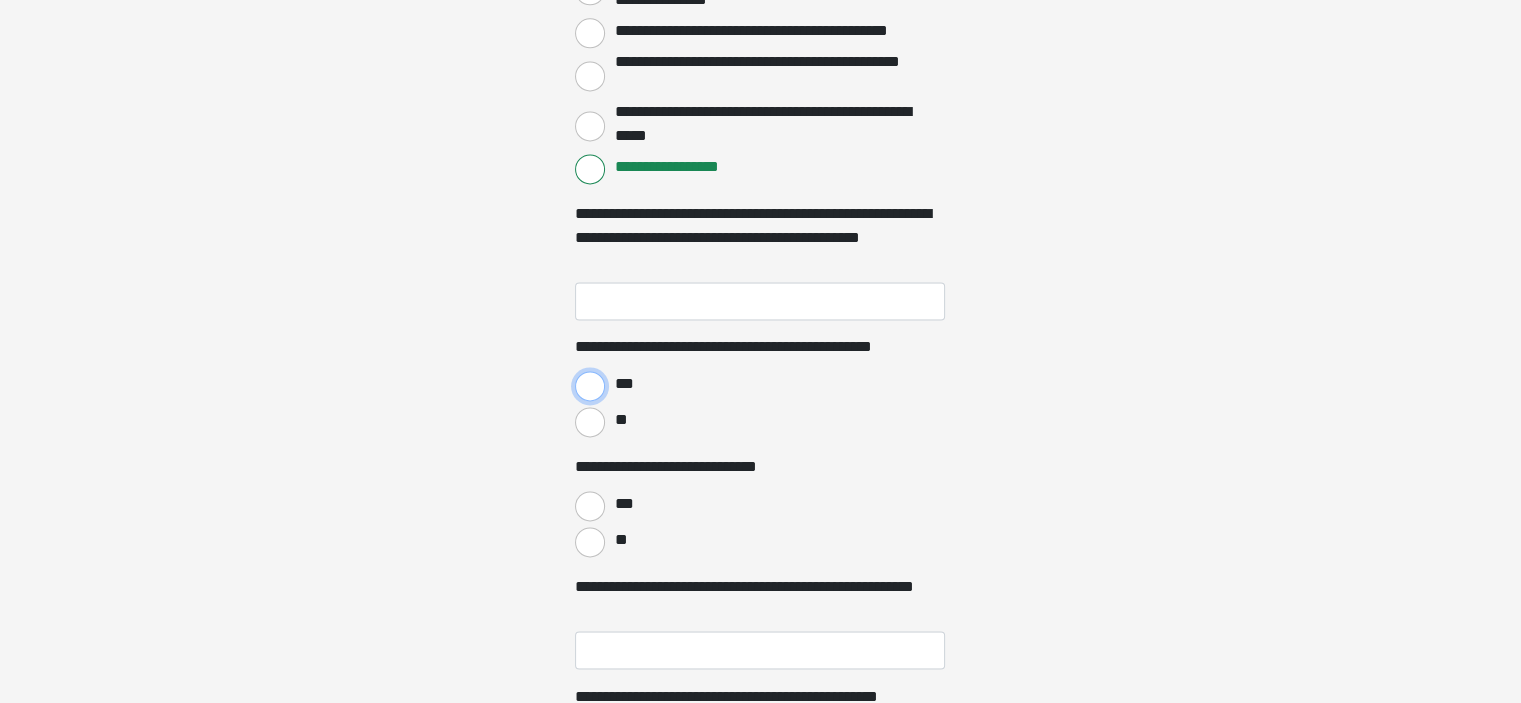 click on "***" at bounding box center (590, 386) 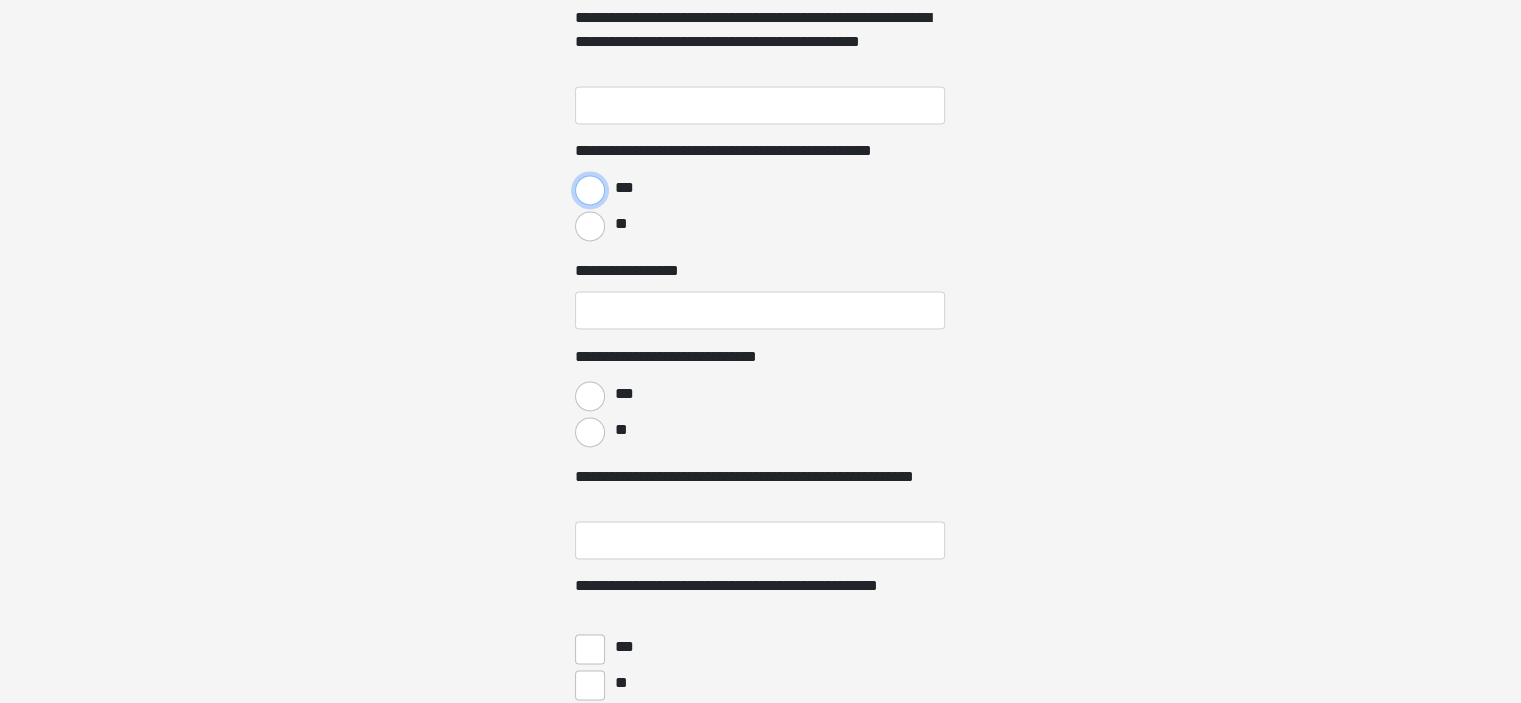 scroll, scrollTop: 3000, scrollLeft: 0, axis: vertical 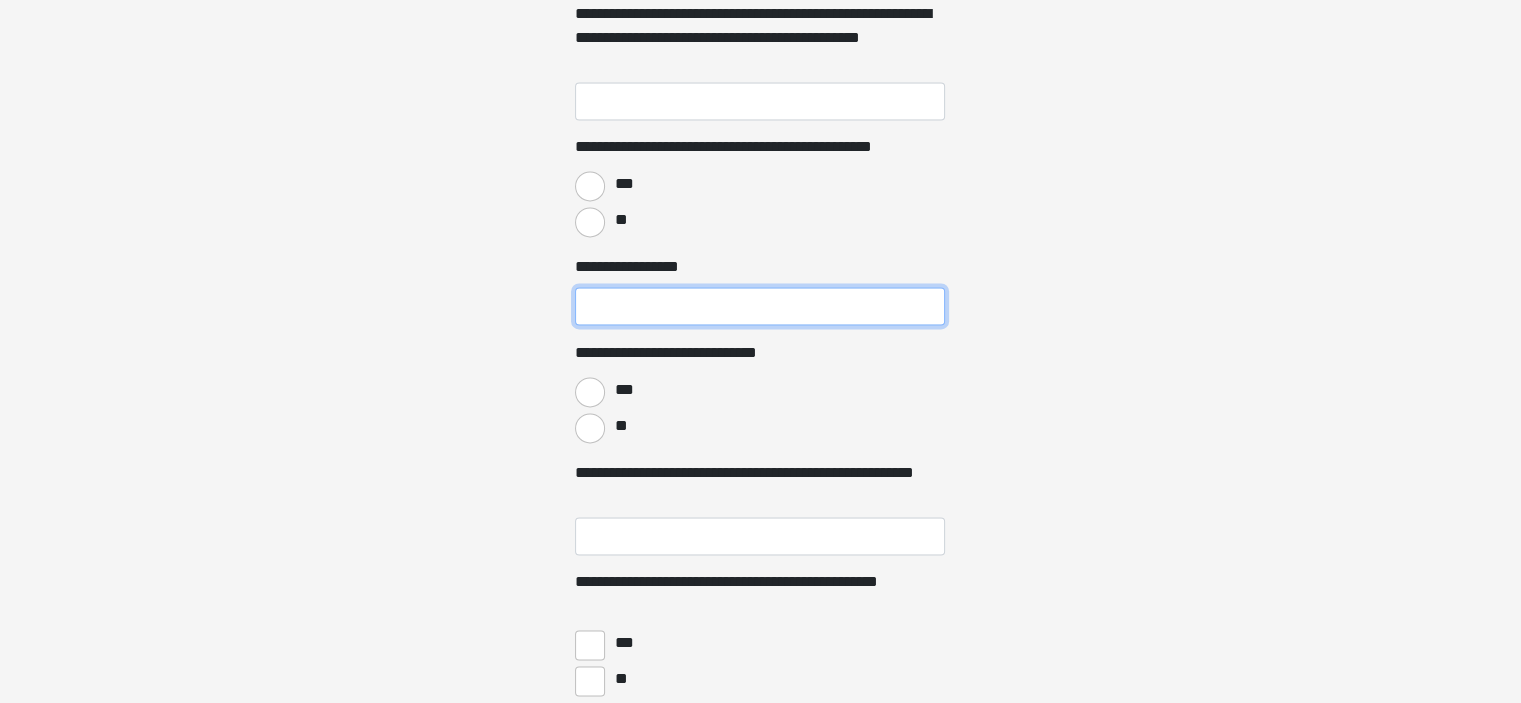 click on "**********" at bounding box center (760, 306) 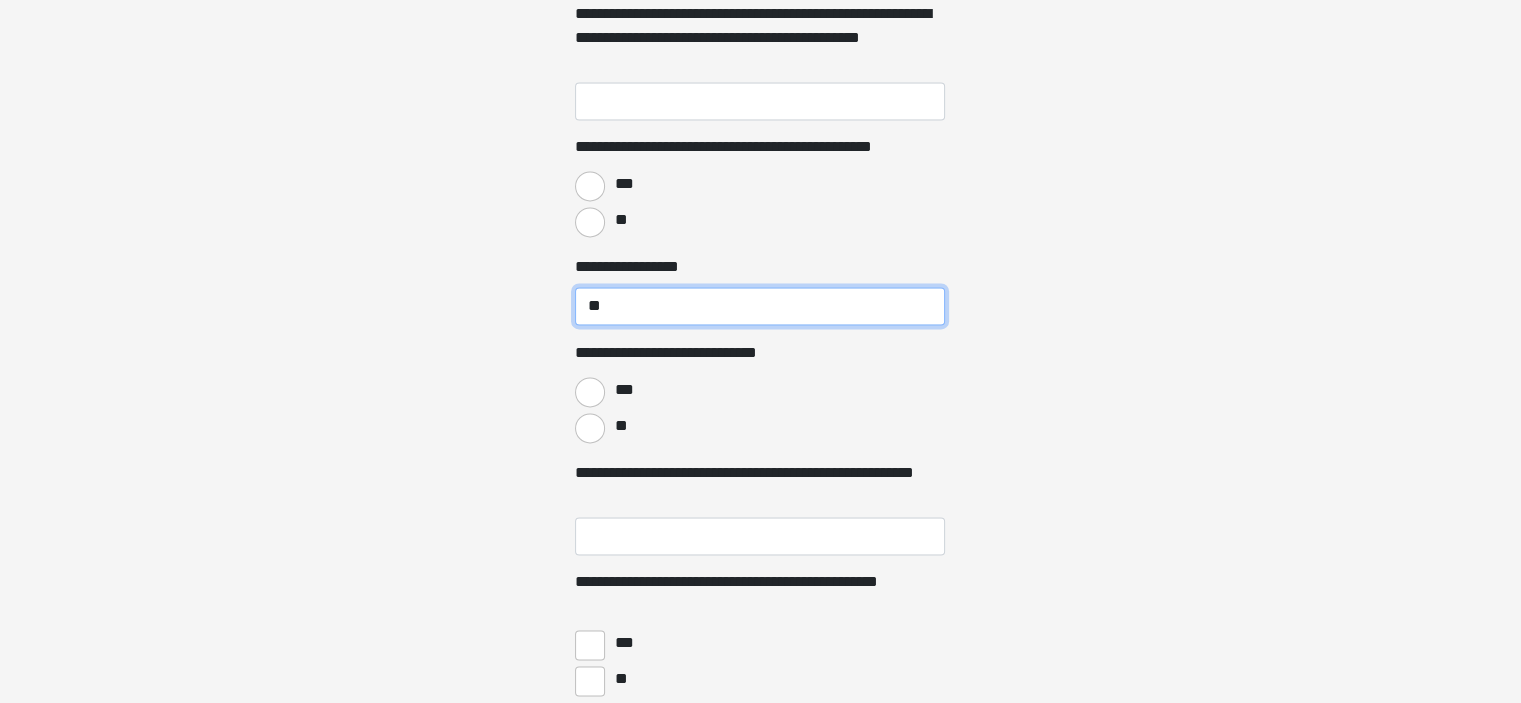 type on "**" 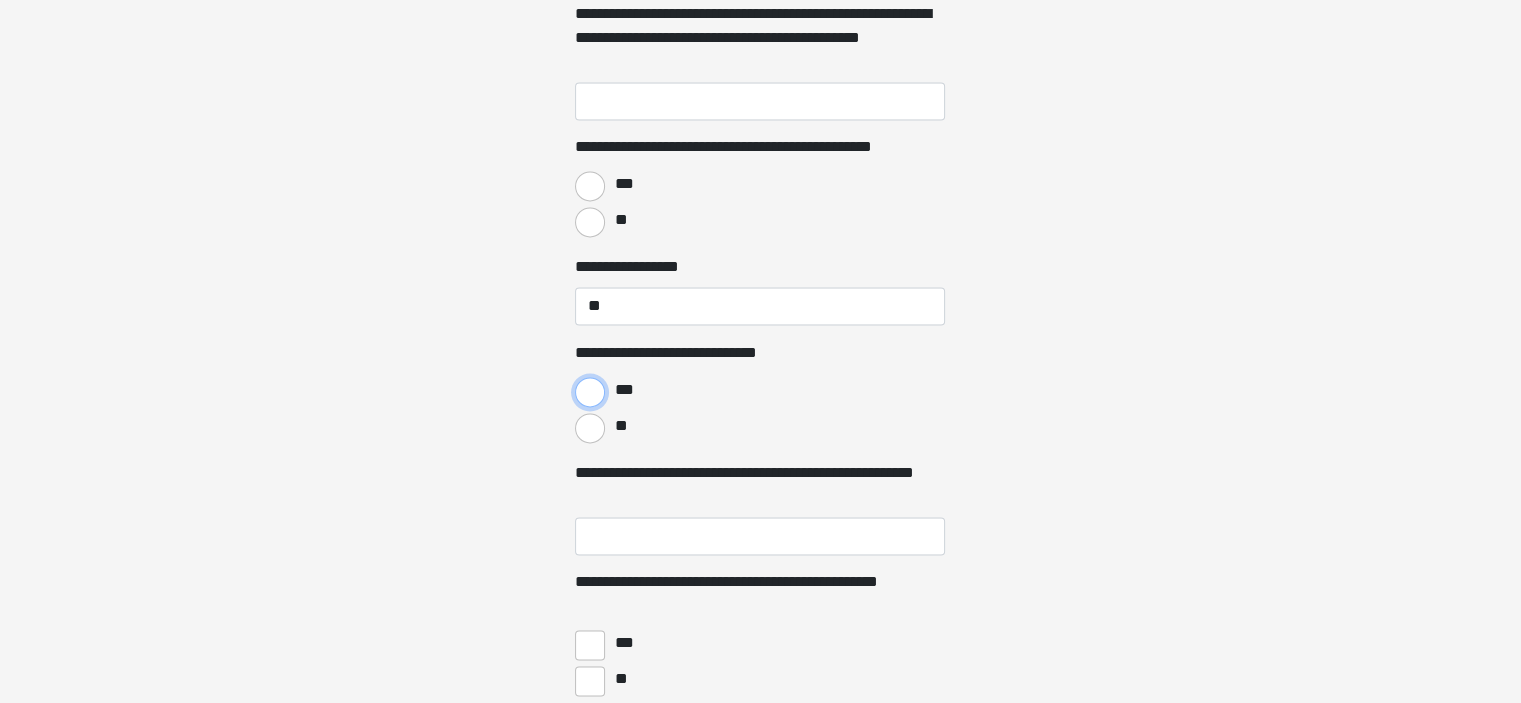 click on "***" at bounding box center (590, 392) 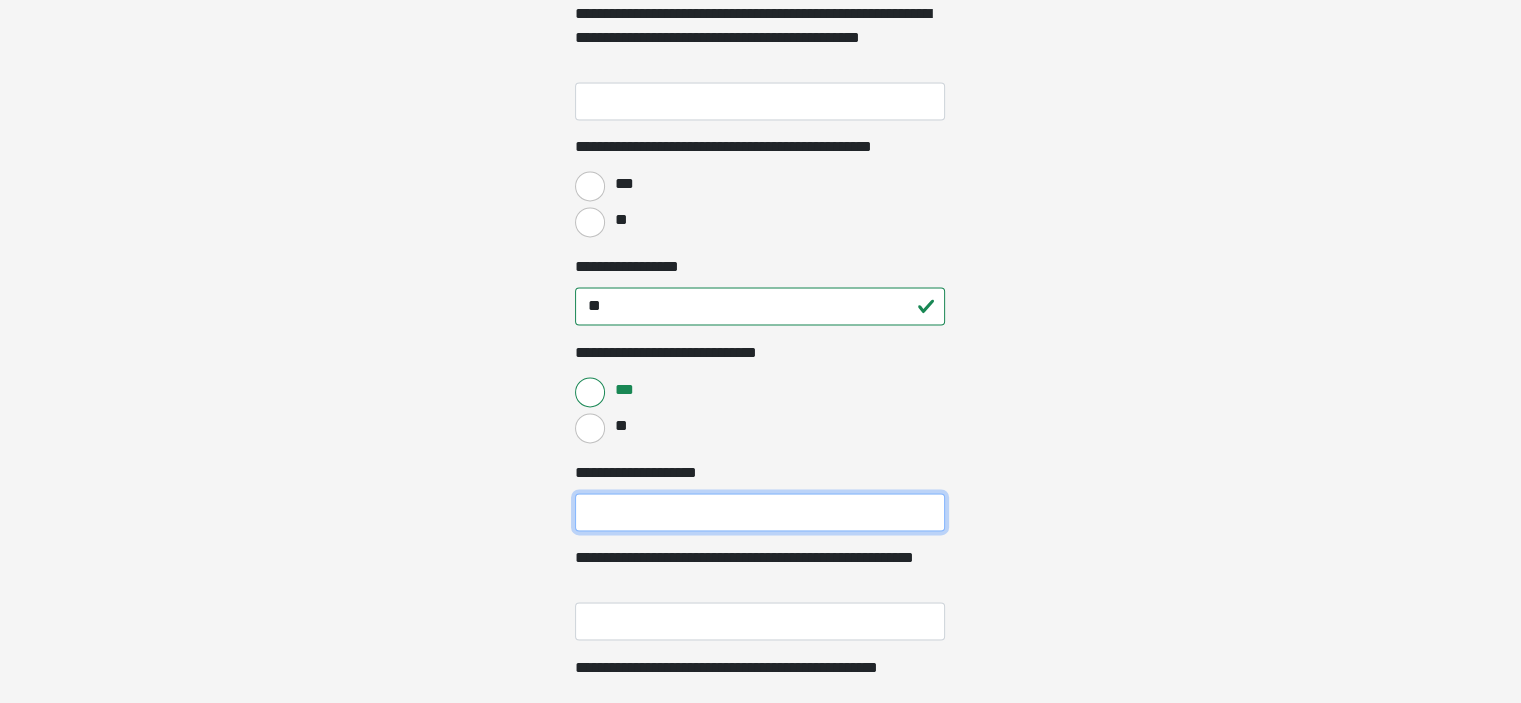 click on "**********" at bounding box center (760, 512) 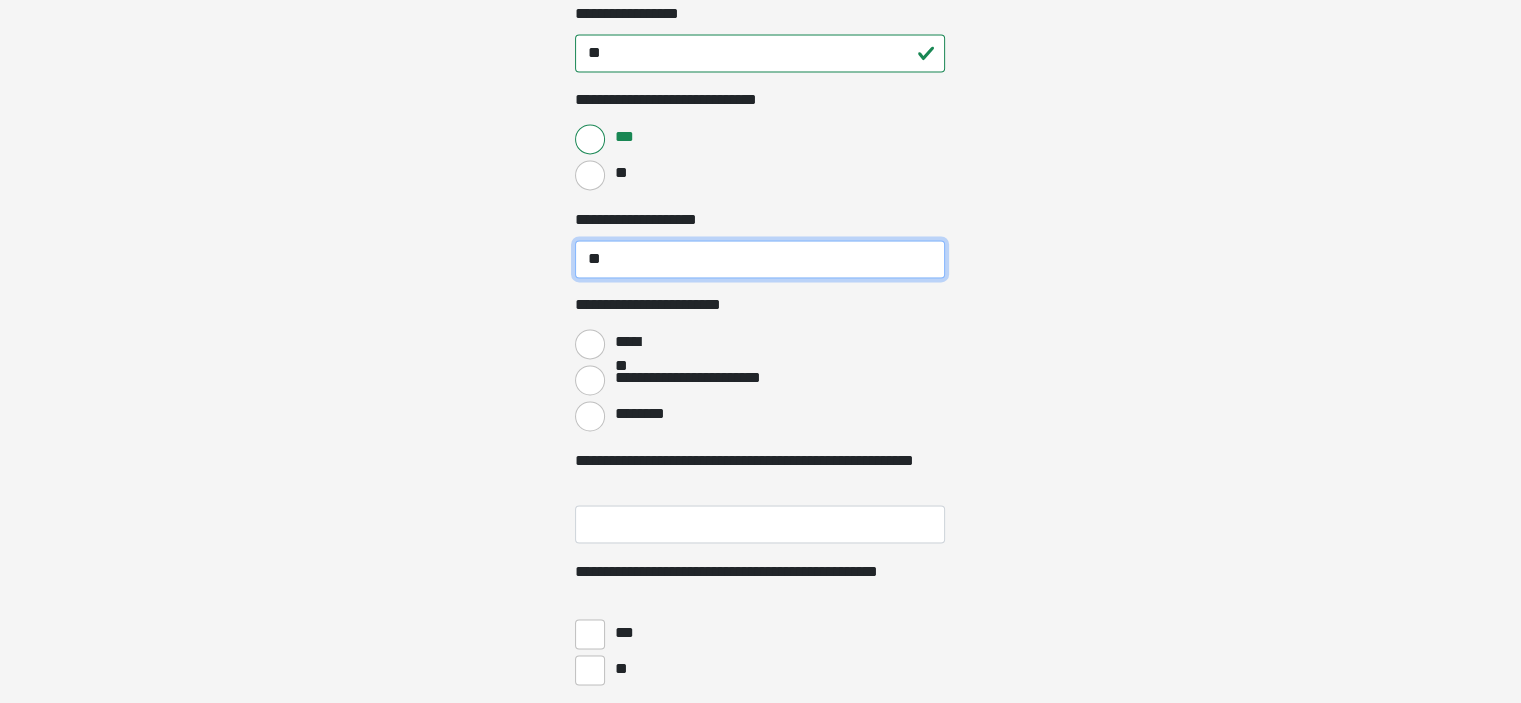 scroll, scrollTop: 3300, scrollLeft: 0, axis: vertical 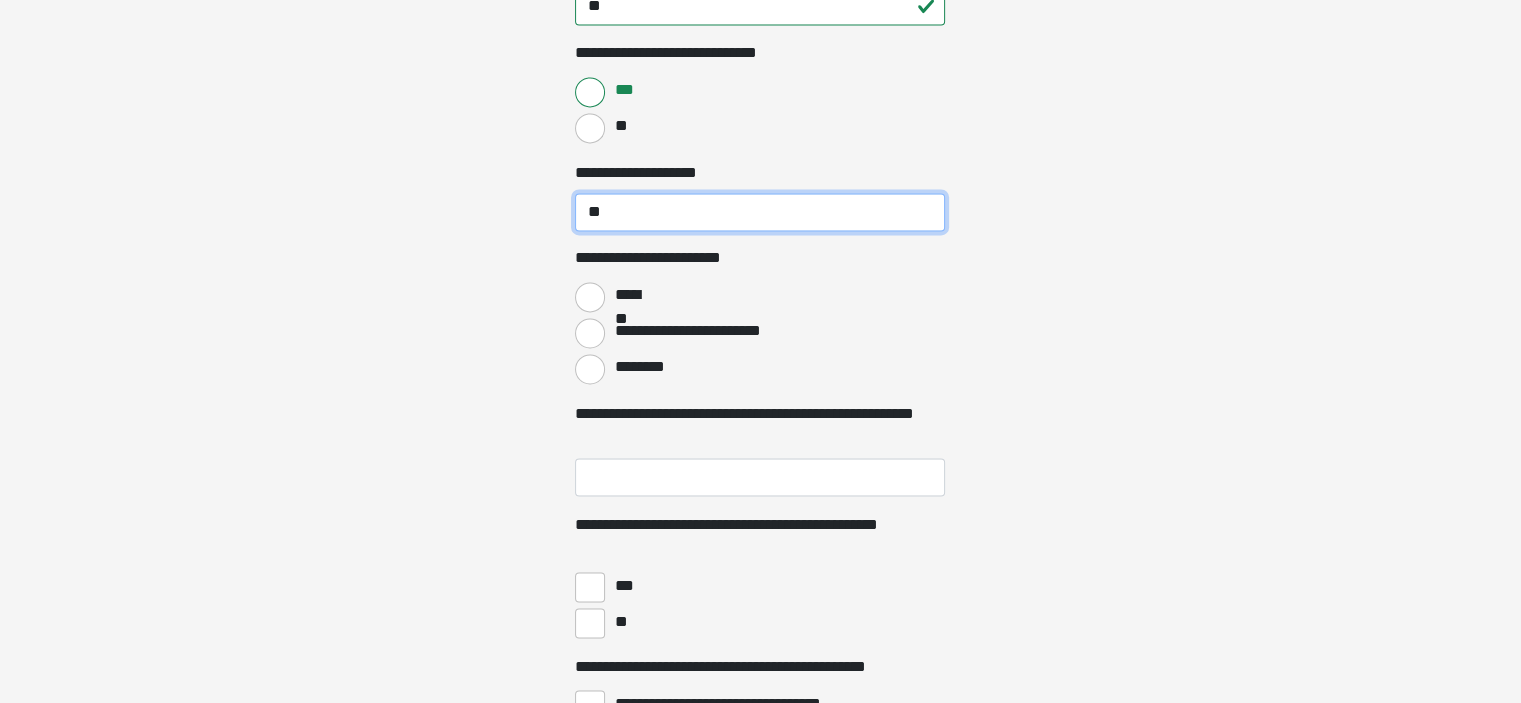 type on "**" 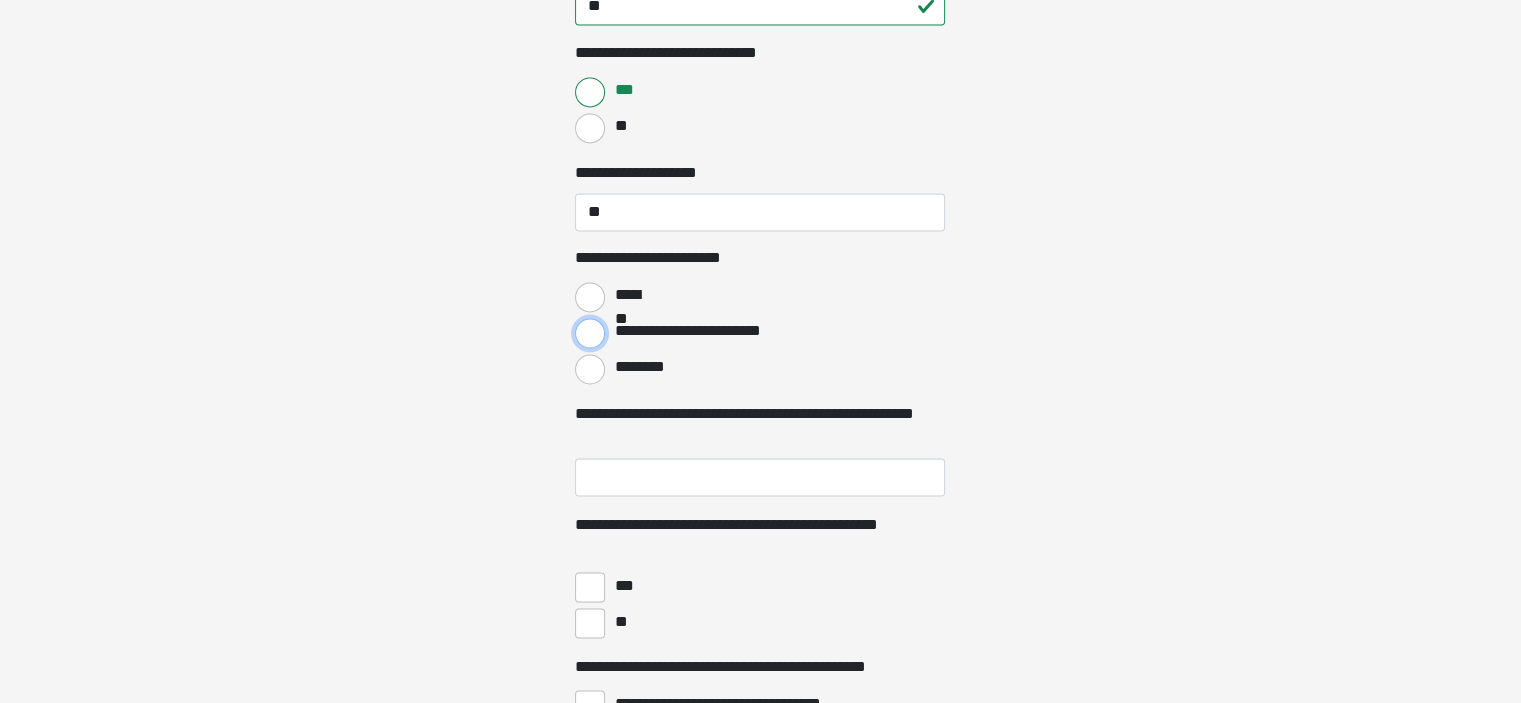 click on "**********" at bounding box center [590, 333] 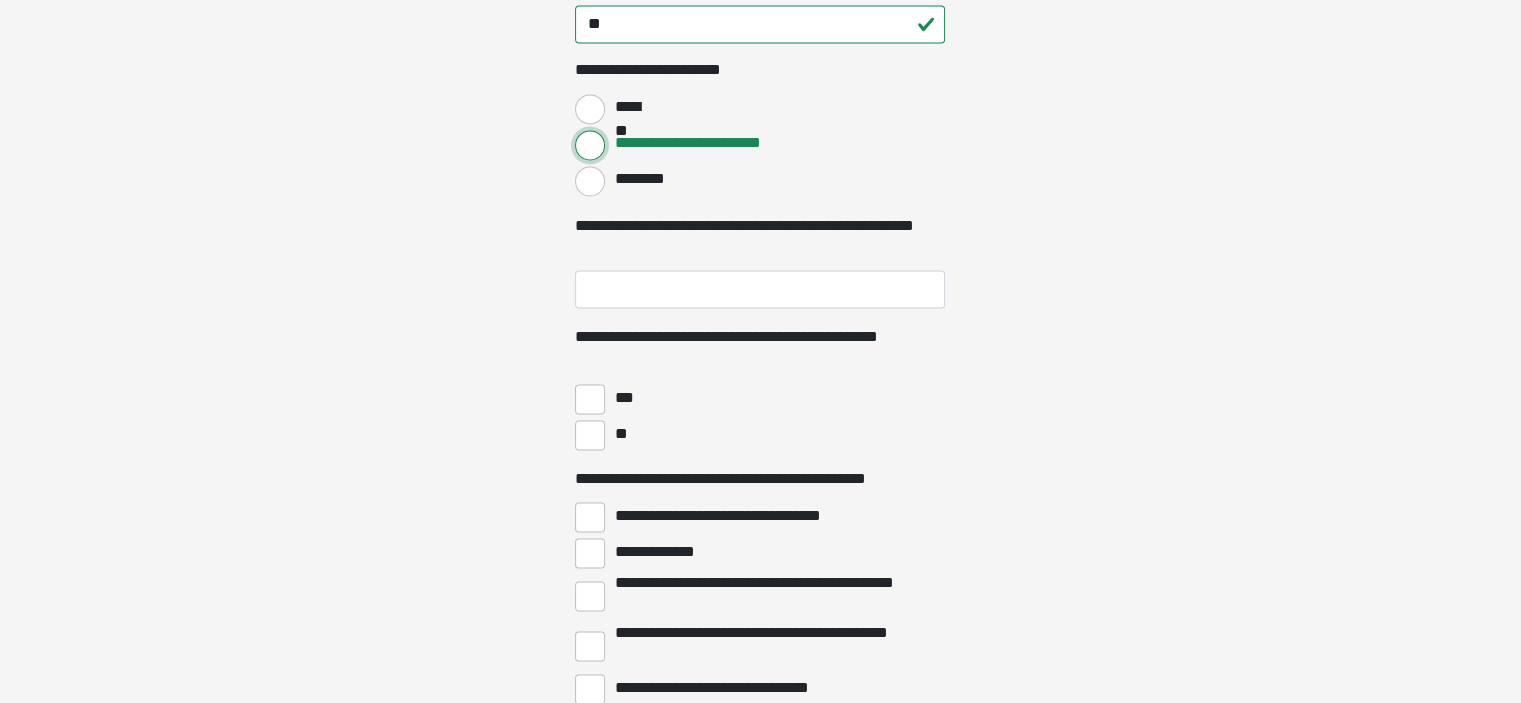 scroll, scrollTop: 3500, scrollLeft: 0, axis: vertical 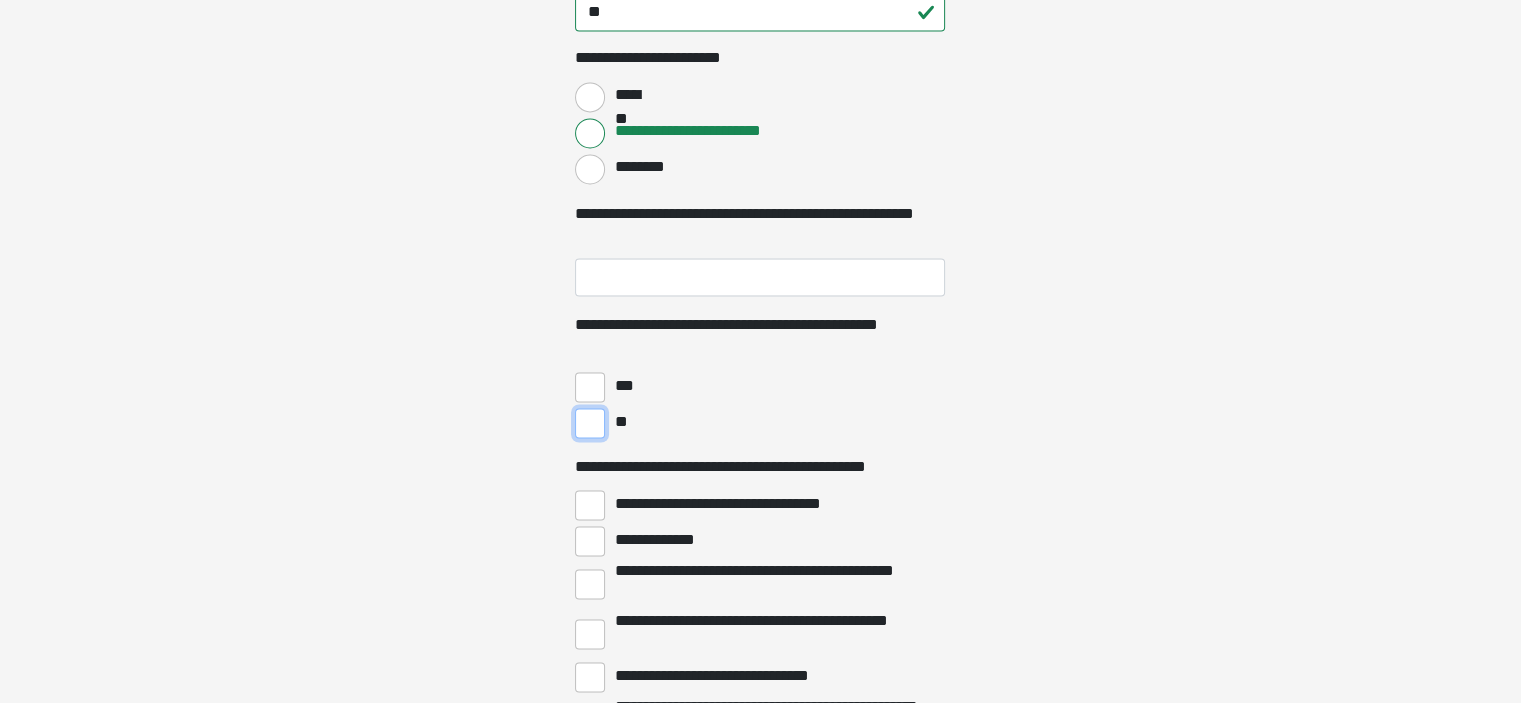 click on "**" at bounding box center [590, 423] 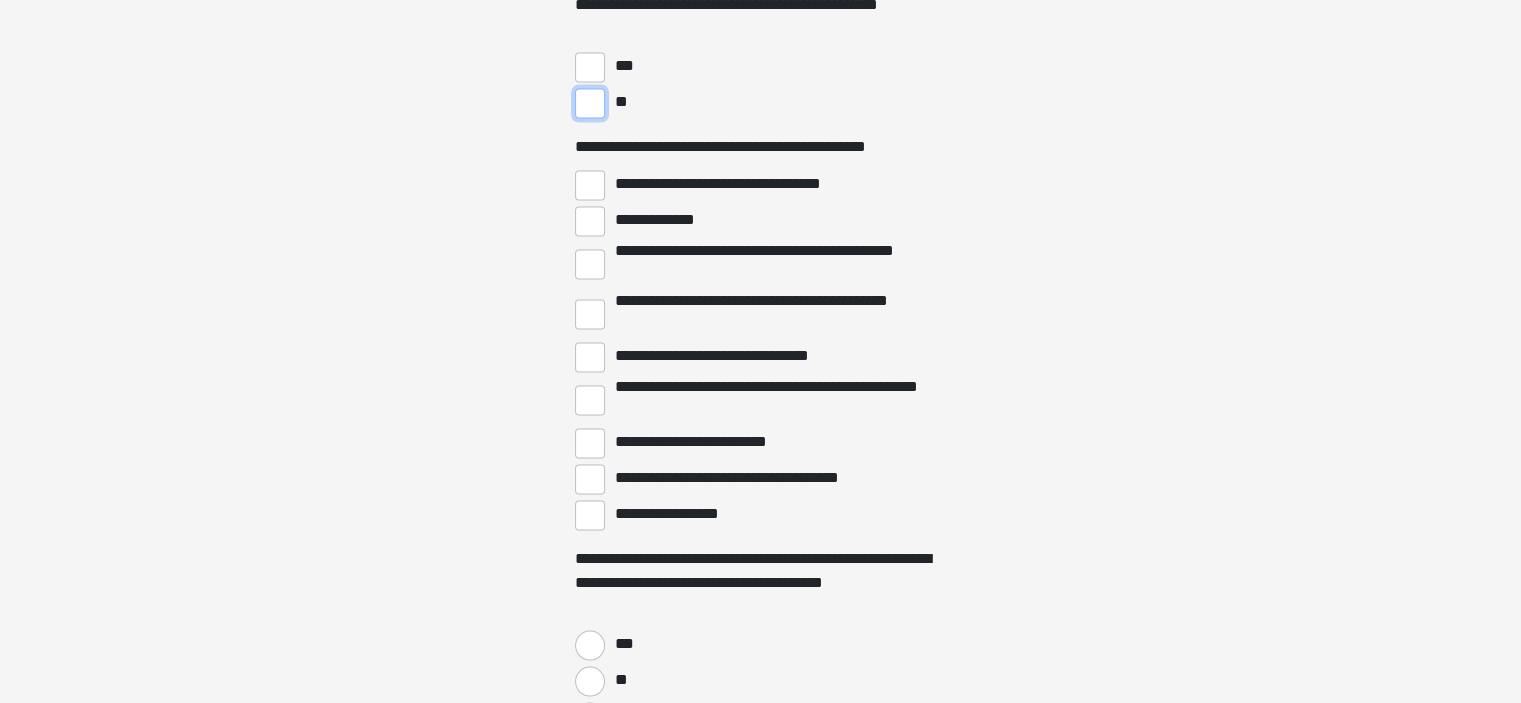 scroll, scrollTop: 3900, scrollLeft: 0, axis: vertical 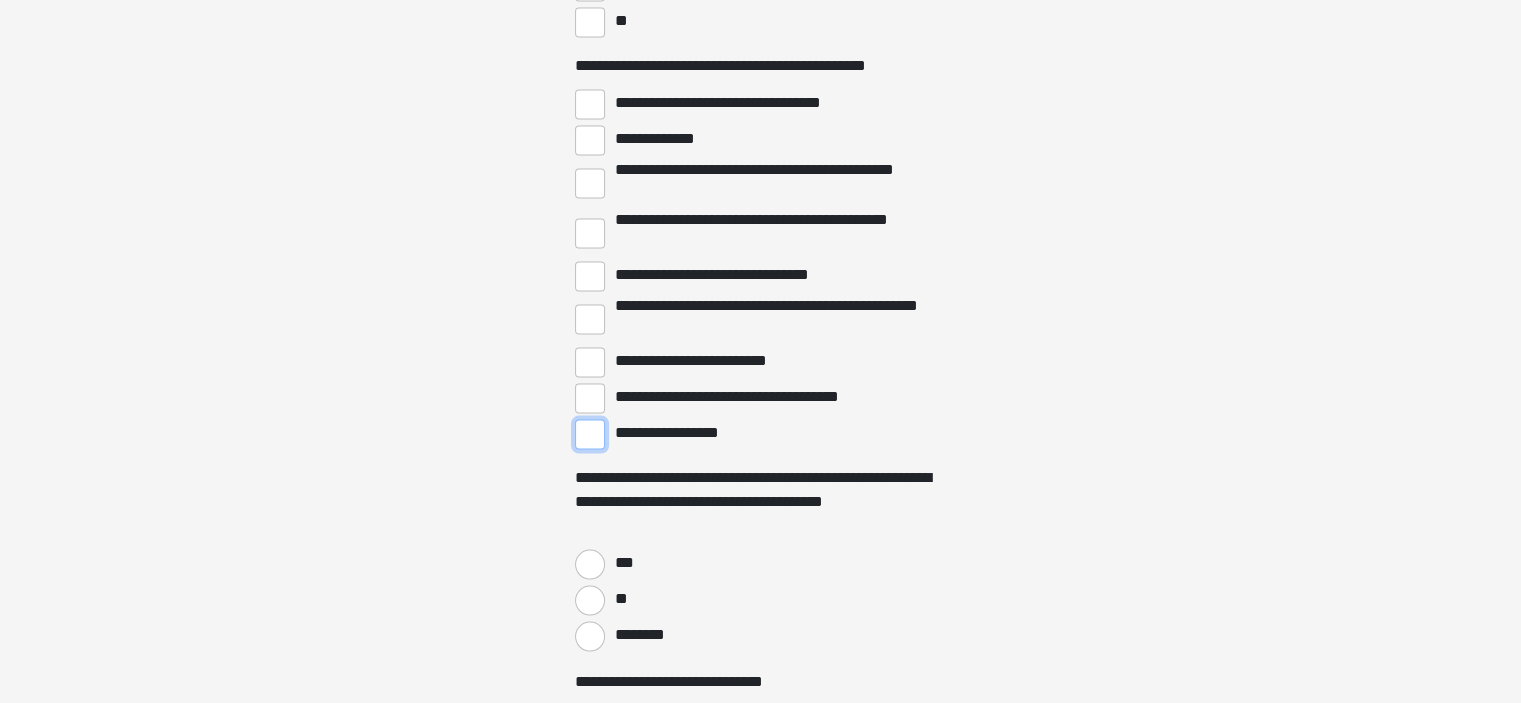 click on "**********" at bounding box center (590, 435) 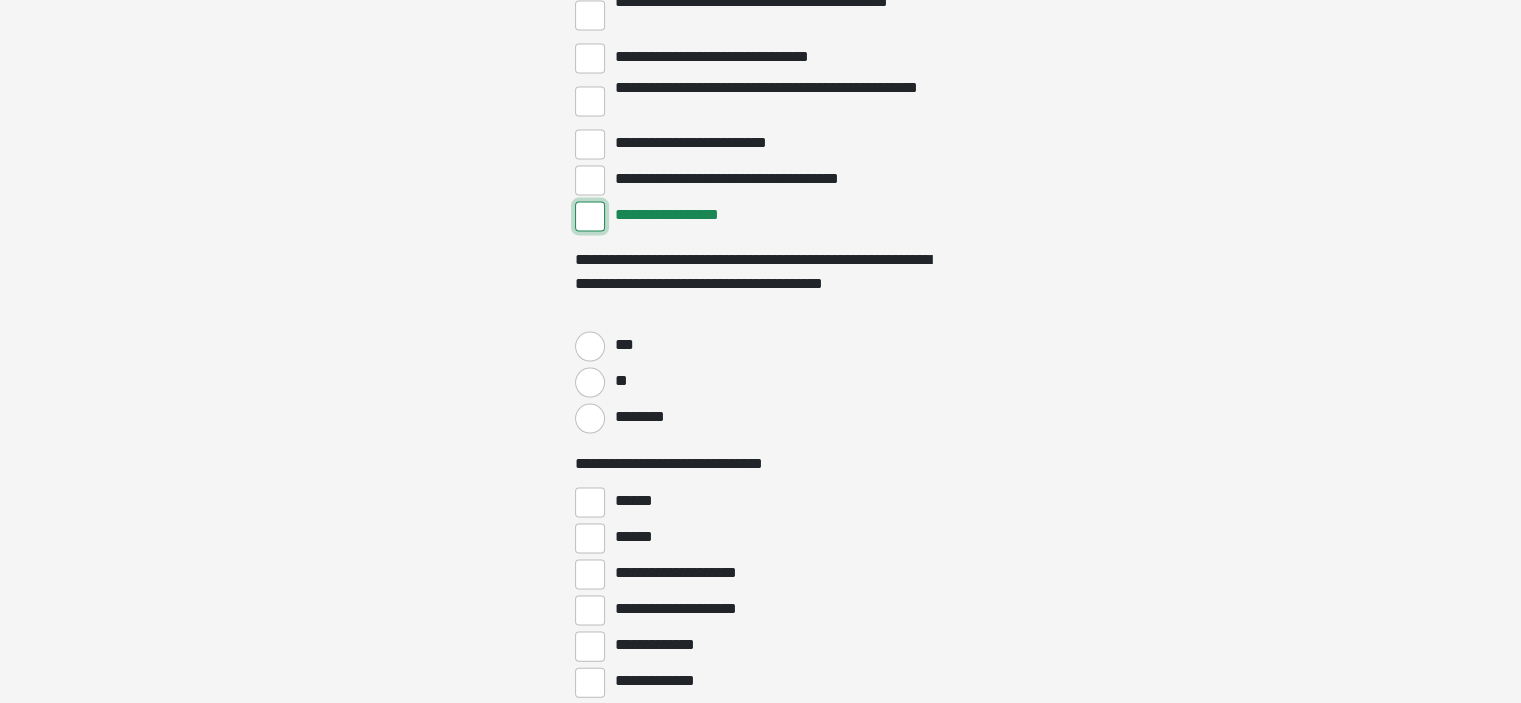 scroll, scrollTop: 4200, scrollLeft: 0, axis: vertical 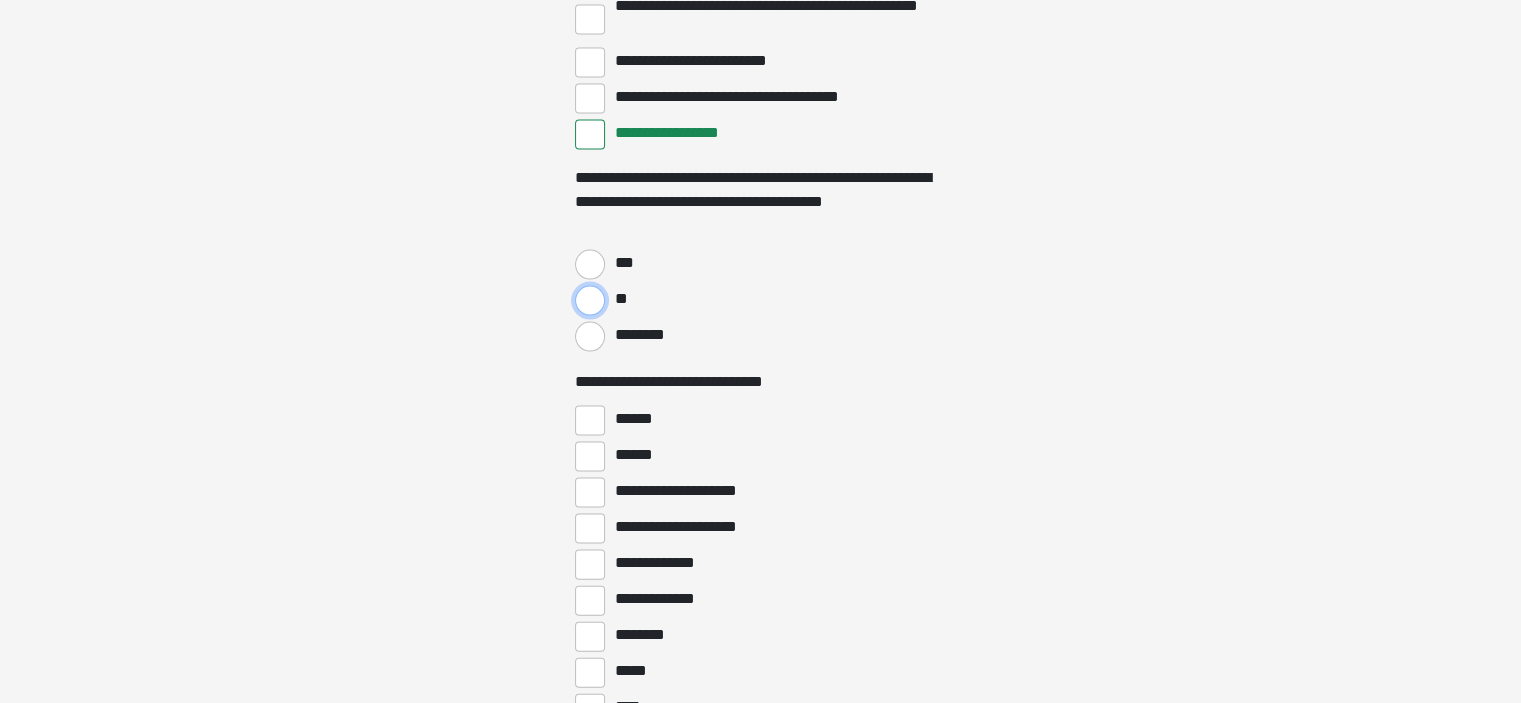 click on "**" at bounding box center [590, 301] 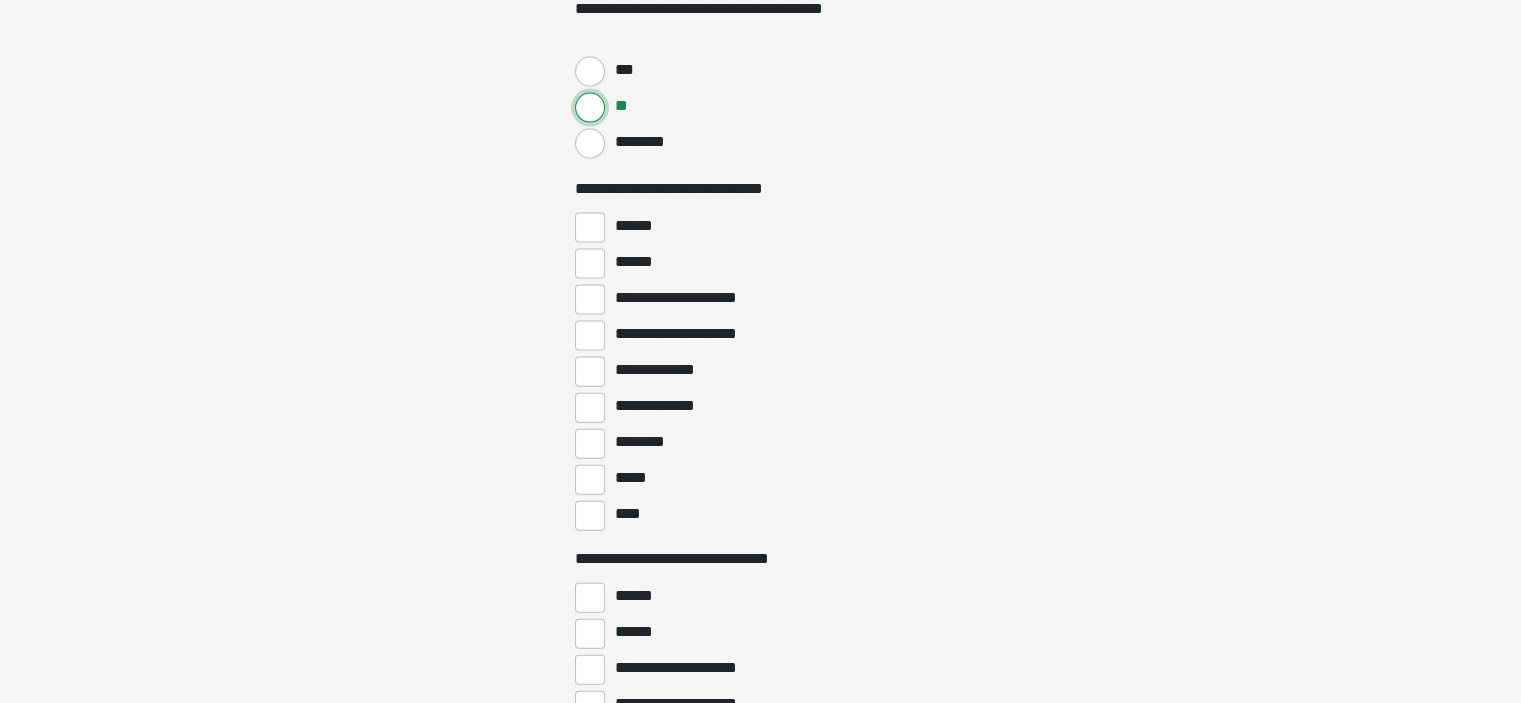 scroll, scrollTop: 4400, scrollLeft: 0, axis: vertical 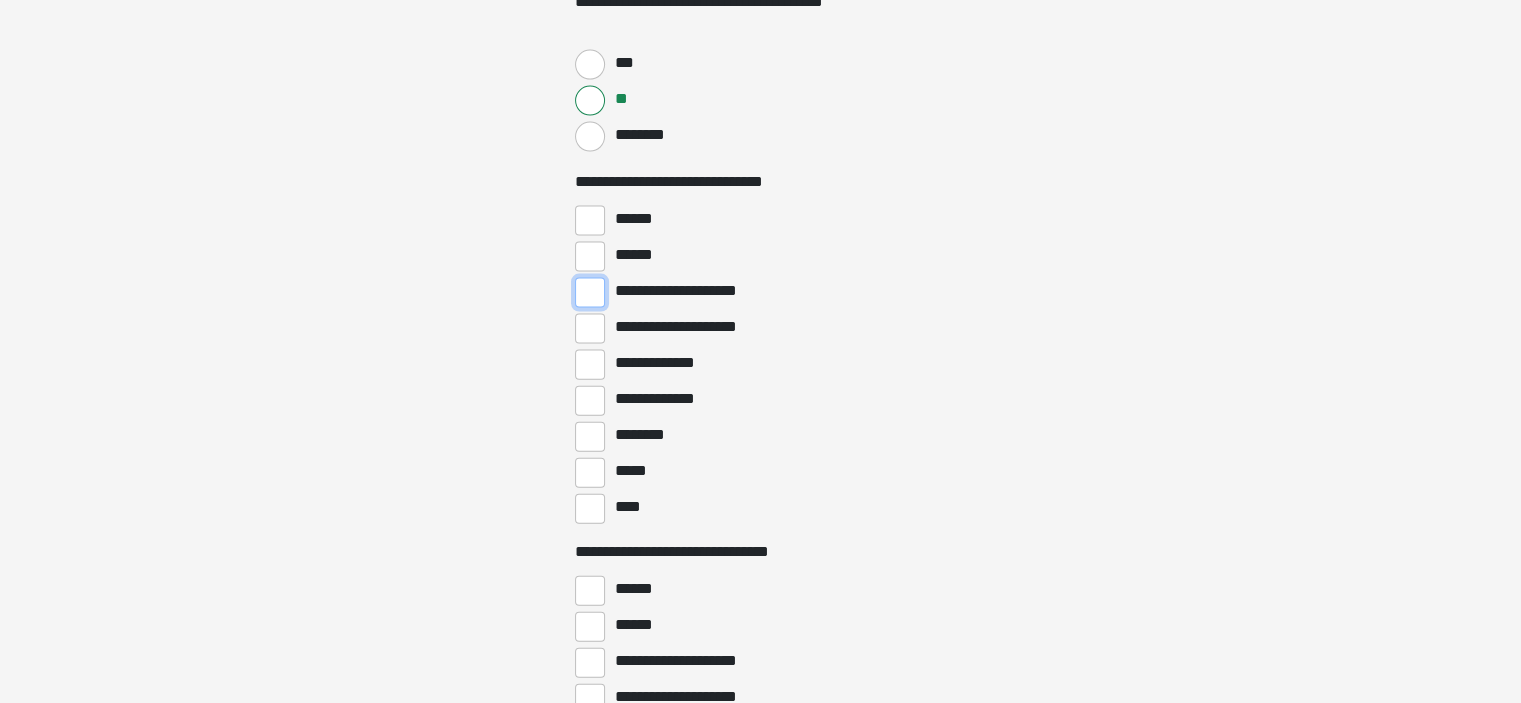 click on "**********" at bounding box center [590, 293] 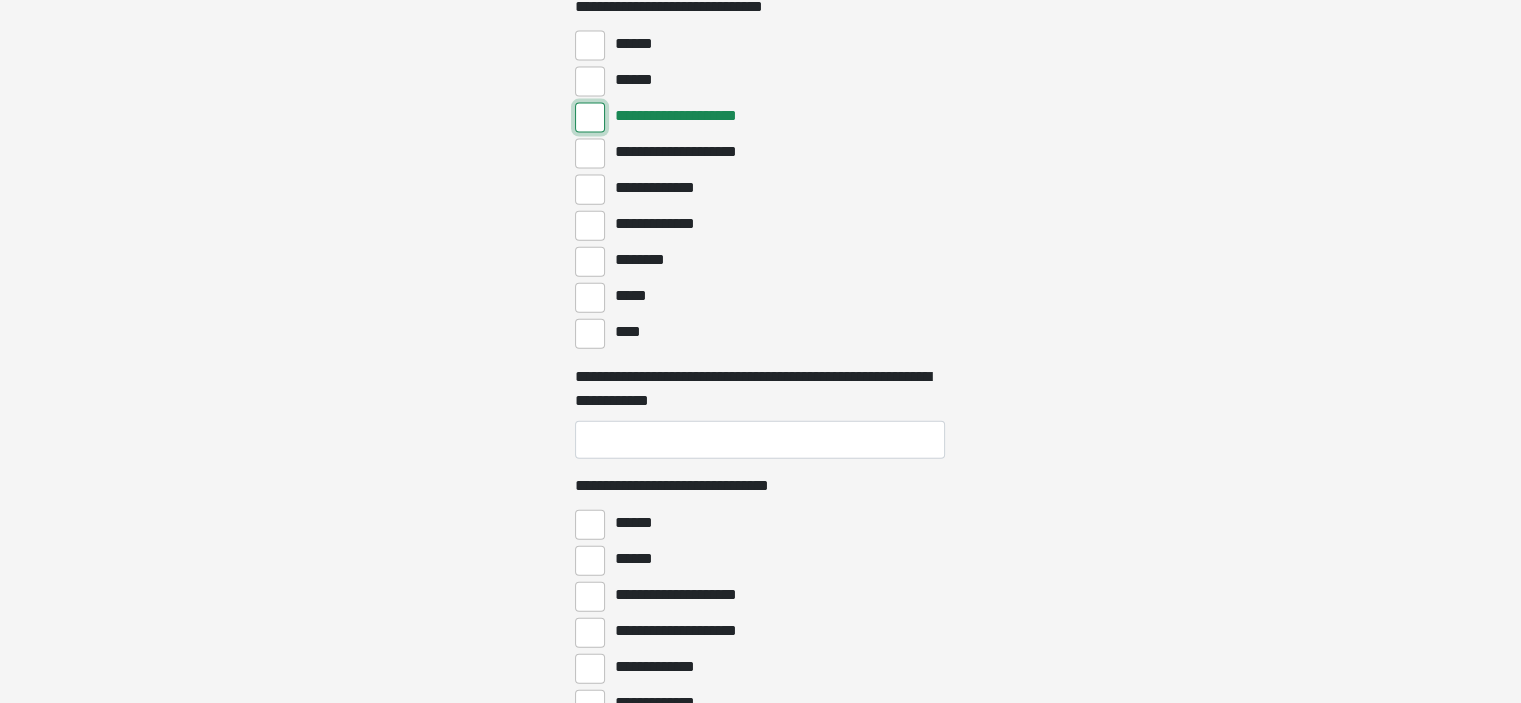 scroll, scrollTop: 4800, scrollLeft: 0, axis: vertical 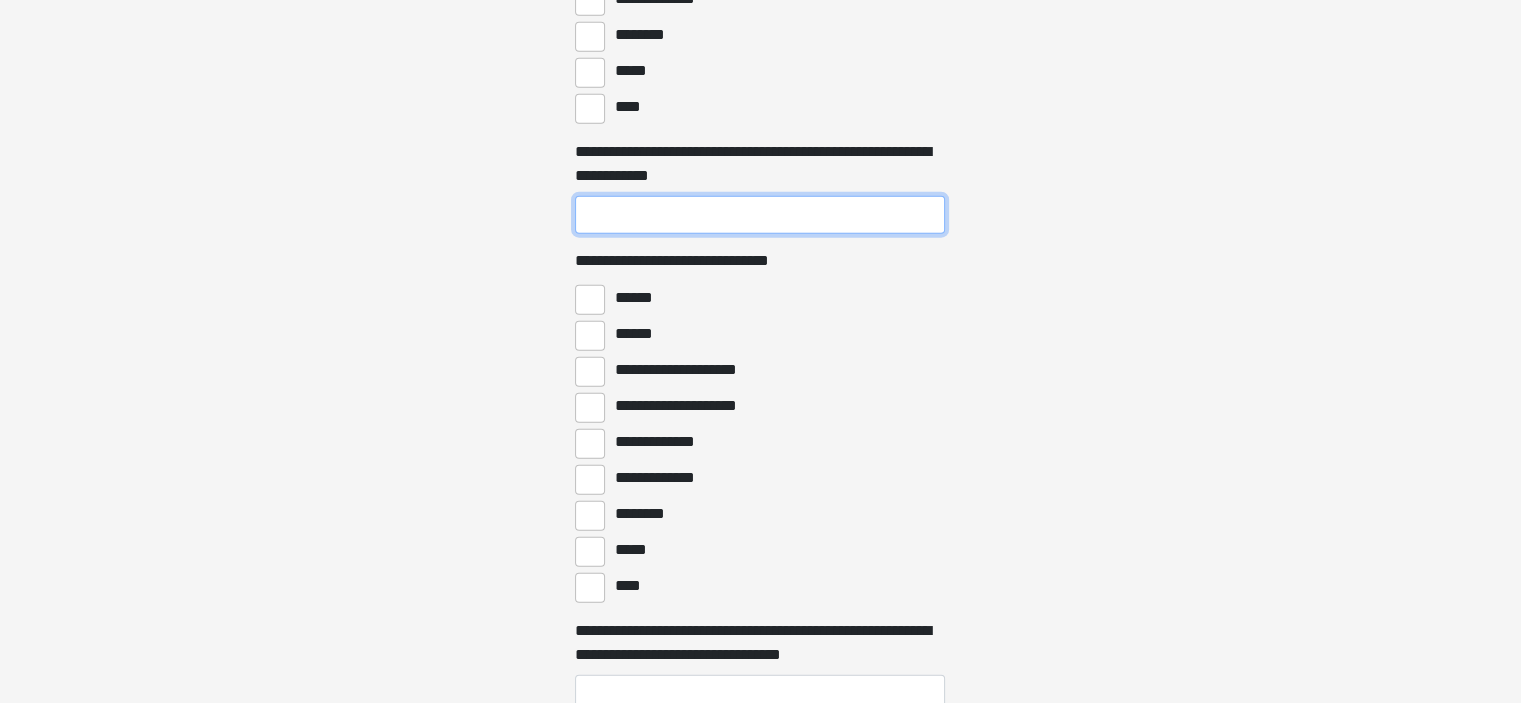 click on "**********" at bounding box center [760, 215] 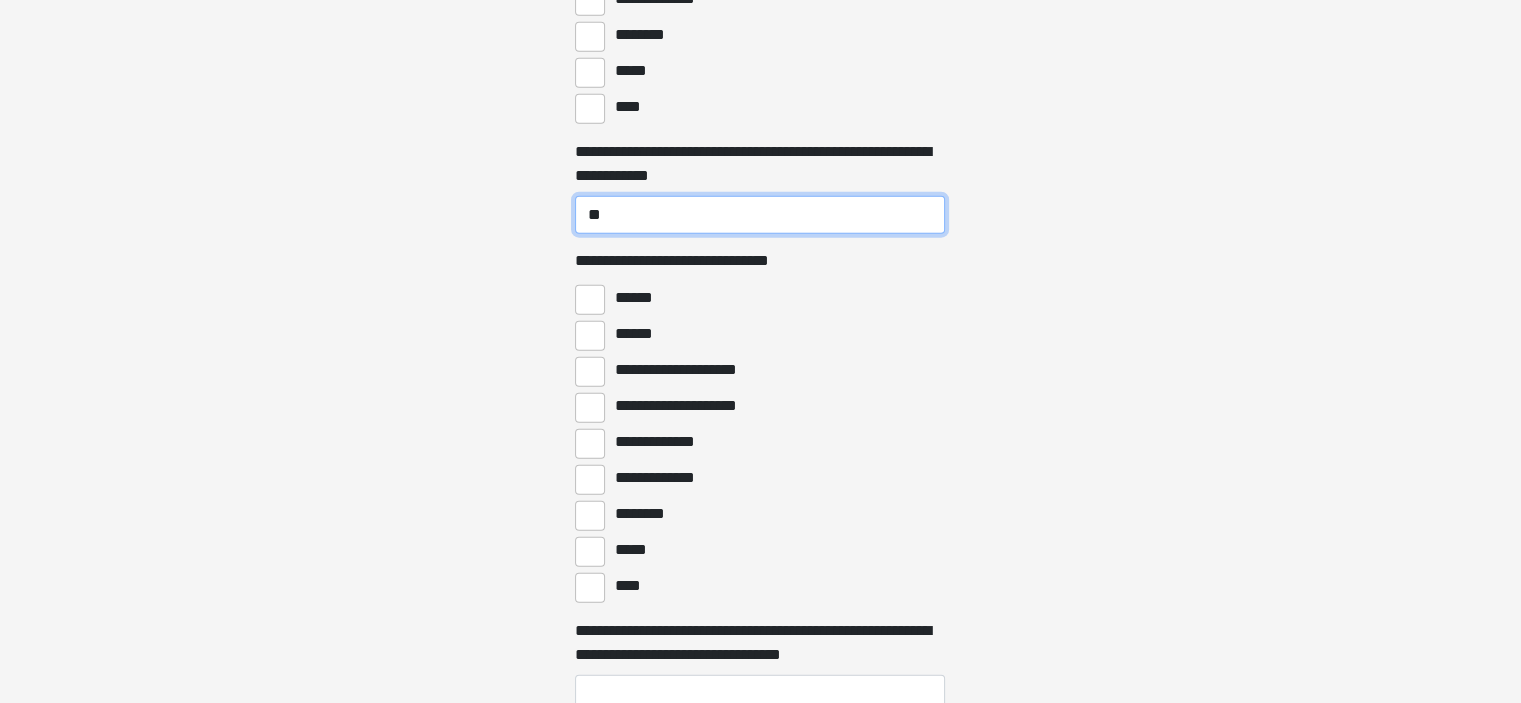 type on "**" 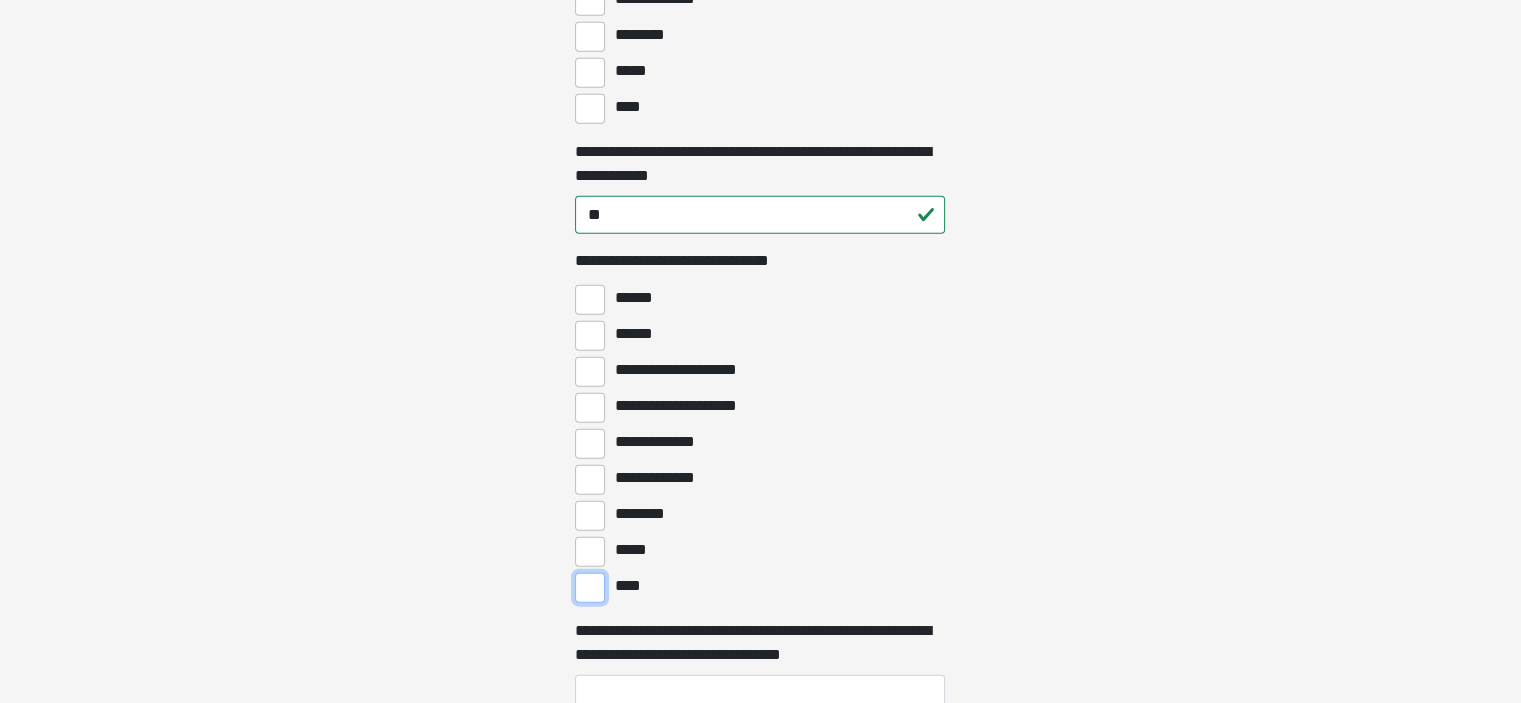 click on "****" at bounding box center [590, 588] 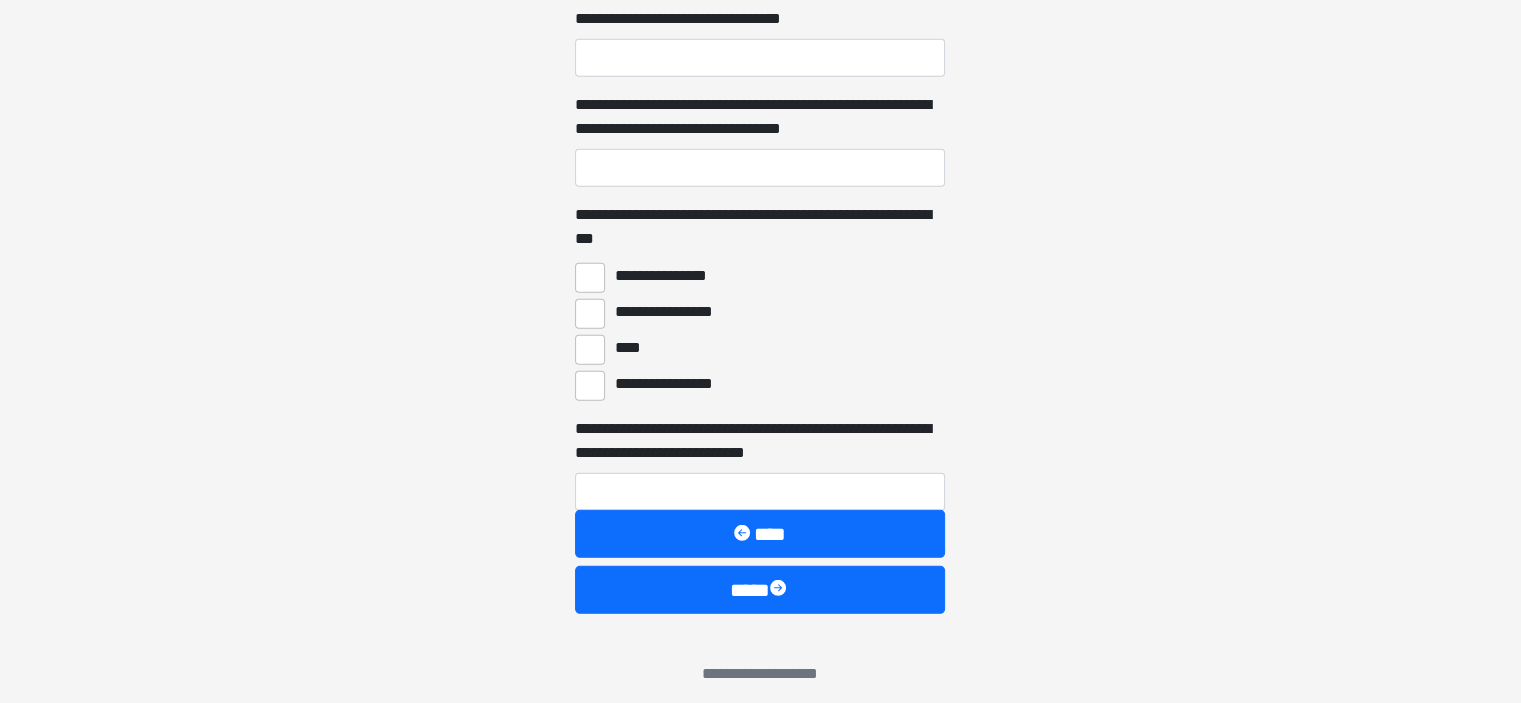 scroll, scrollTop: 5465, scrollLeft: 0, axis: vertical 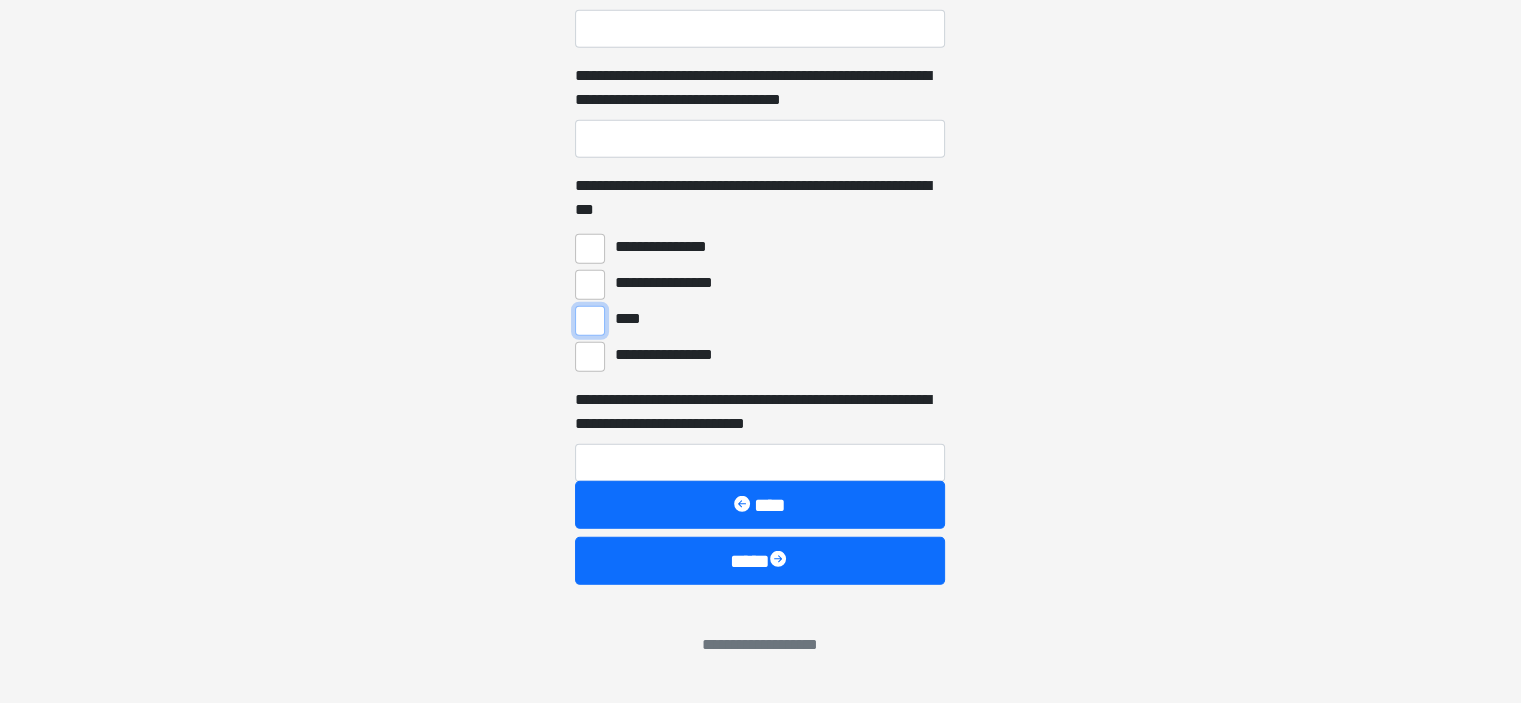 click on "****" at bounding box center [590, 321] 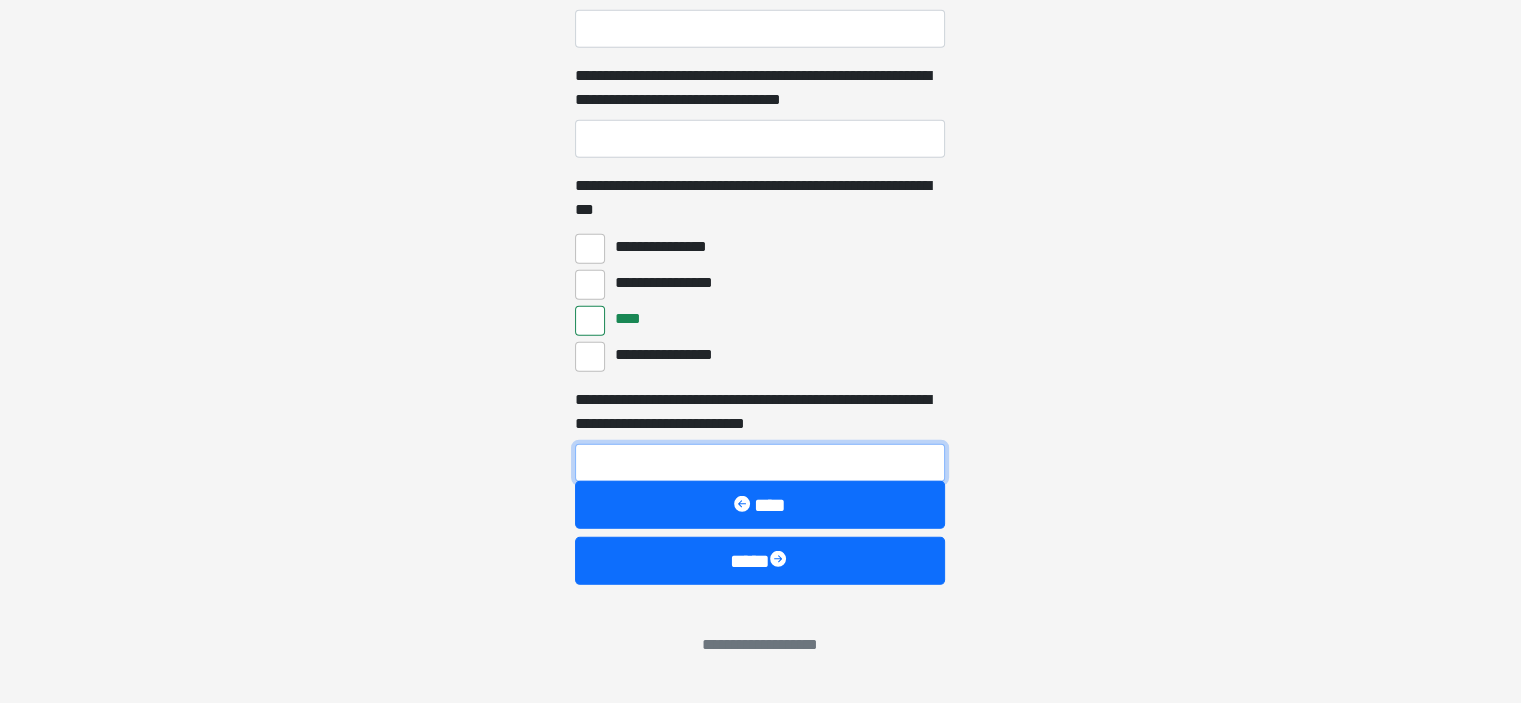 click on "**********" at bounding box center [760, 463] 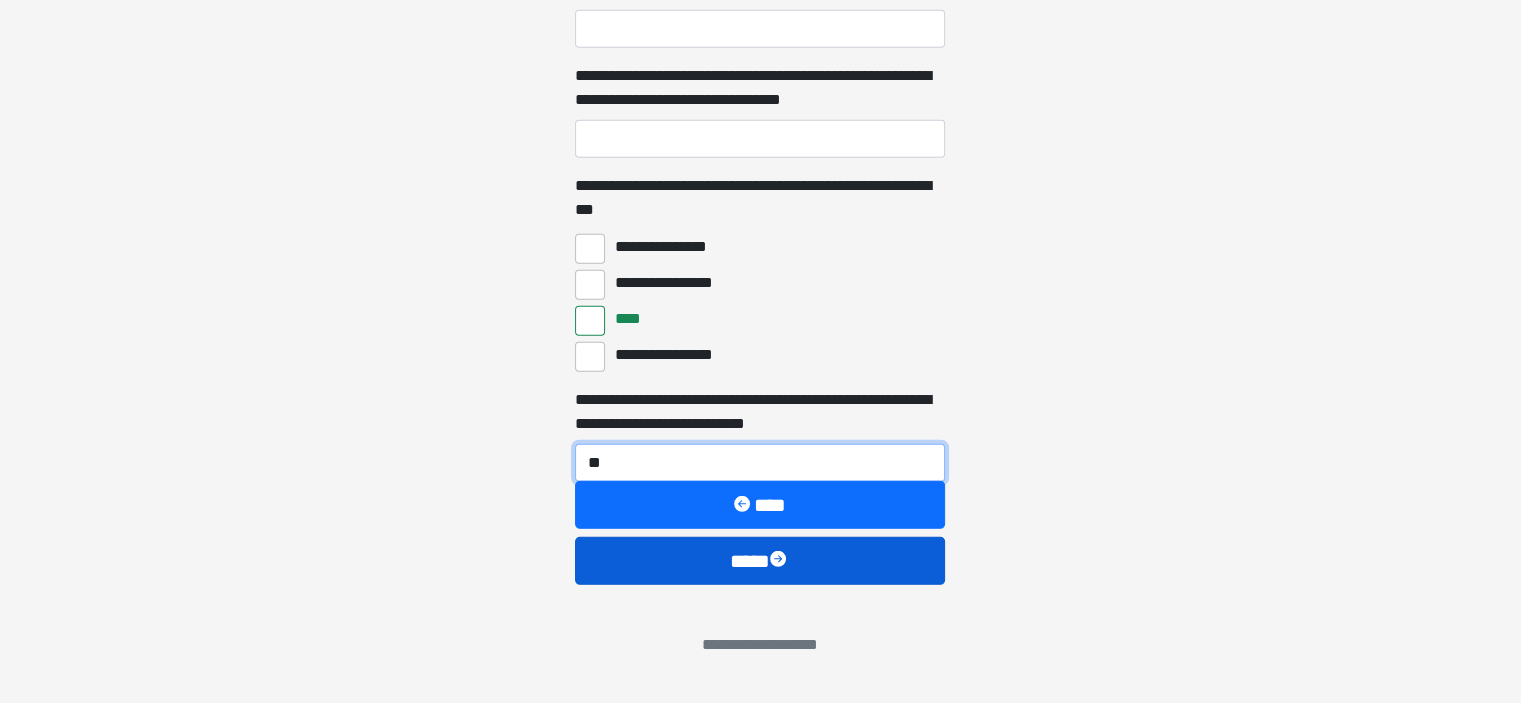 type on "**" 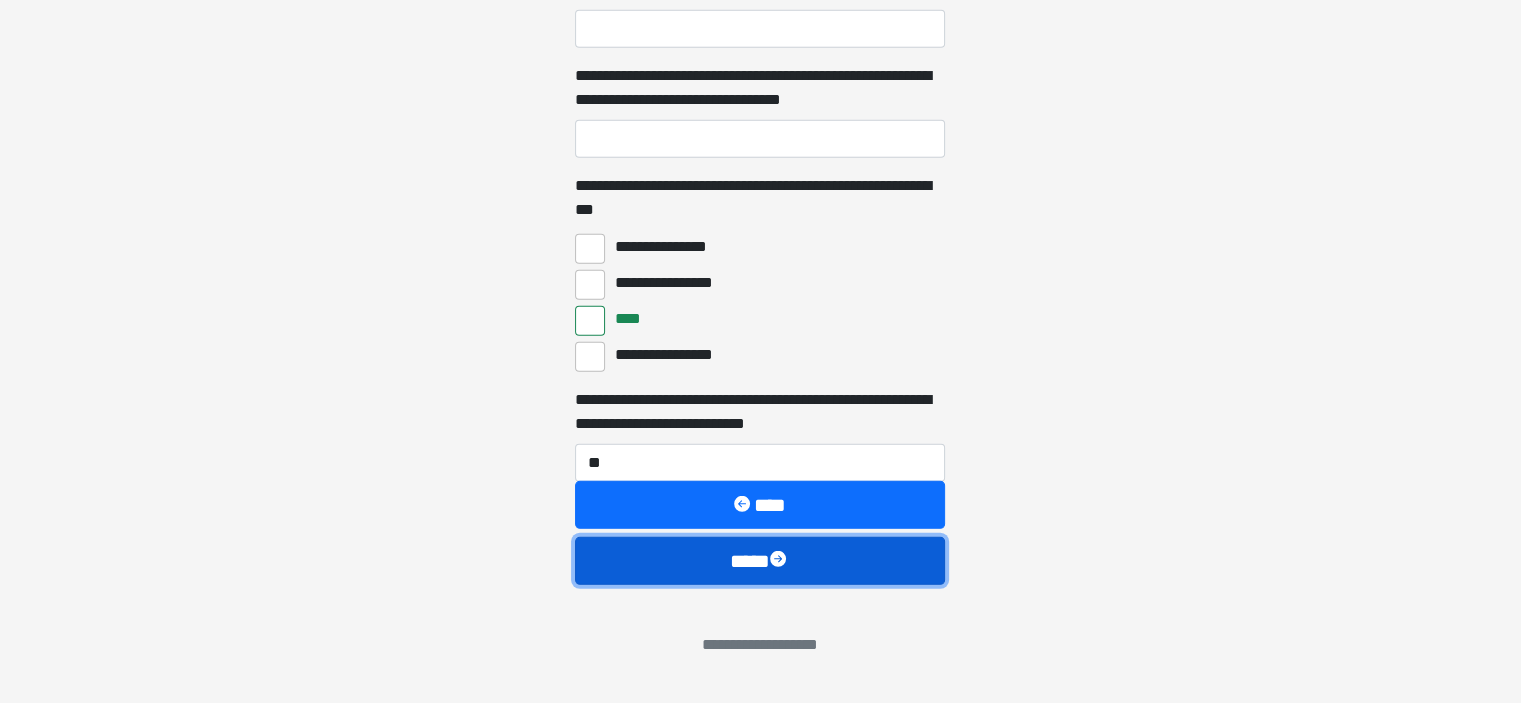 click on "****" at bounding box center [760, 561] 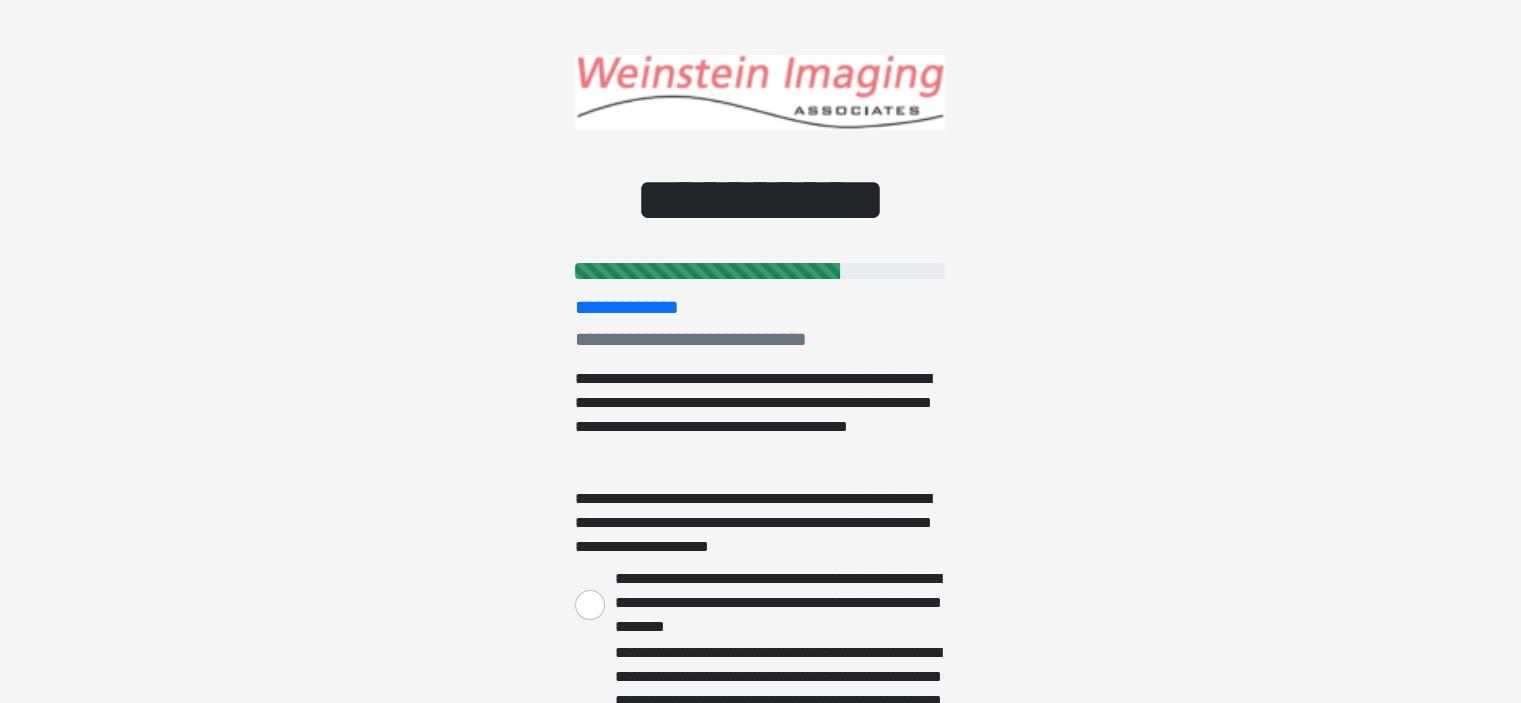 scroll, scrollTop: 300, scrollLeft: 0, axis: vertical 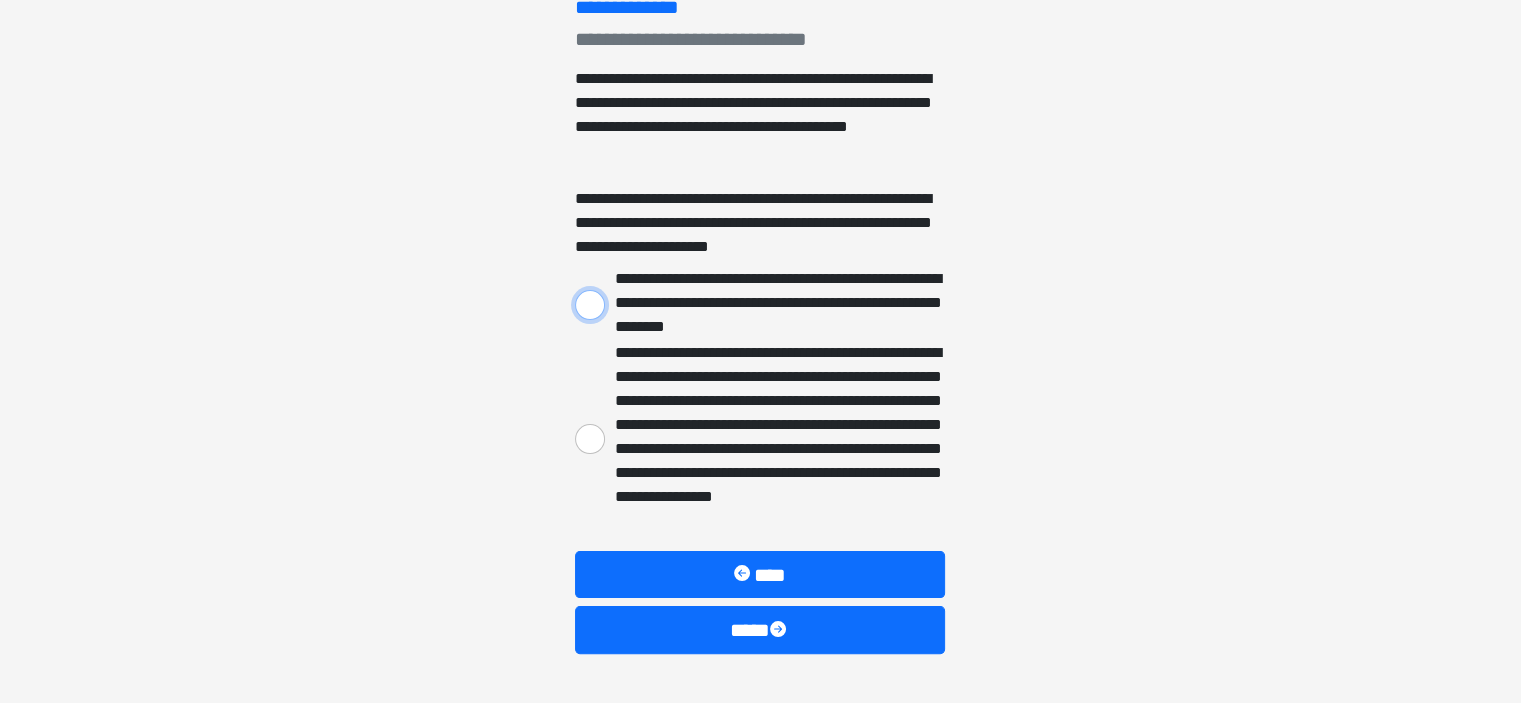 click on "**********" at bounding box center (590, 305) 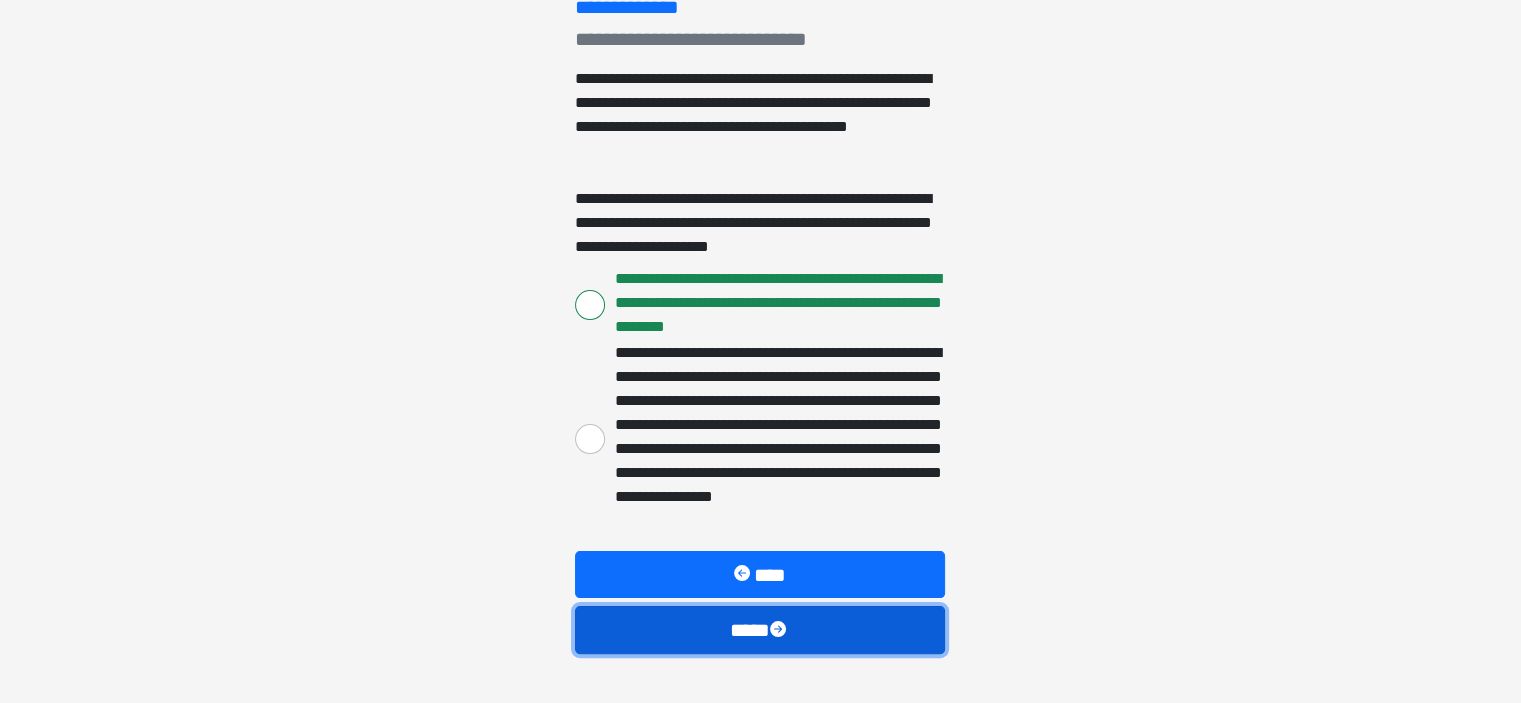 click on "****" at bounding box center [760, 630] 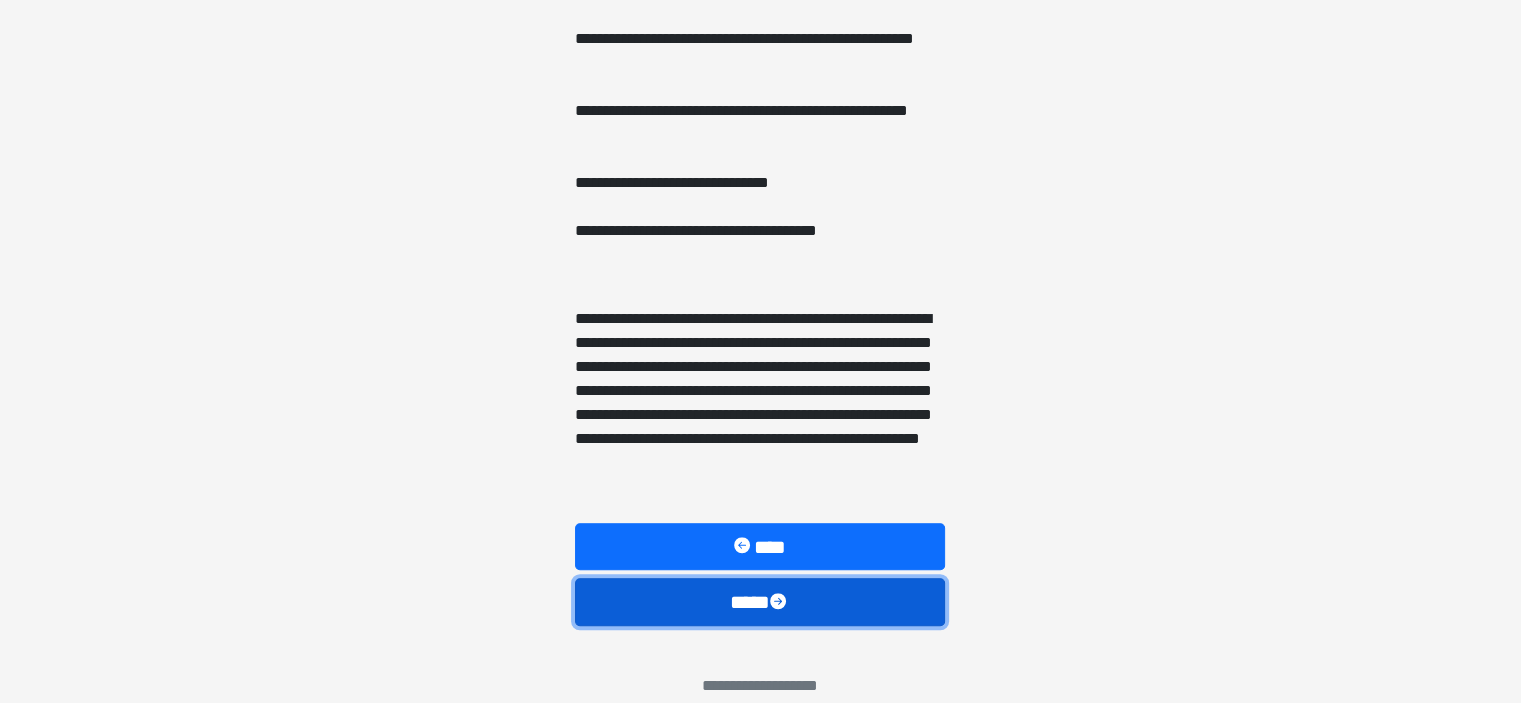 scroll, scrollTop: 1525, scrollLeft: 0, axis: vertical 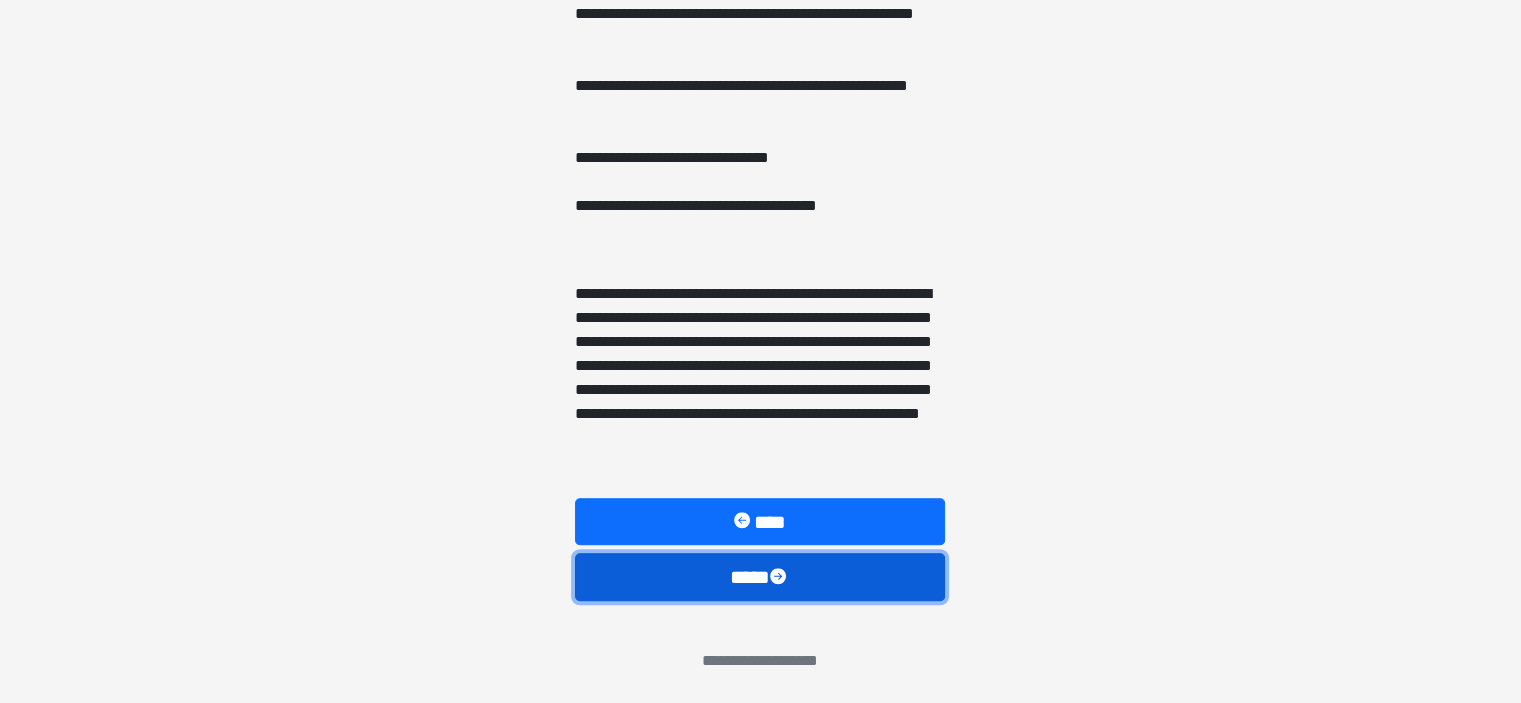 click on "****" at bounding box center (760, 577) 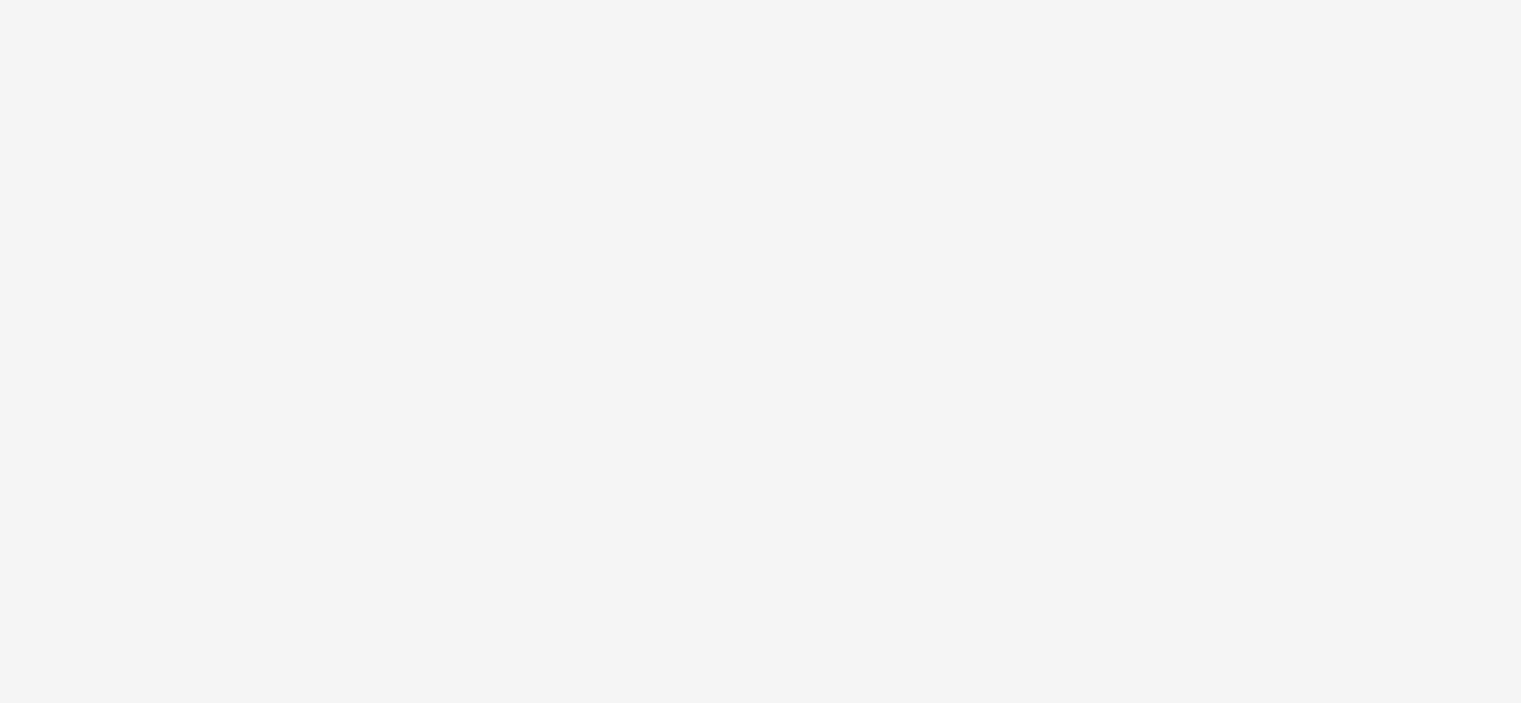 scroll, scrollTop: 59, scrollLeft: 0, axis: vertical 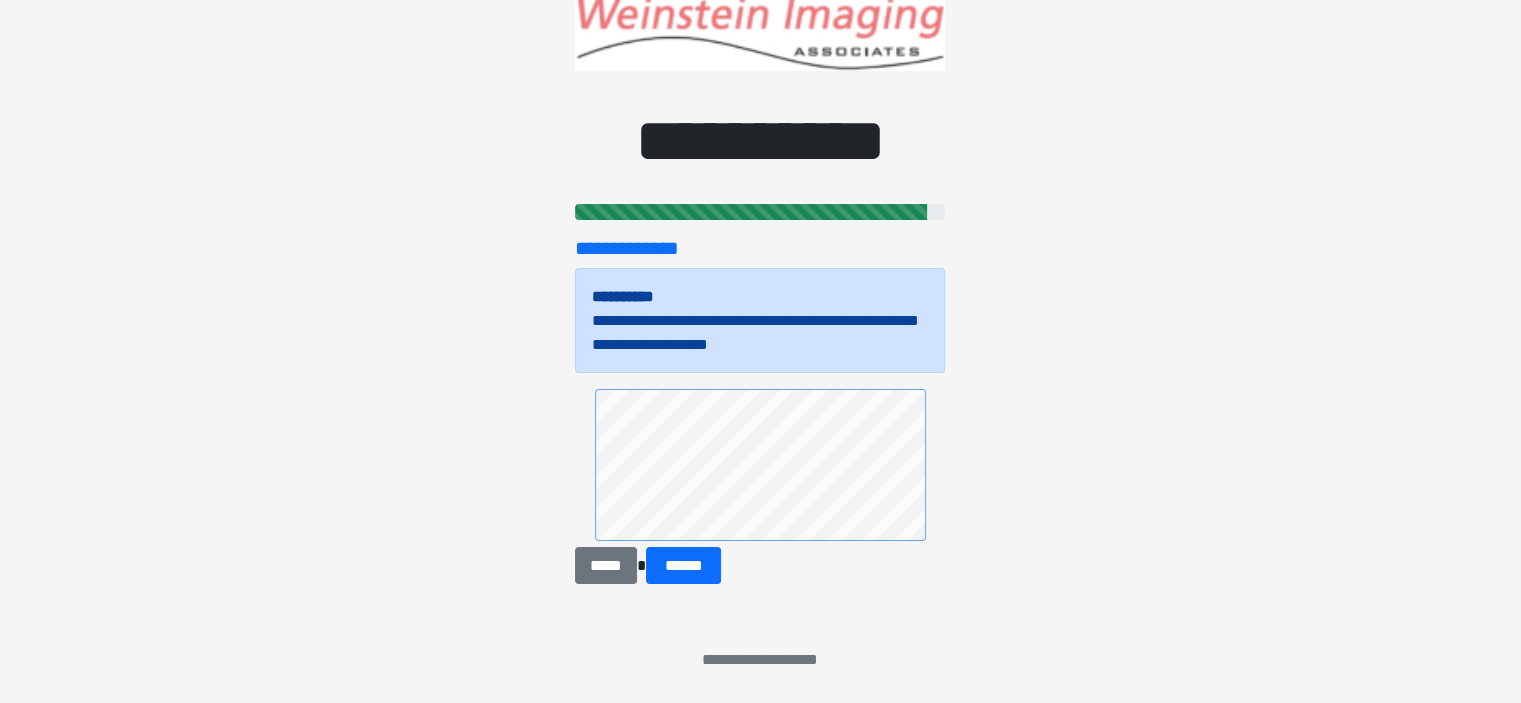 click at bounding box center [760, 467] 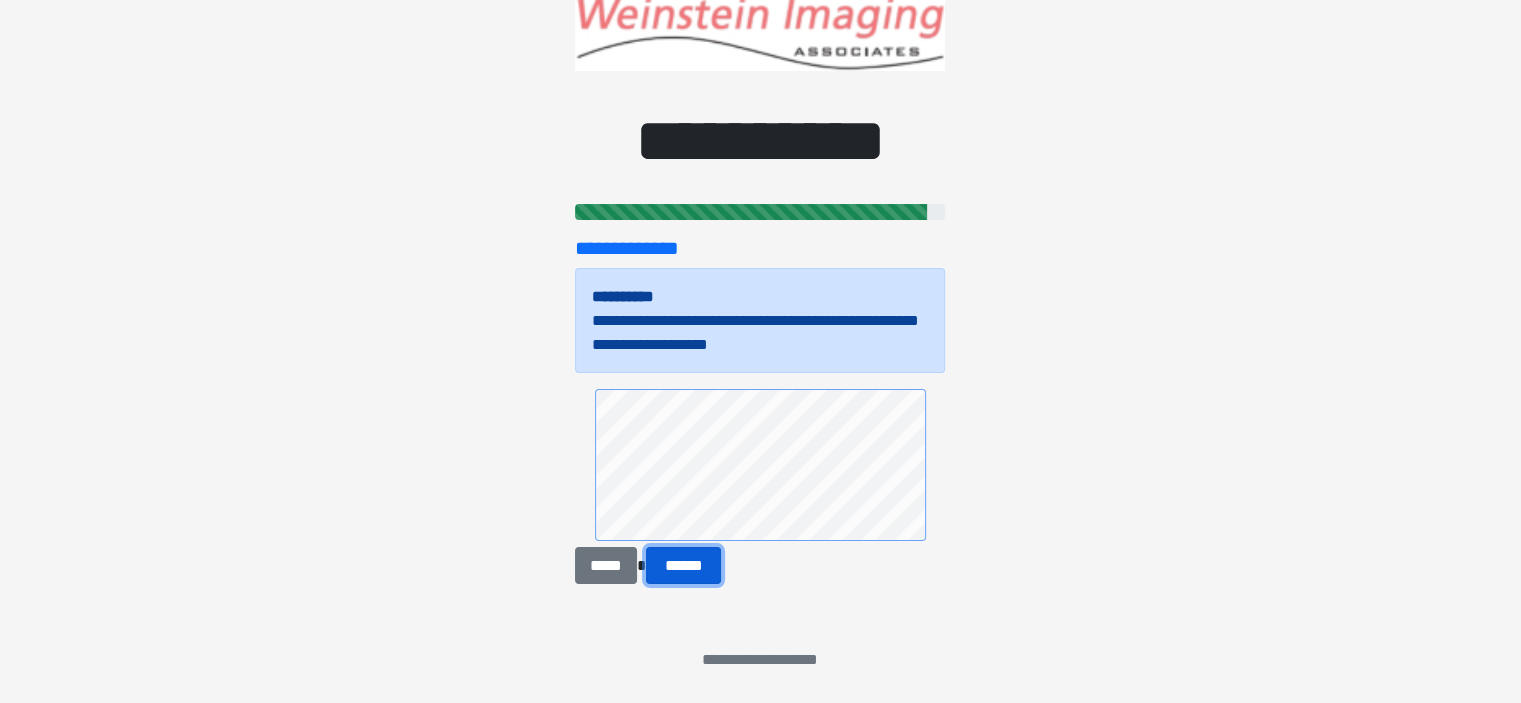click on "******" at bounding box center (684, 566) 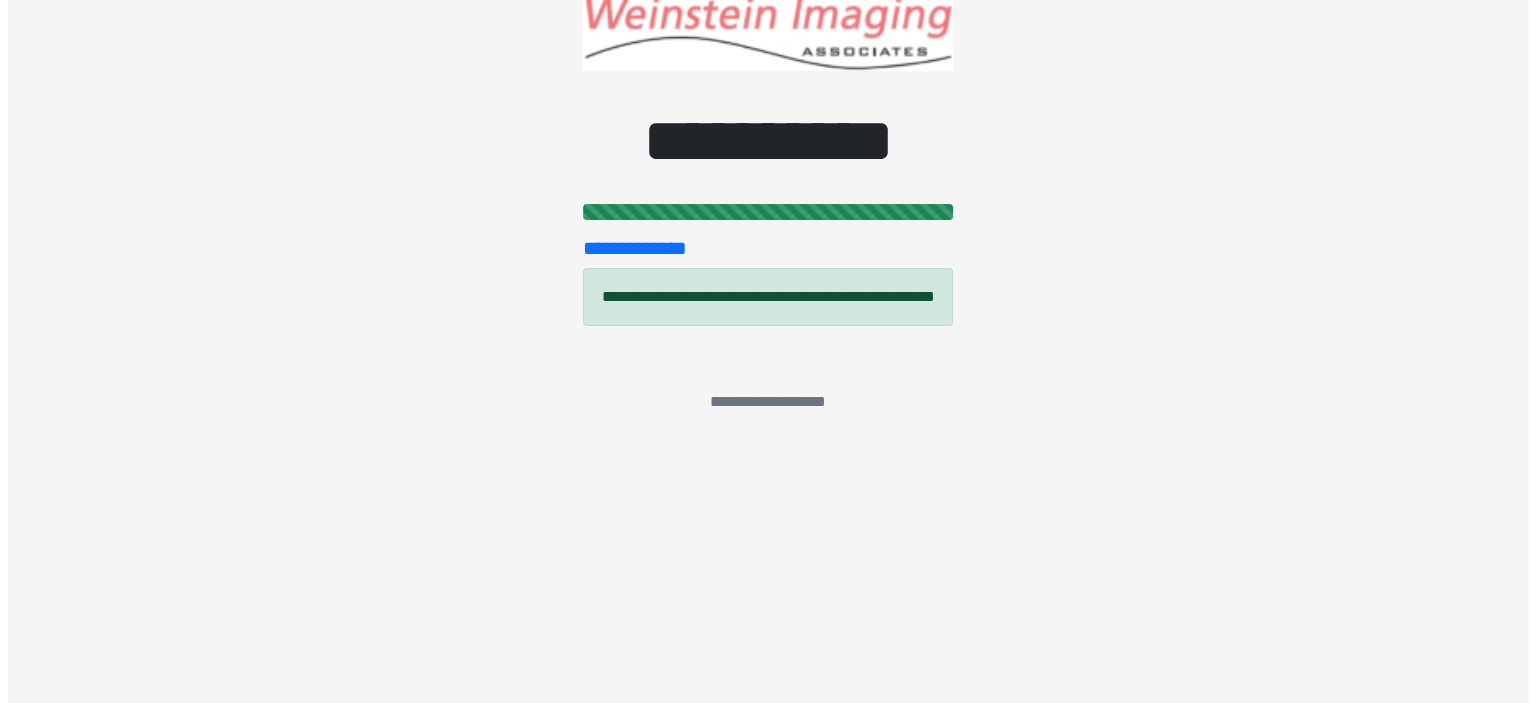 scroll, scrollTop: 0, scrollLeft: 0, axis: both 